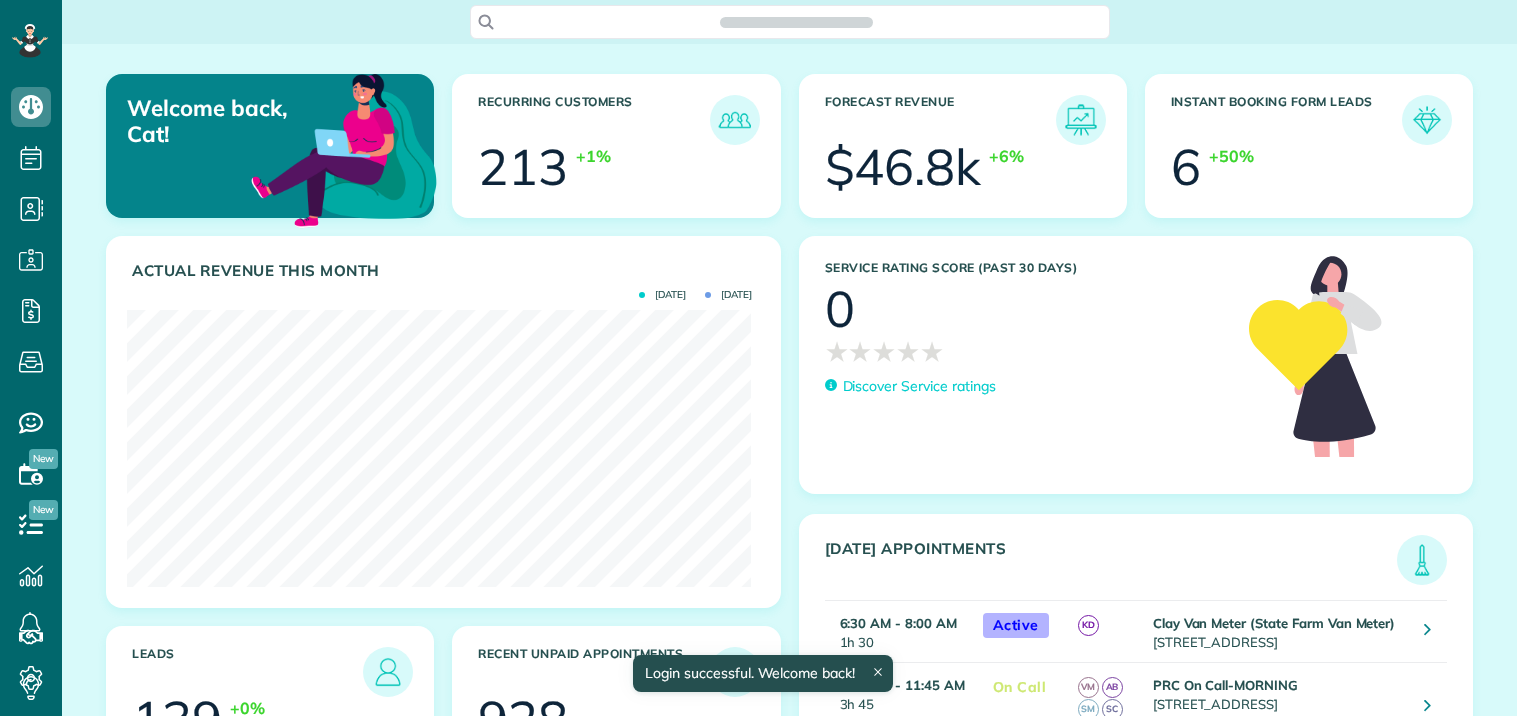 scroll, scrollTop: 0, scrollLeft: 0, axis: both 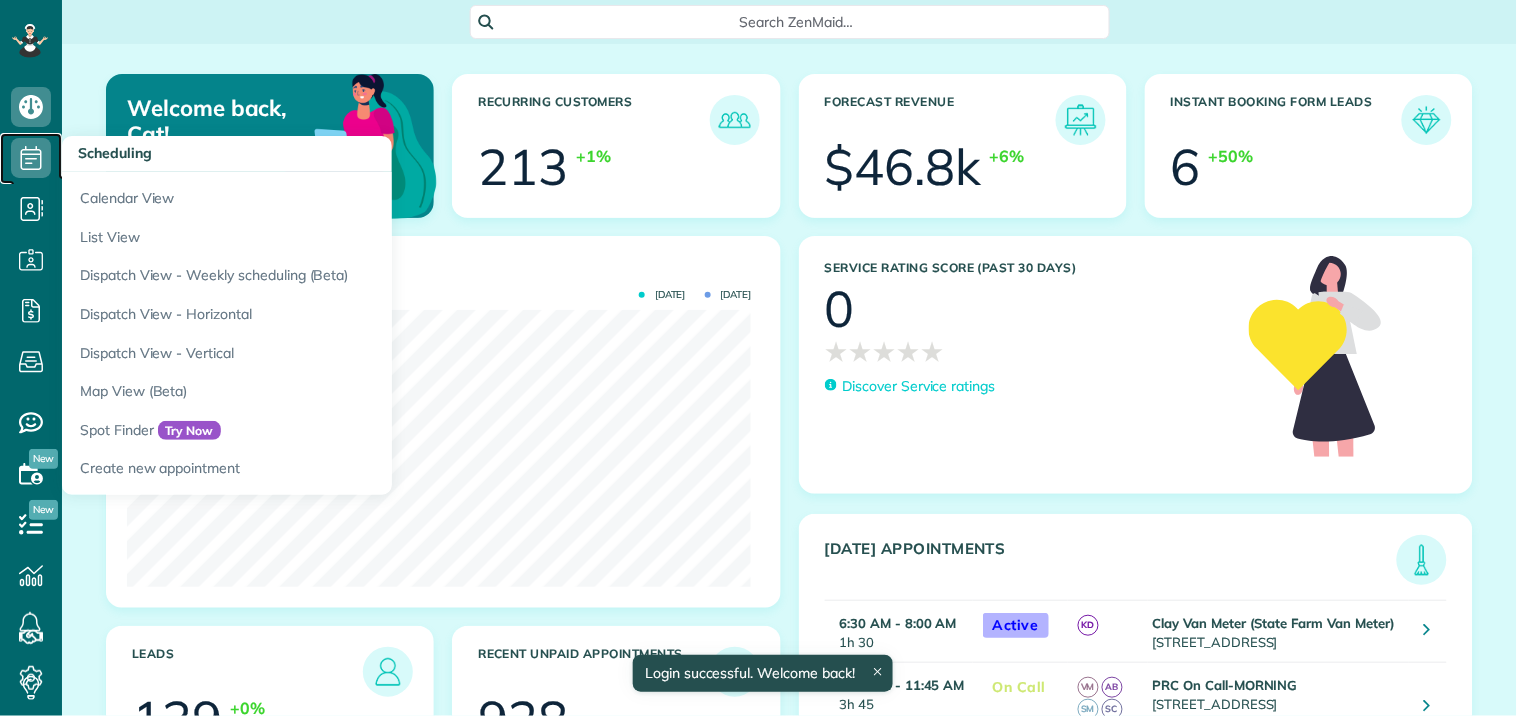 click 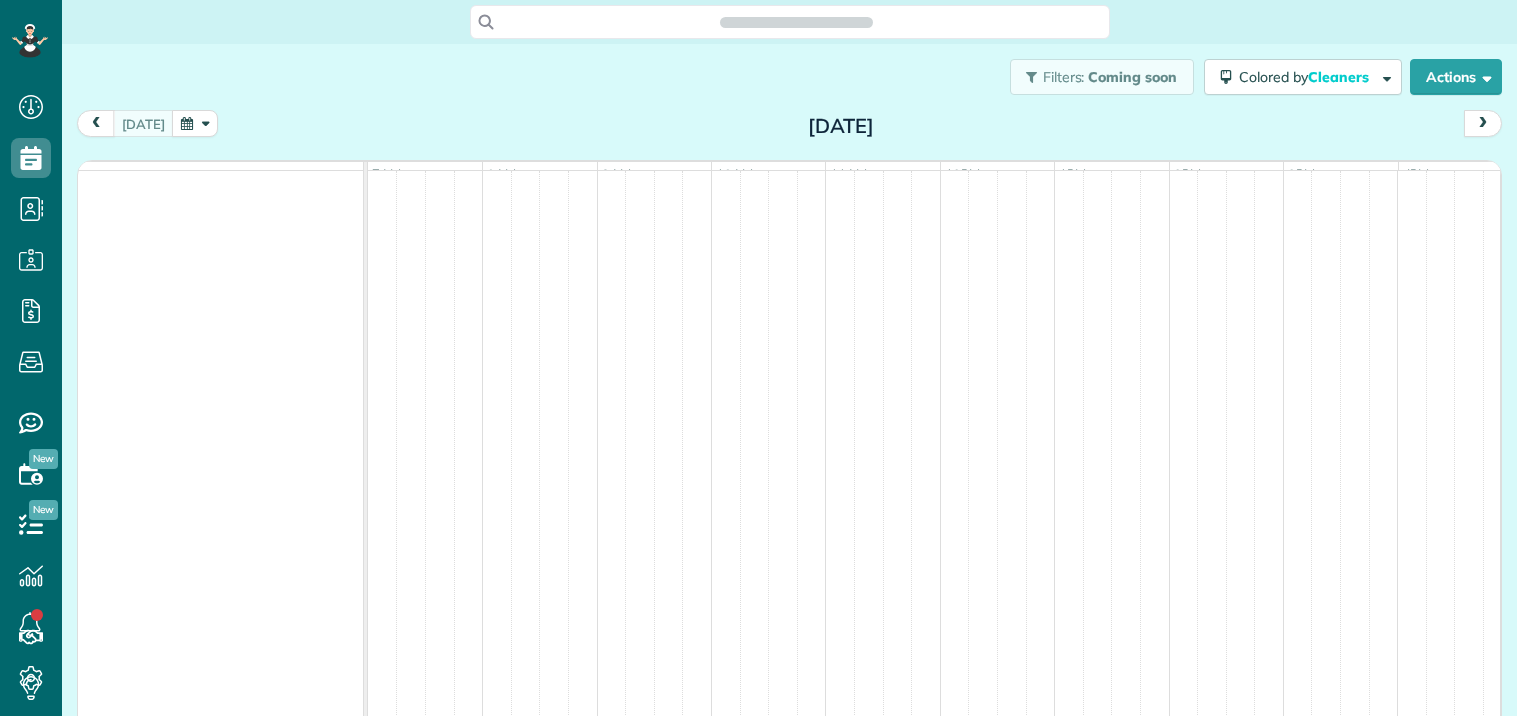 scroll, scrollTop: 0, scrollLeft: 0, axis: both 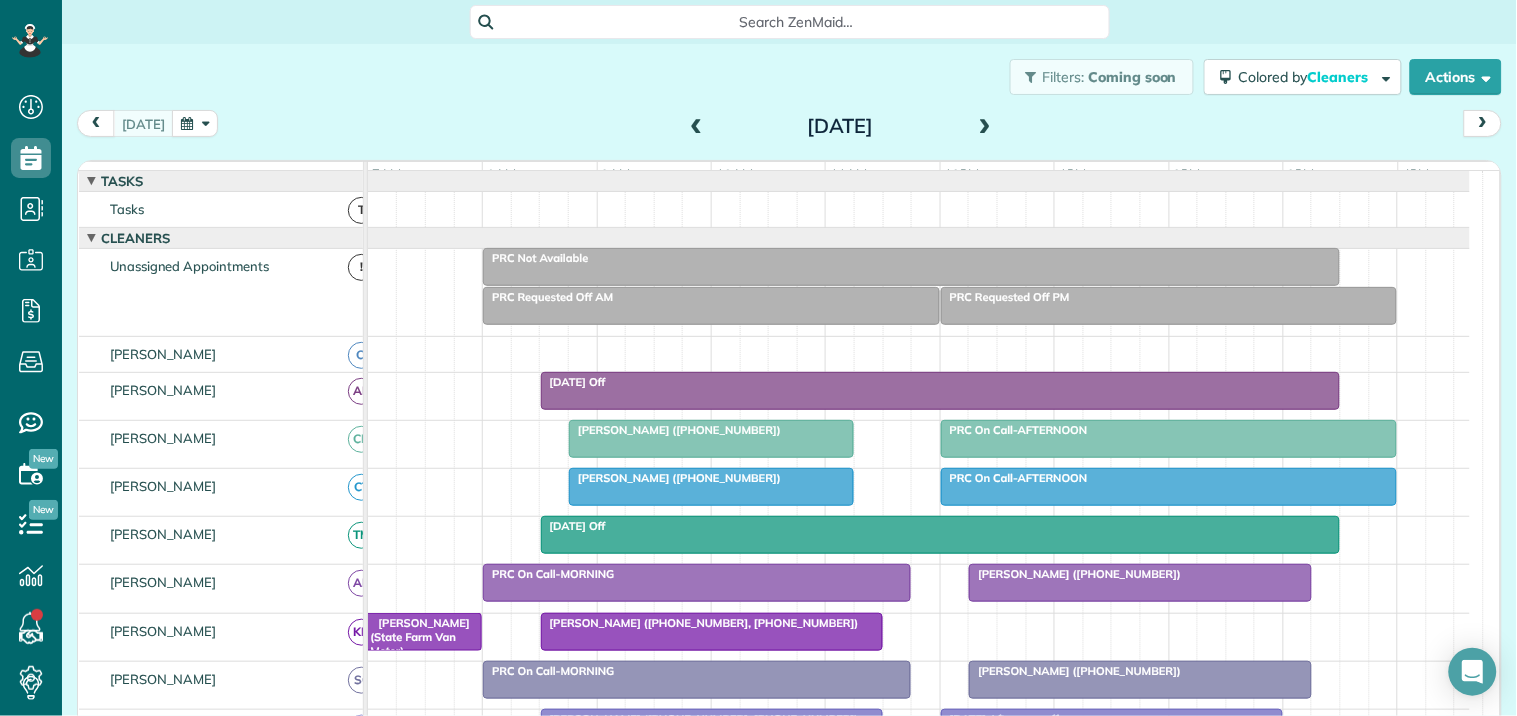 click at bounding box center (985, 127) 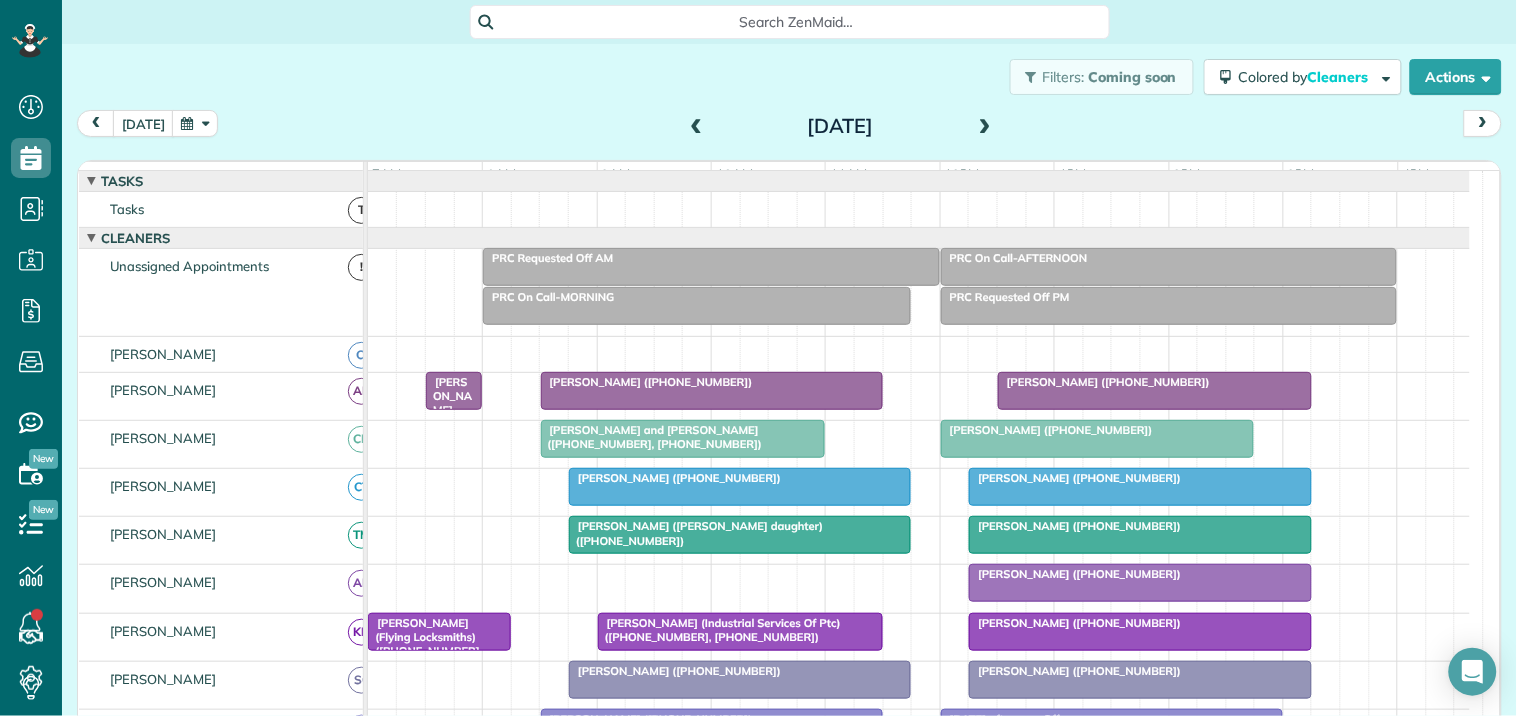 scroll, scrollTop: 100, scrollLeft: 0, axis: vertical 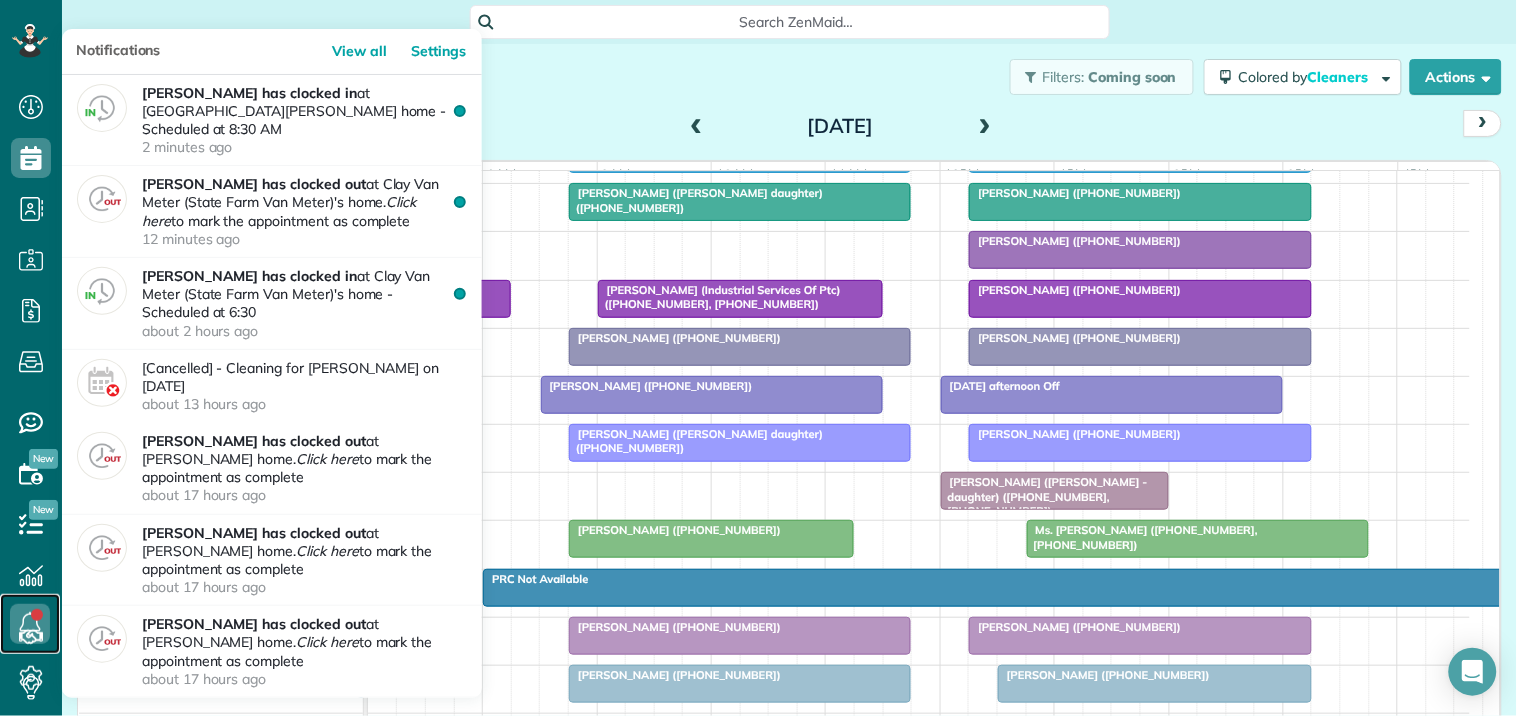 click at bounding box center (30, 624) 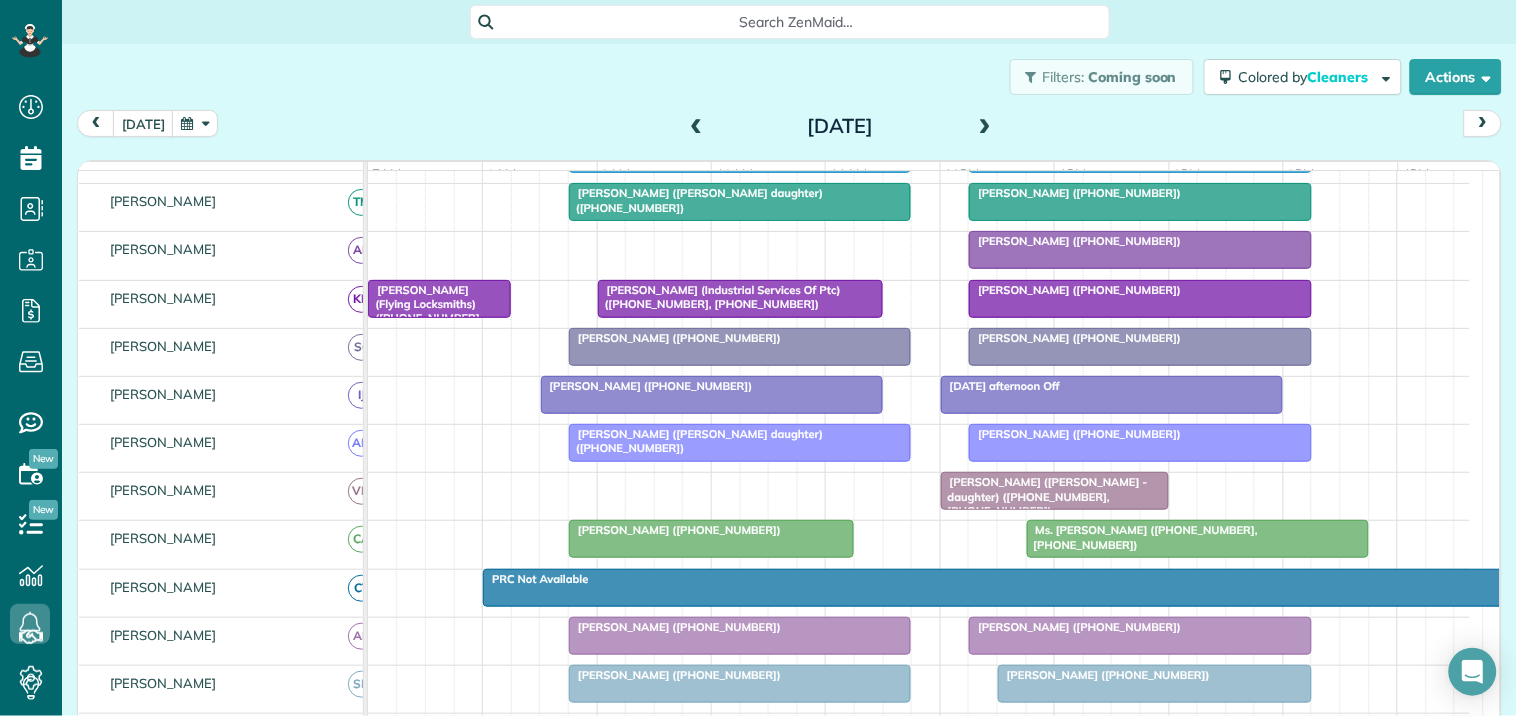 click at bounding box center (697, 127) 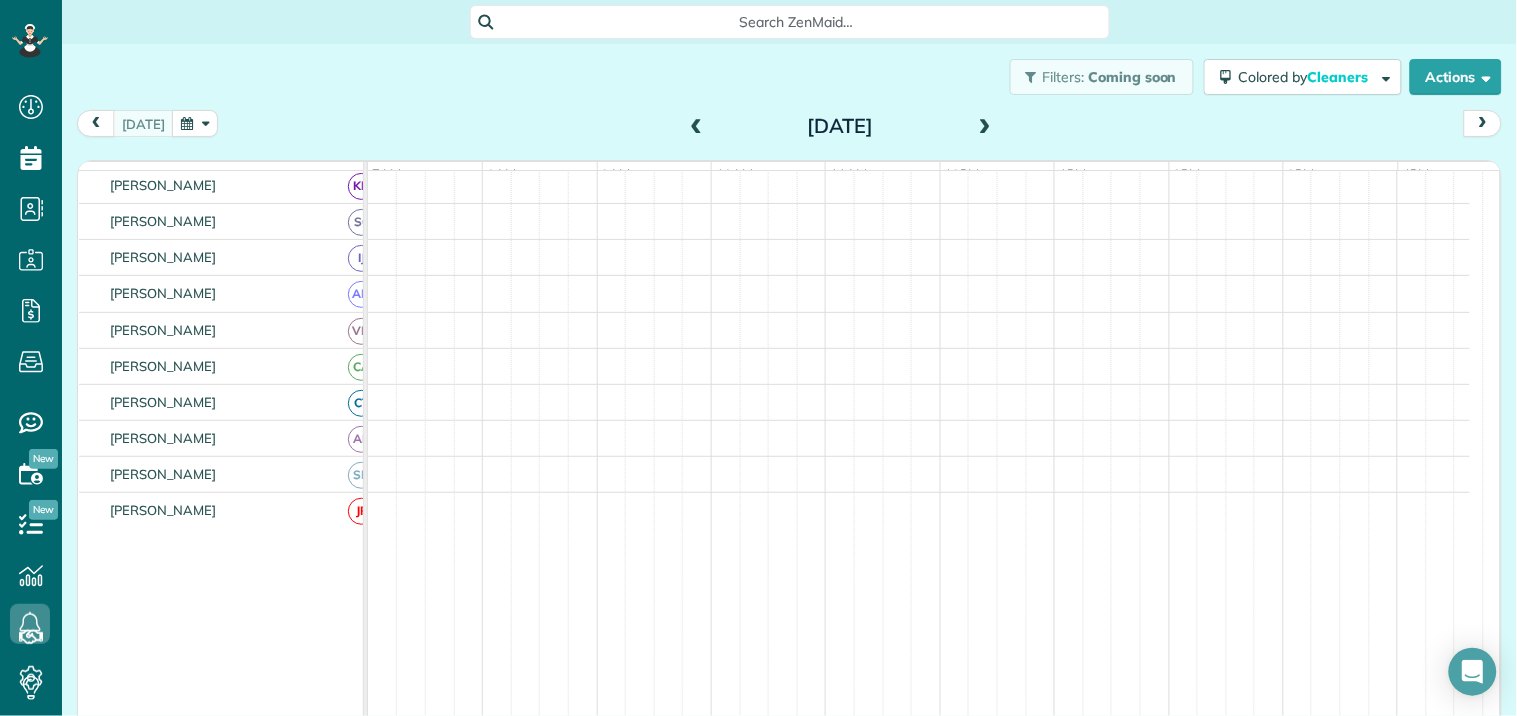 scroll, scrollTop: 245, scrollLeft: 0, axis: vertical 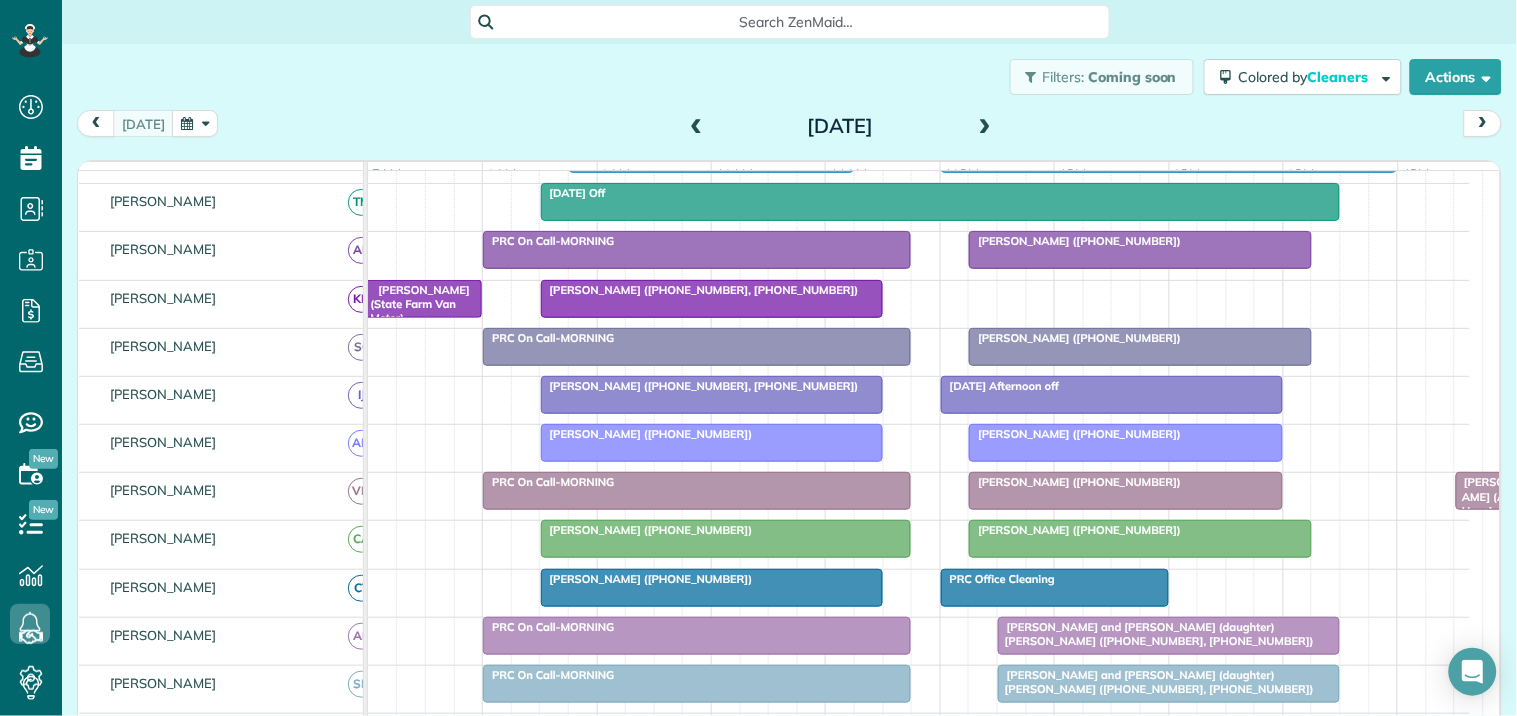 click at bounding box center (697, 127) 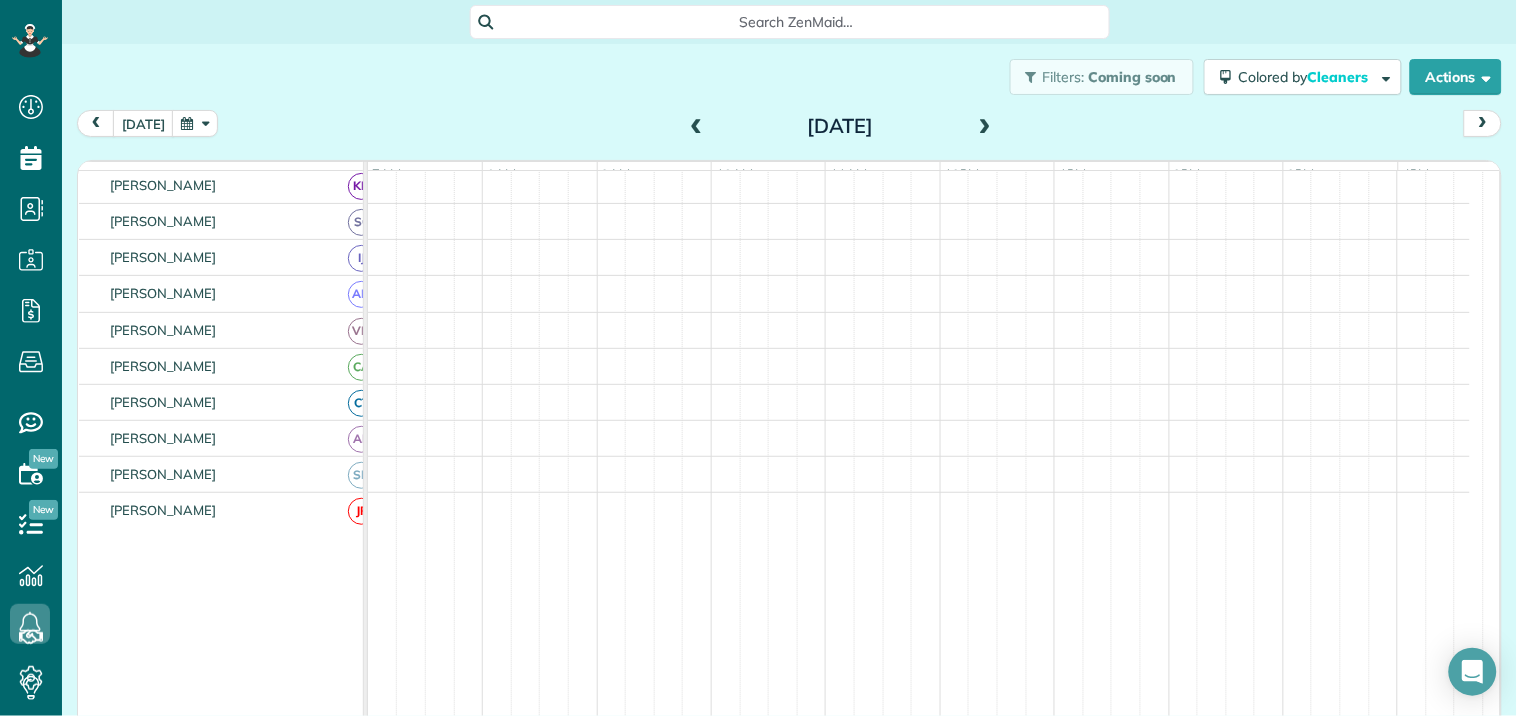scroll, scrollTop: 245, scrollLeft: 0, axis: vertical 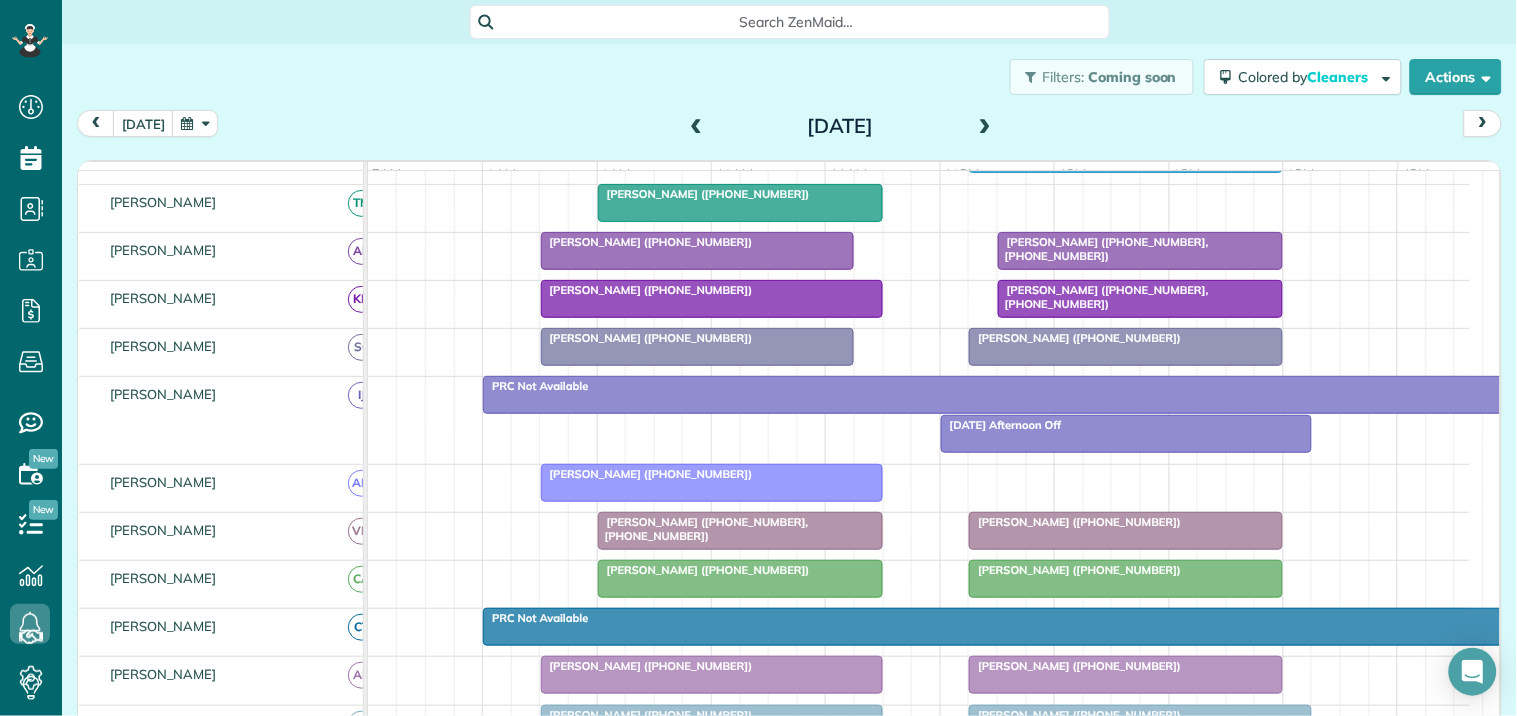 click at bounding box center (985, 127) 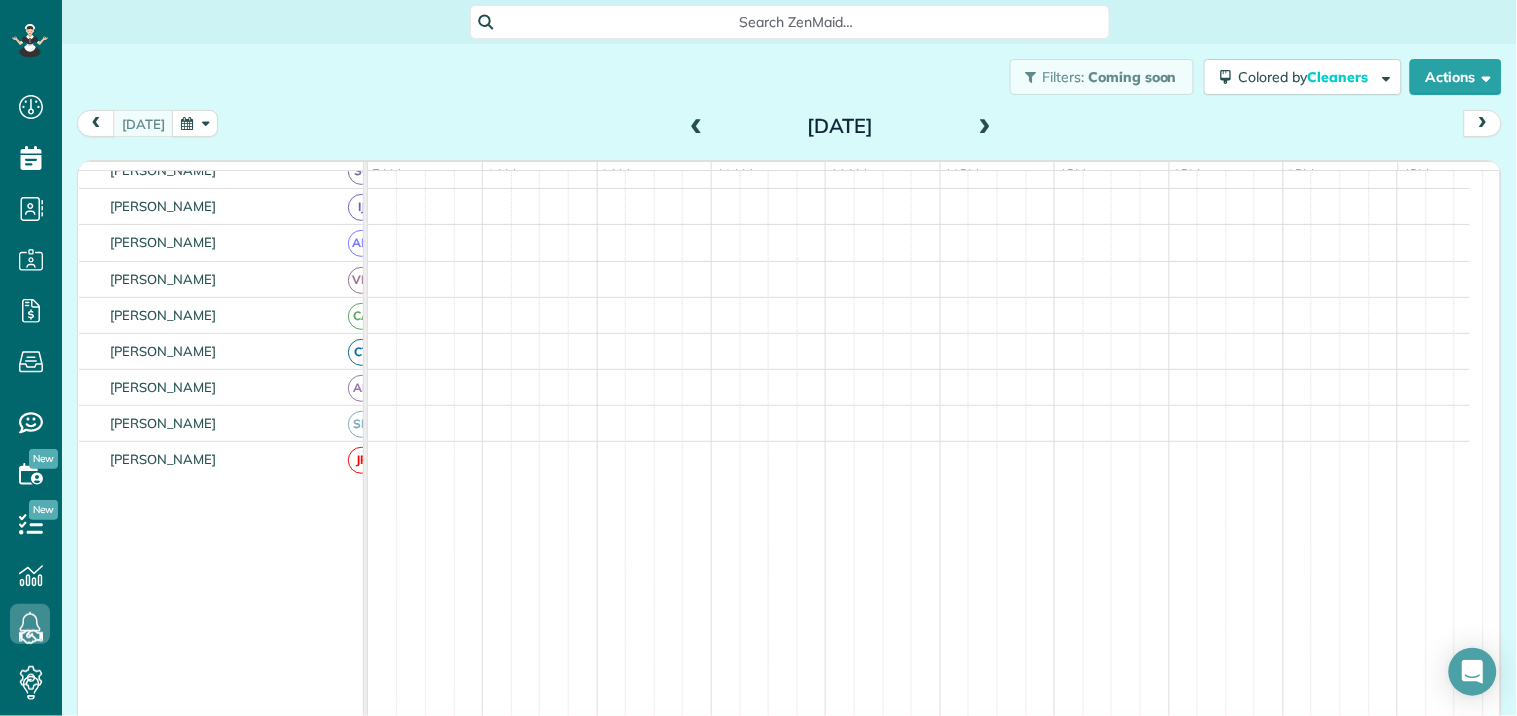 scroll, scrollTop: 245, scrollLeft: 0, axis: vertical 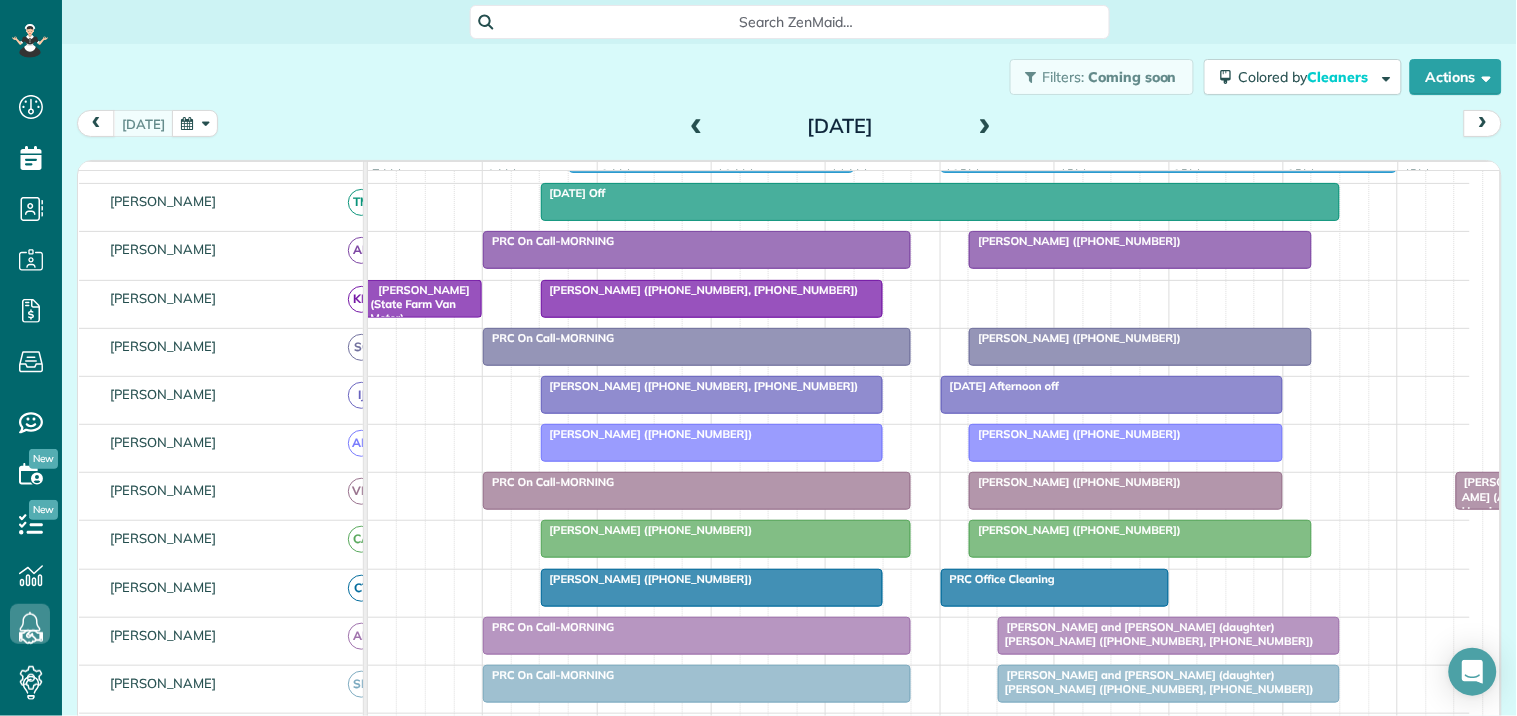 click at bounding box center [985, 127] 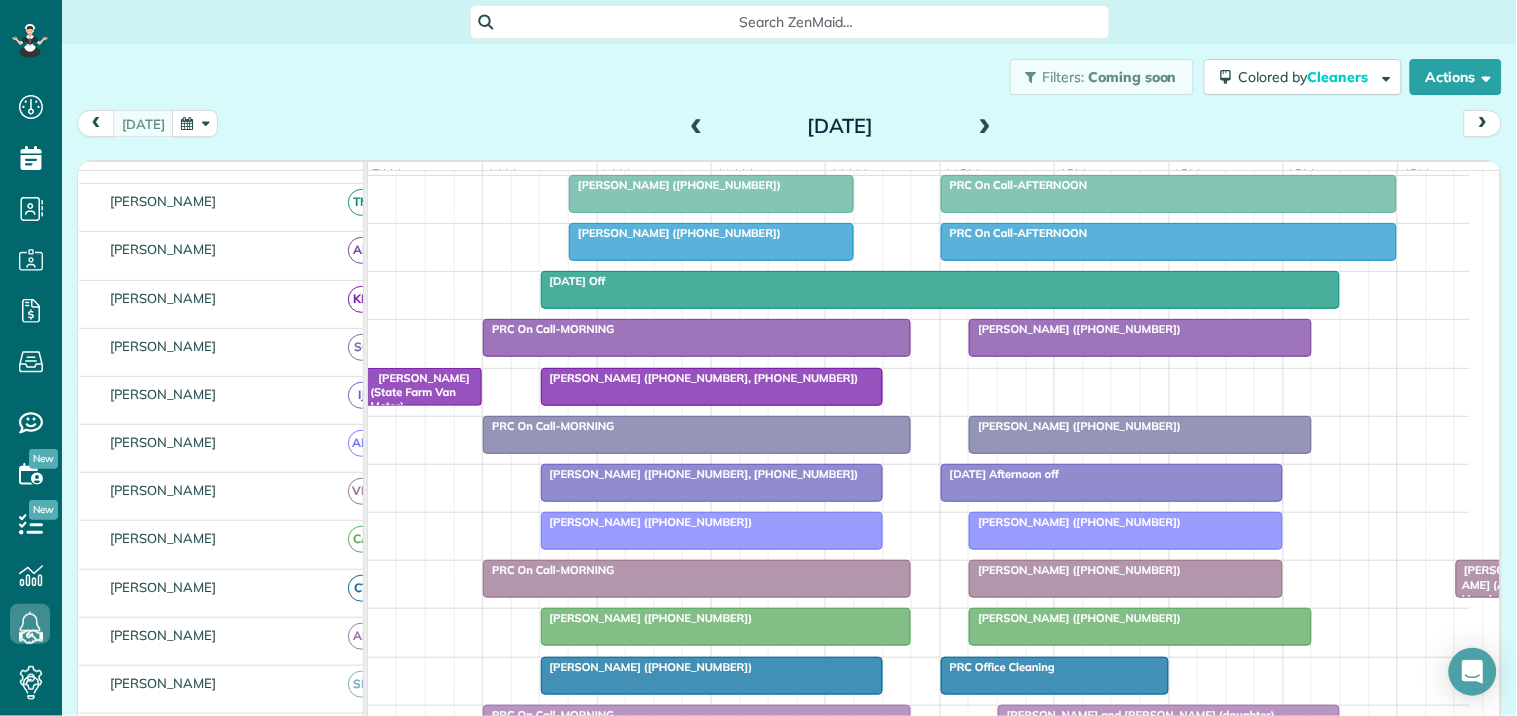scroll, scrollTop: 245, scrollLeft: 0, axis: vertical 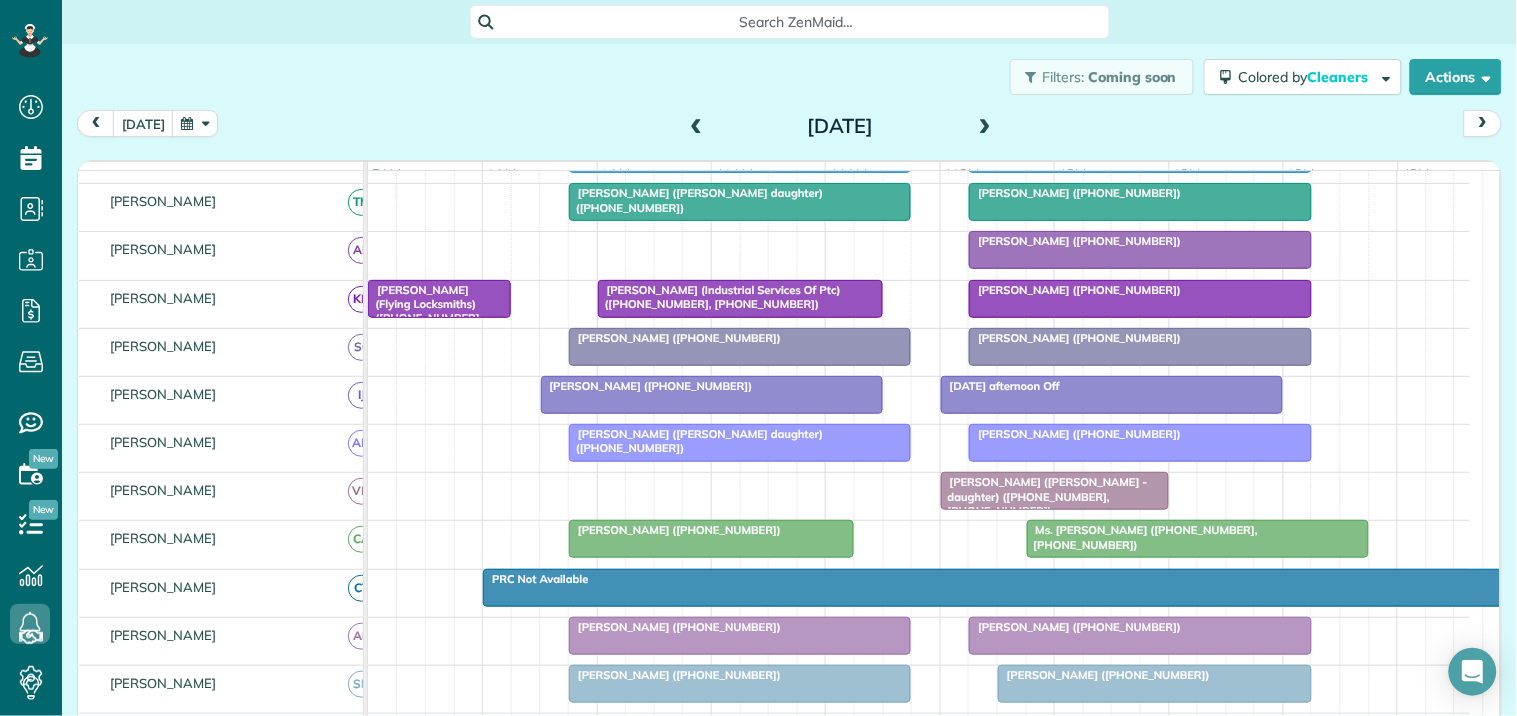 click on "Leslie Daily (+17703281240)" at bounding box center [675, 338] 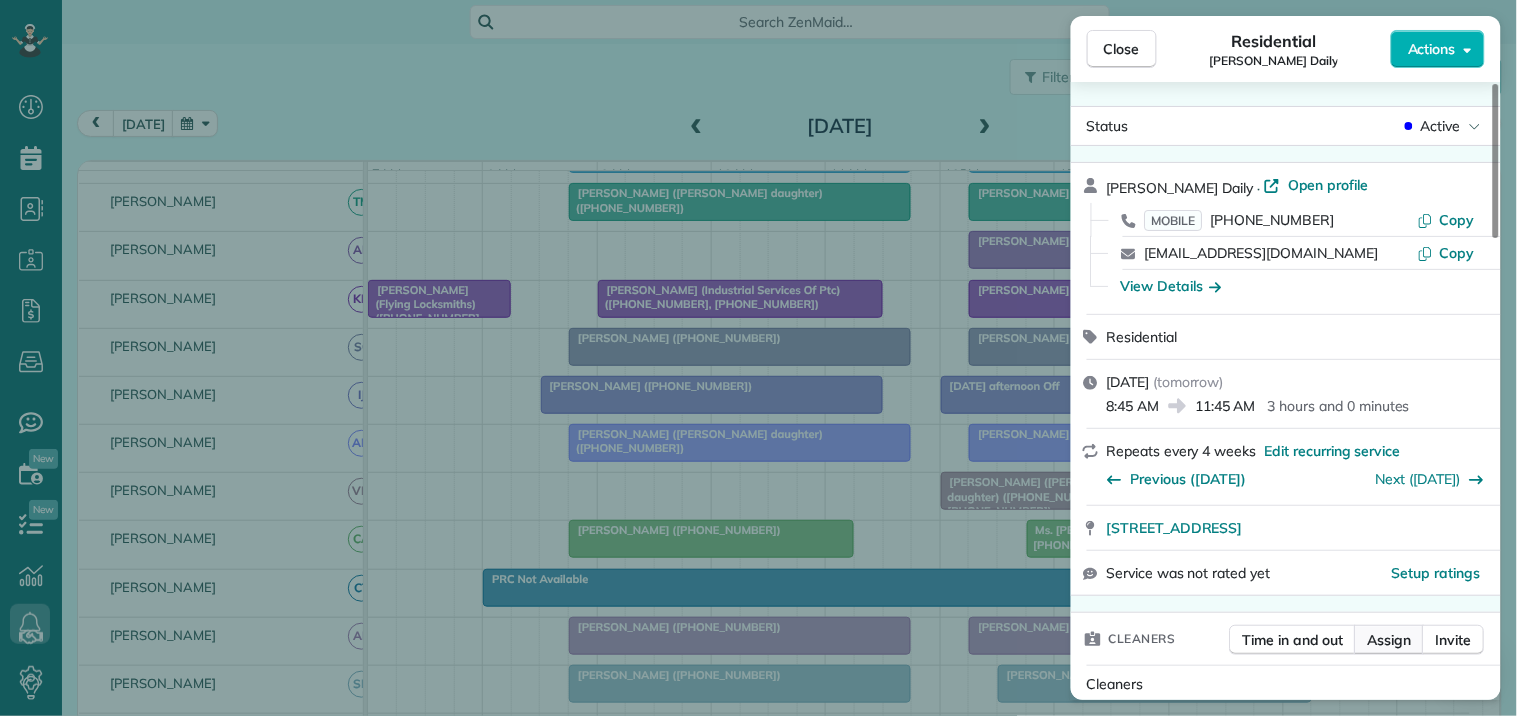 click on "Assign" at bounding box center (1390, 640) 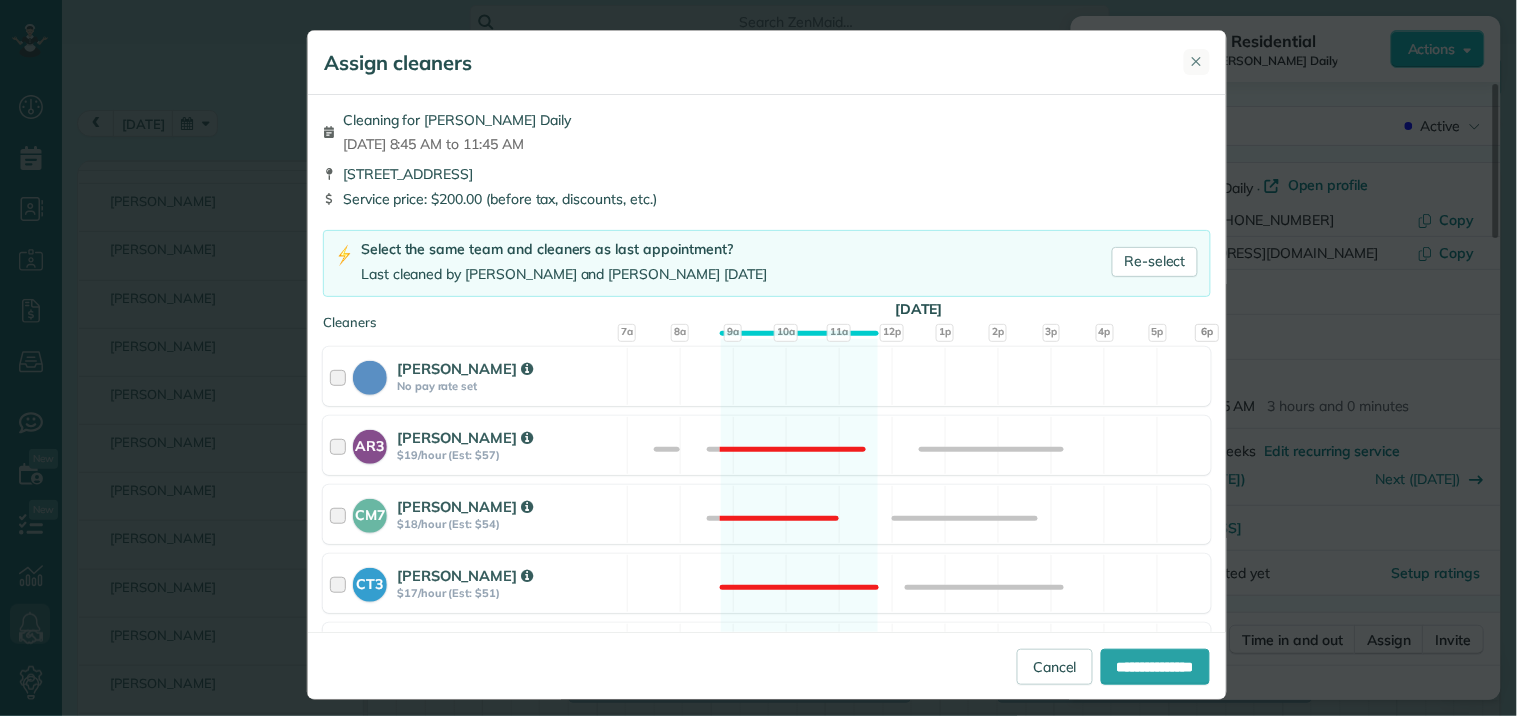 click on "✕" at bounding box center [1197, 61] 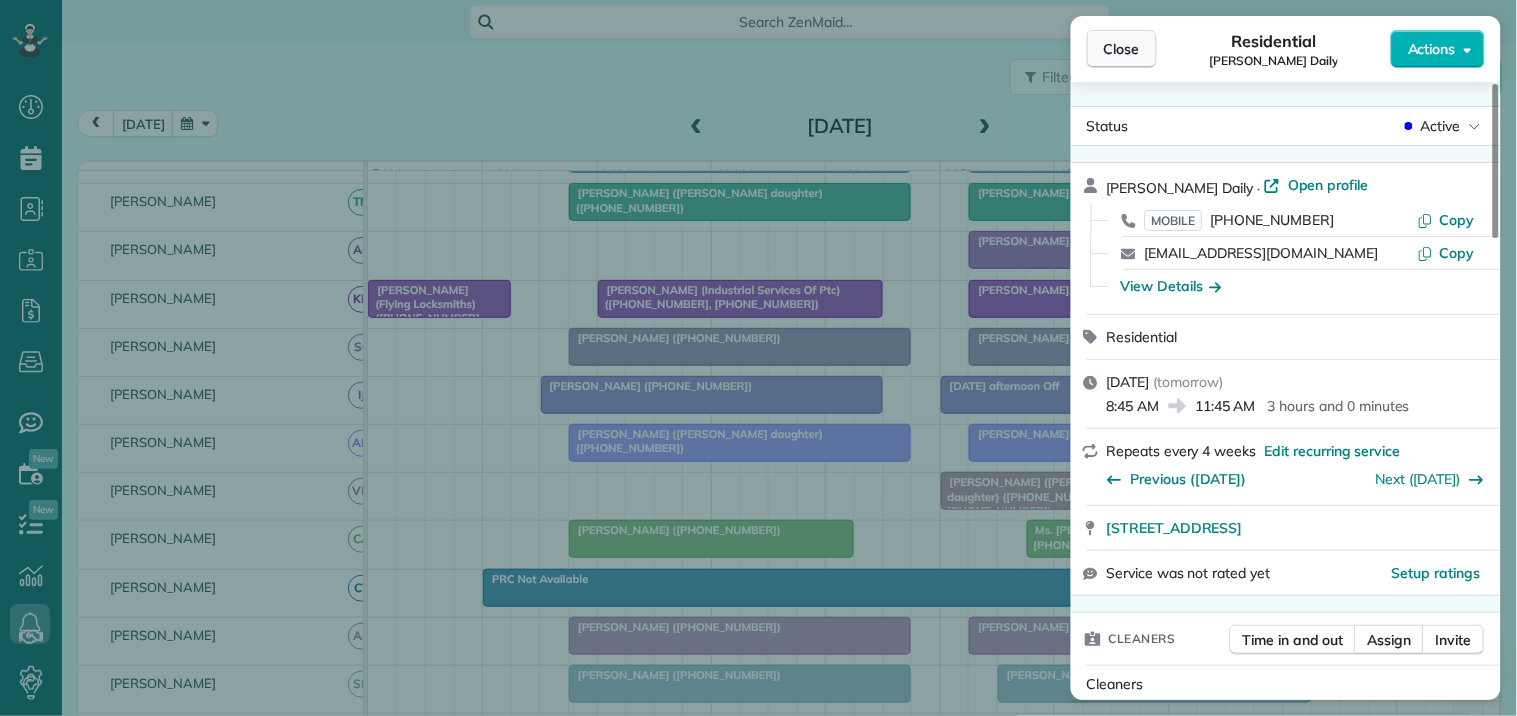 click on "Close" at bounding box center [1122, 49] 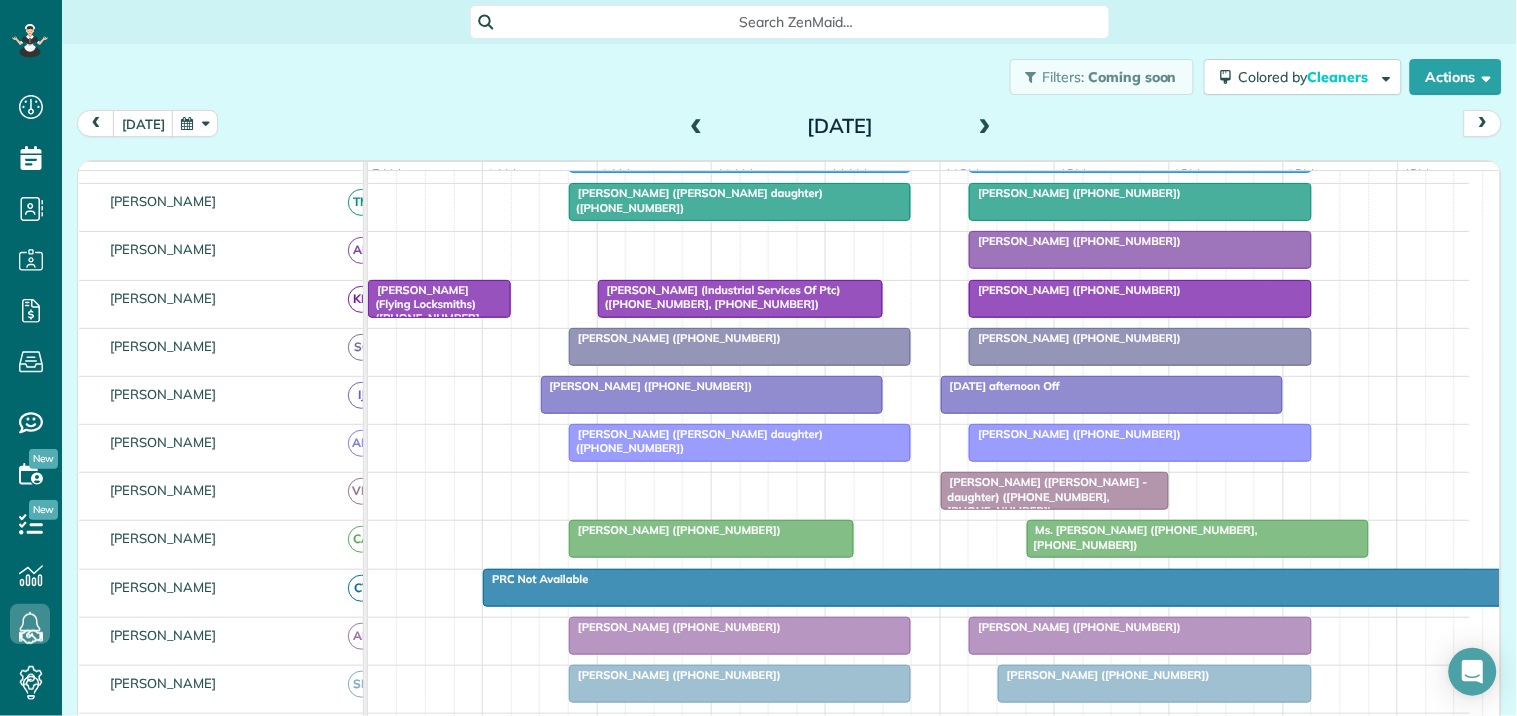 scroll, scrollTop: 414, scrollLeft: 0, axis: vertical 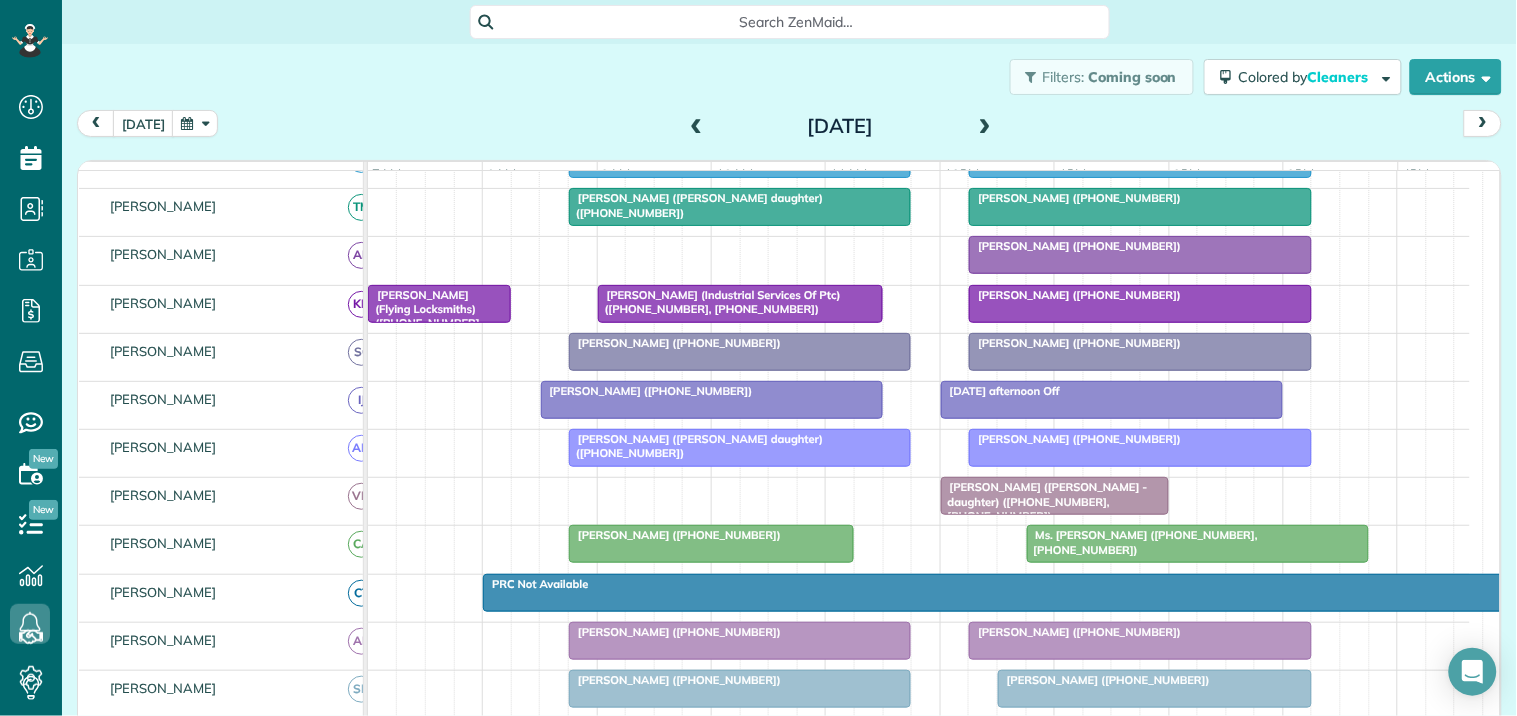 click at bounding box center (740, 352) 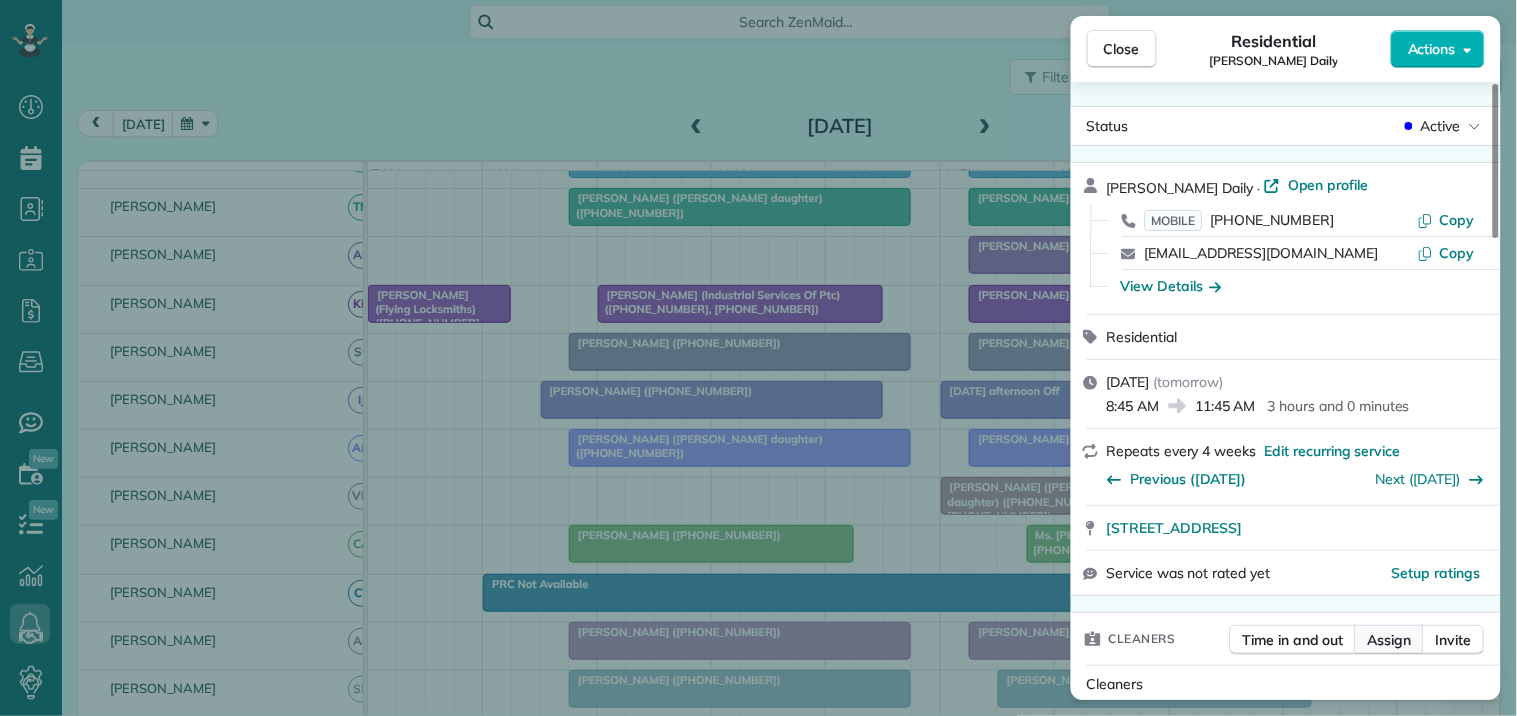 click on "Assign" at bounding box center [1390, 640] 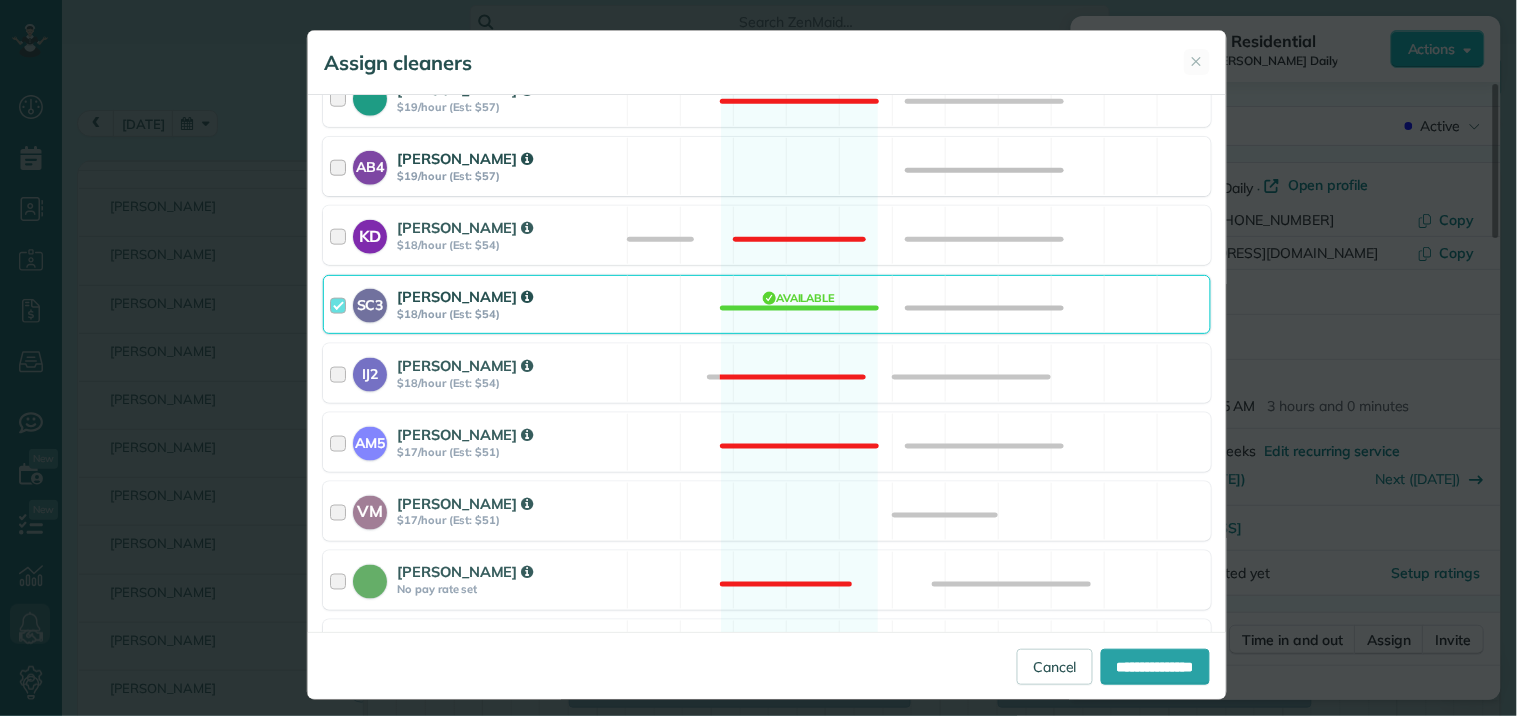 click on "AB4
Adriana Bueno
$19/hour (Est: $57)
Available" at bounding box center [767, 166] 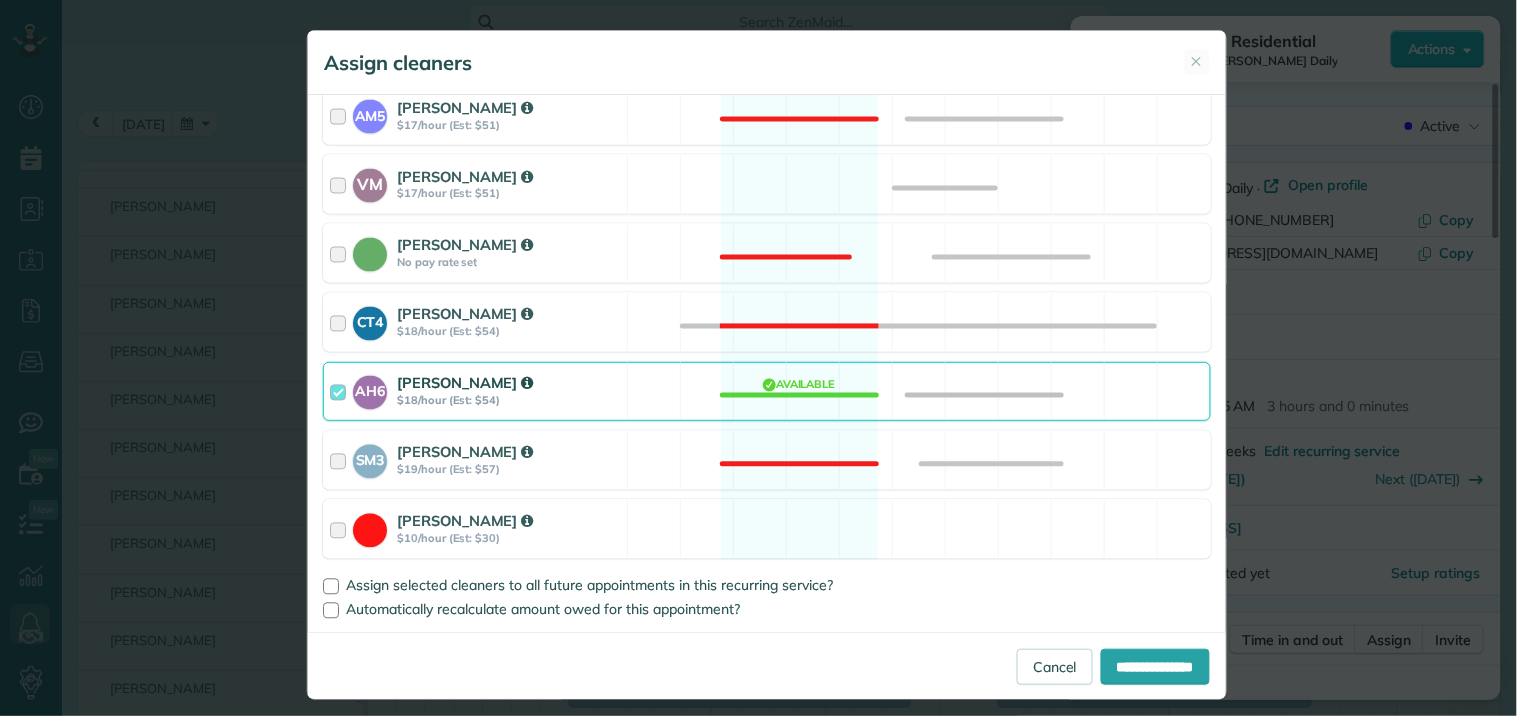click on "AH6
Ashley Hudson
$18/hour (Est: $54)
Available" at bounding box center (767, 391) 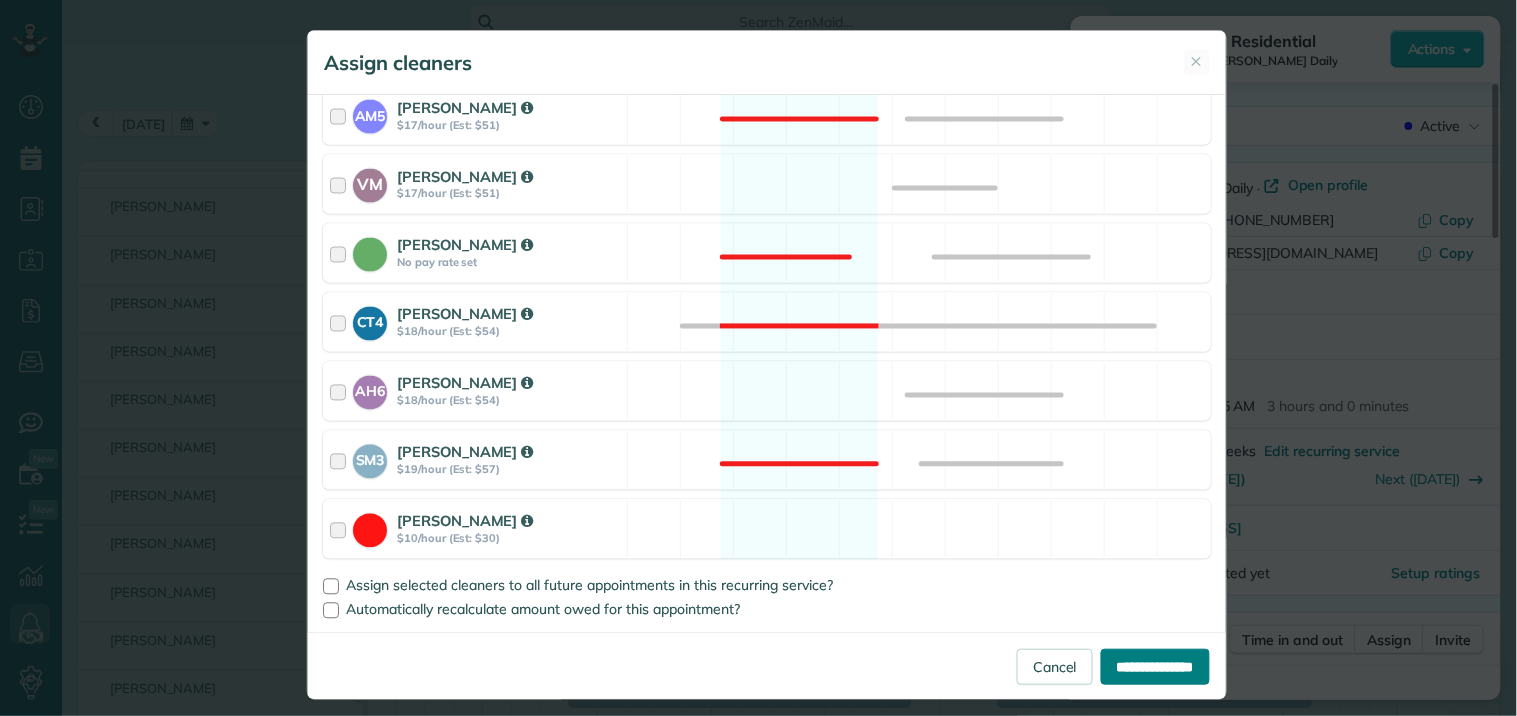 click on "**********" at bounding box center (1155, 667) 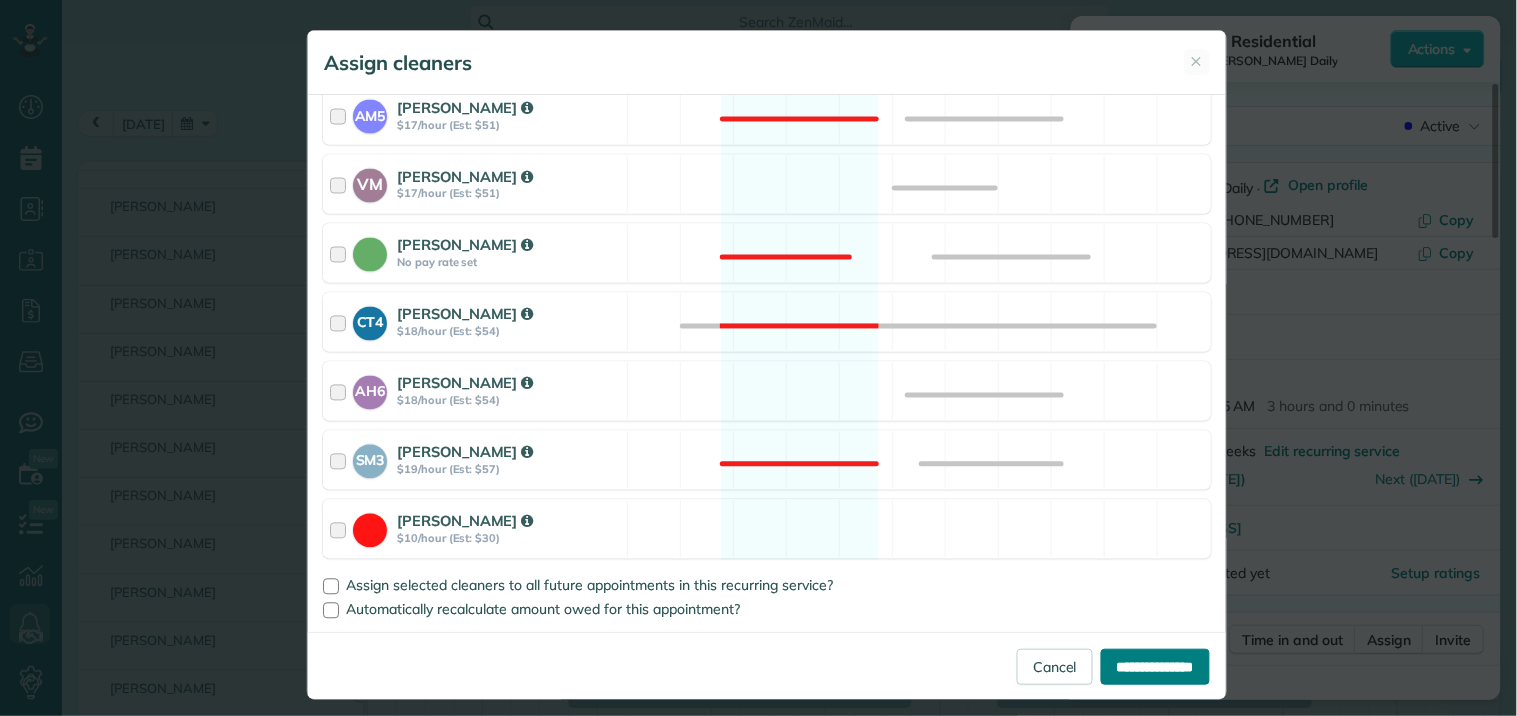 type on "**********" 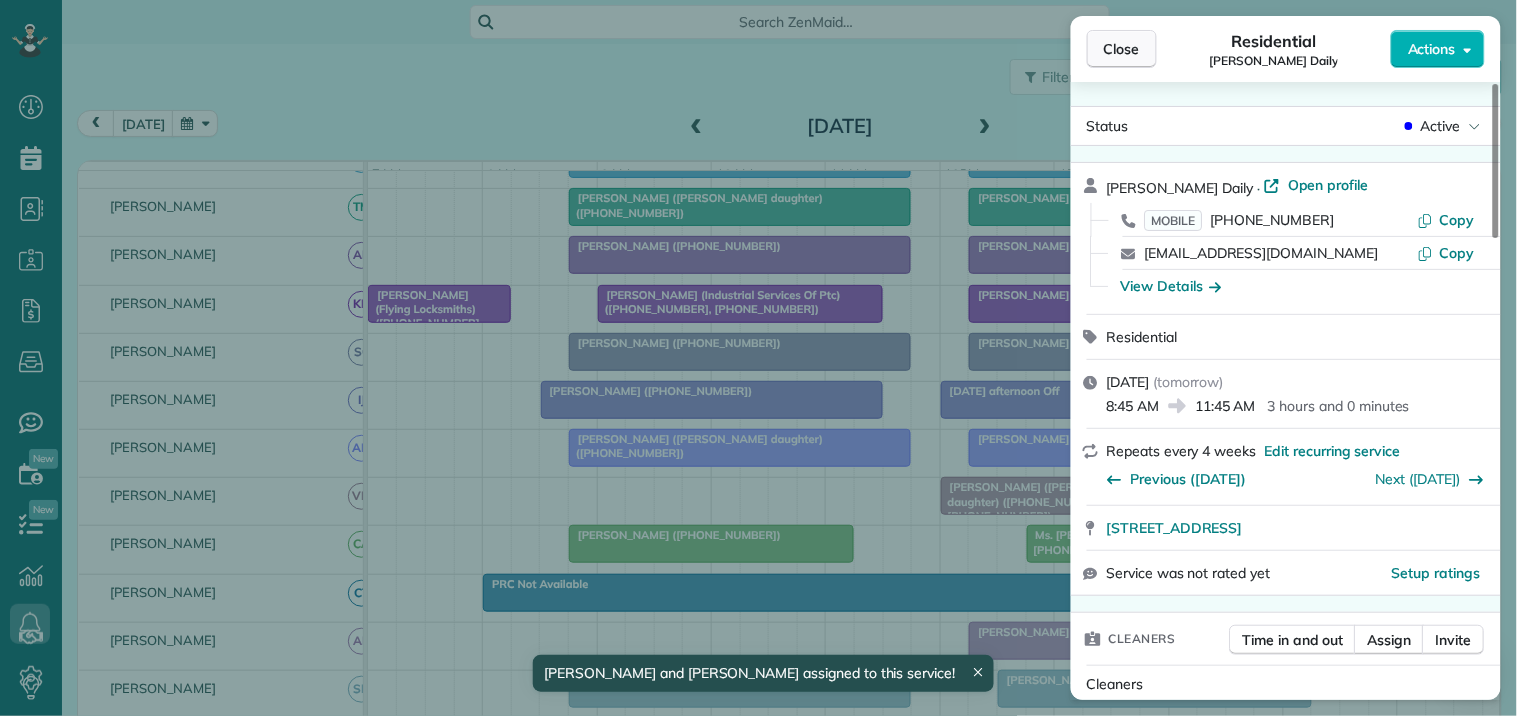 click on "Close" at bounding box center (1122, 49) 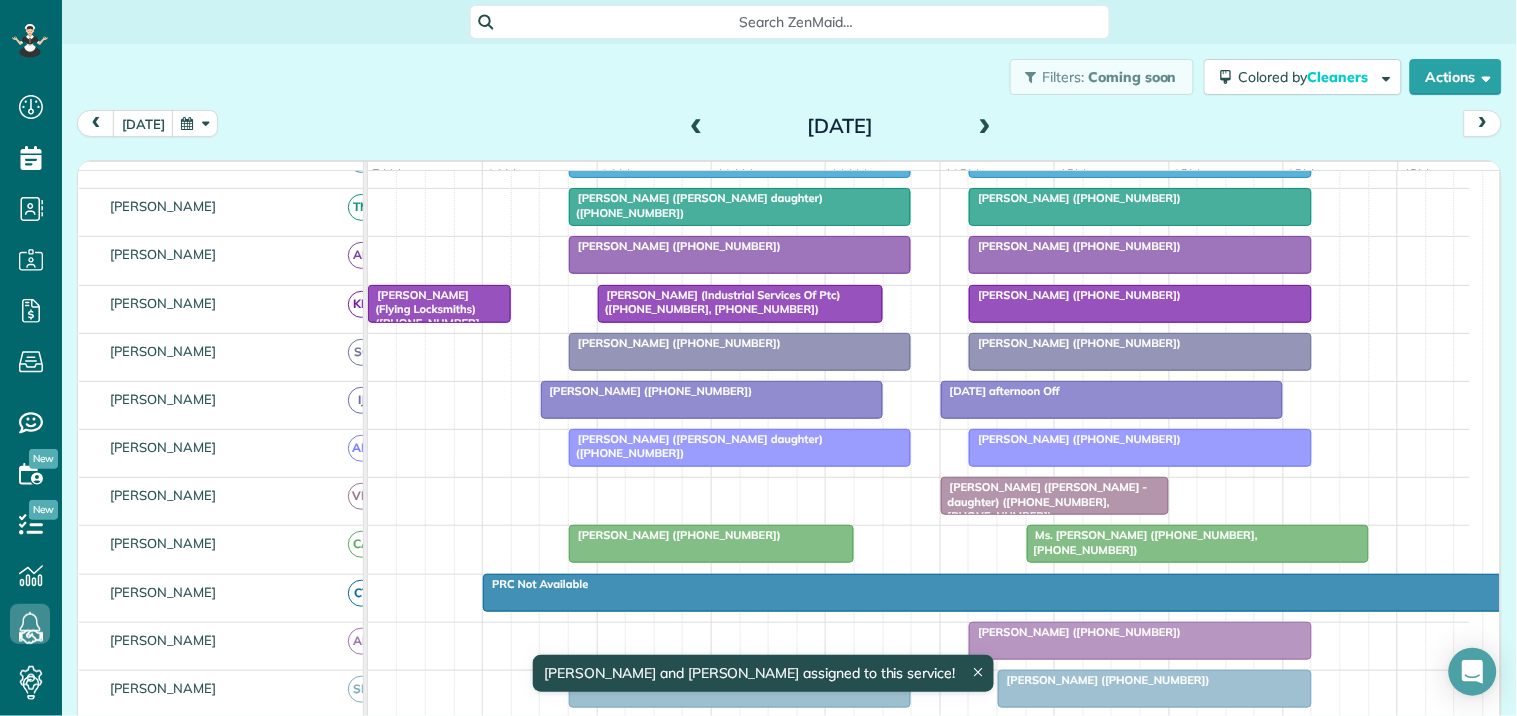 click on "Brad Bielen (+14045431914)" at bounding box center (712, 391) 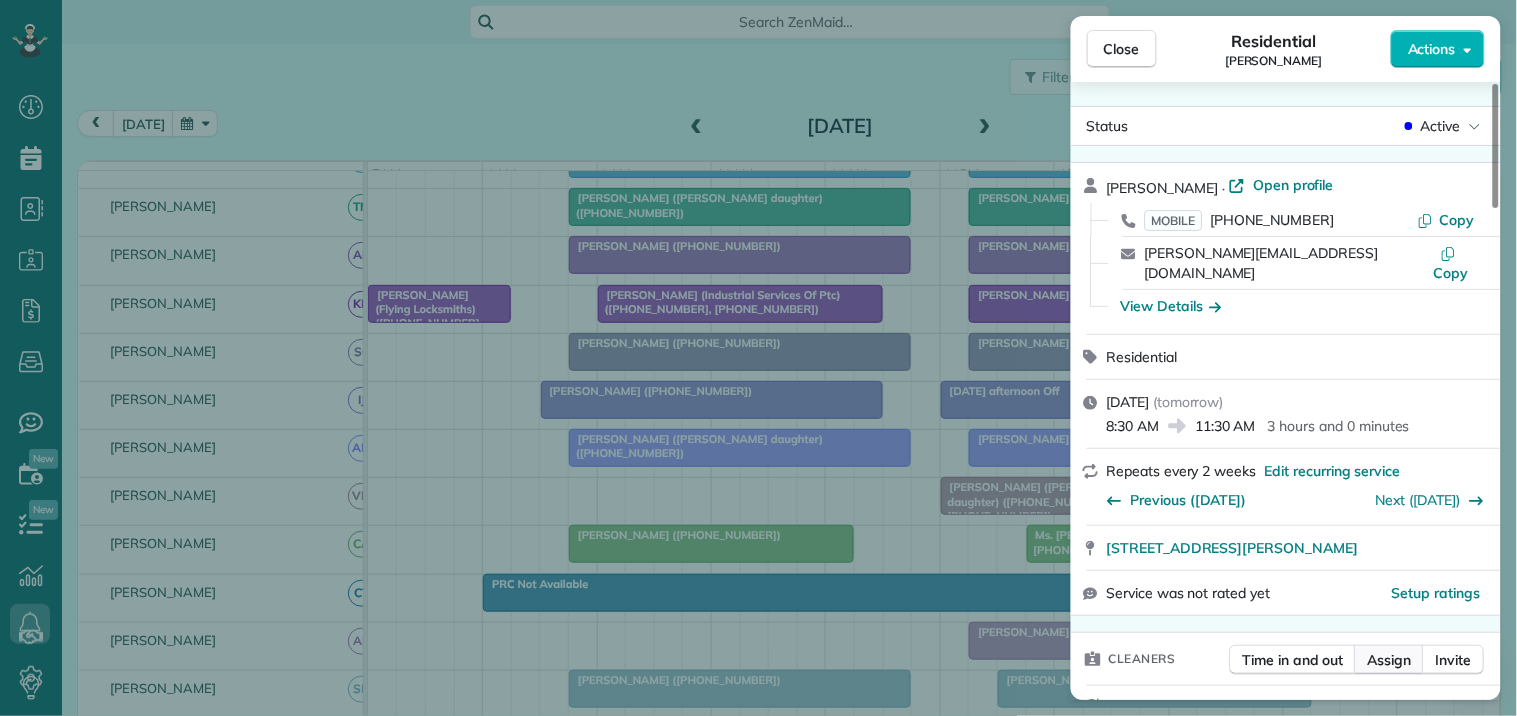 click on "Assign" at bounding box center (1390, 660) 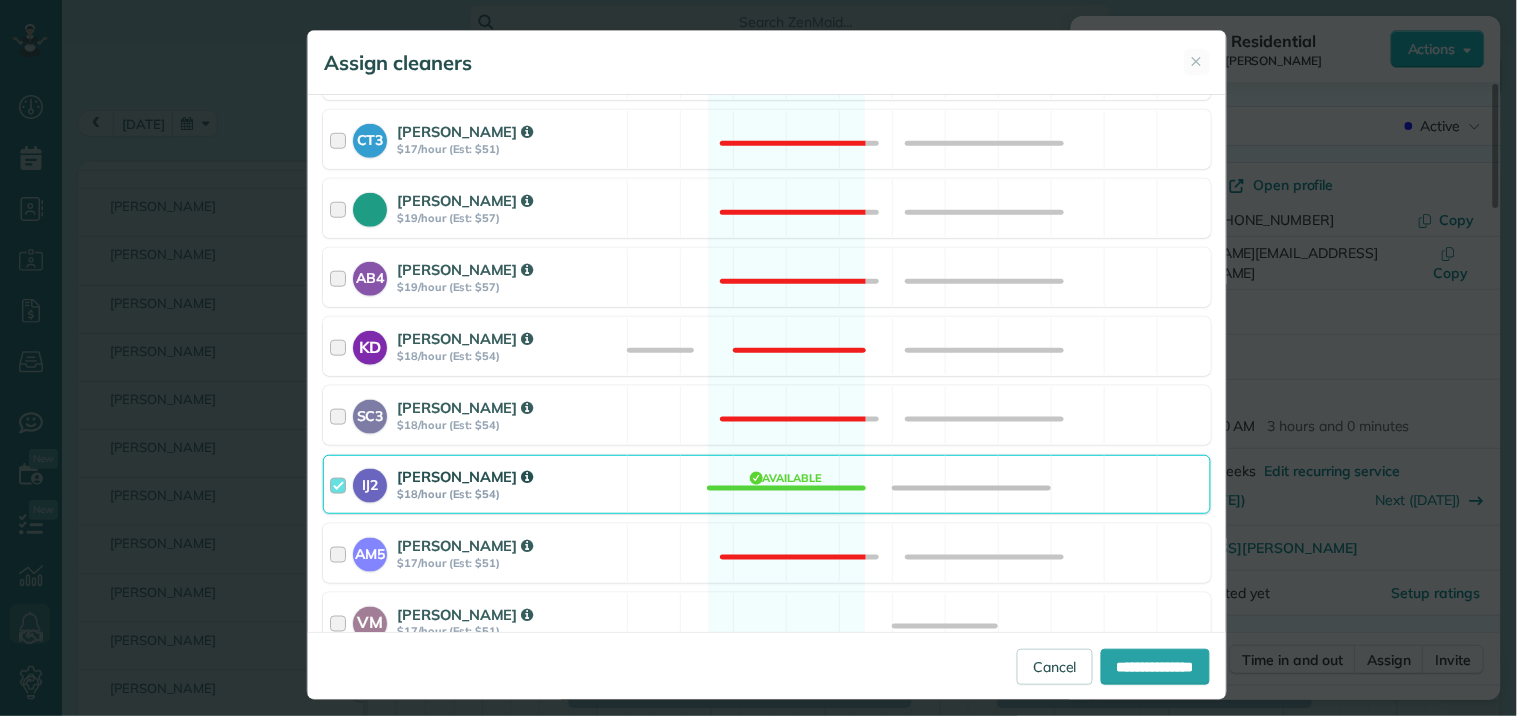 click on "IJ2
Imiah Jackson
$18/hour (Est: $54)
Available" at bounding box center [767, 484] 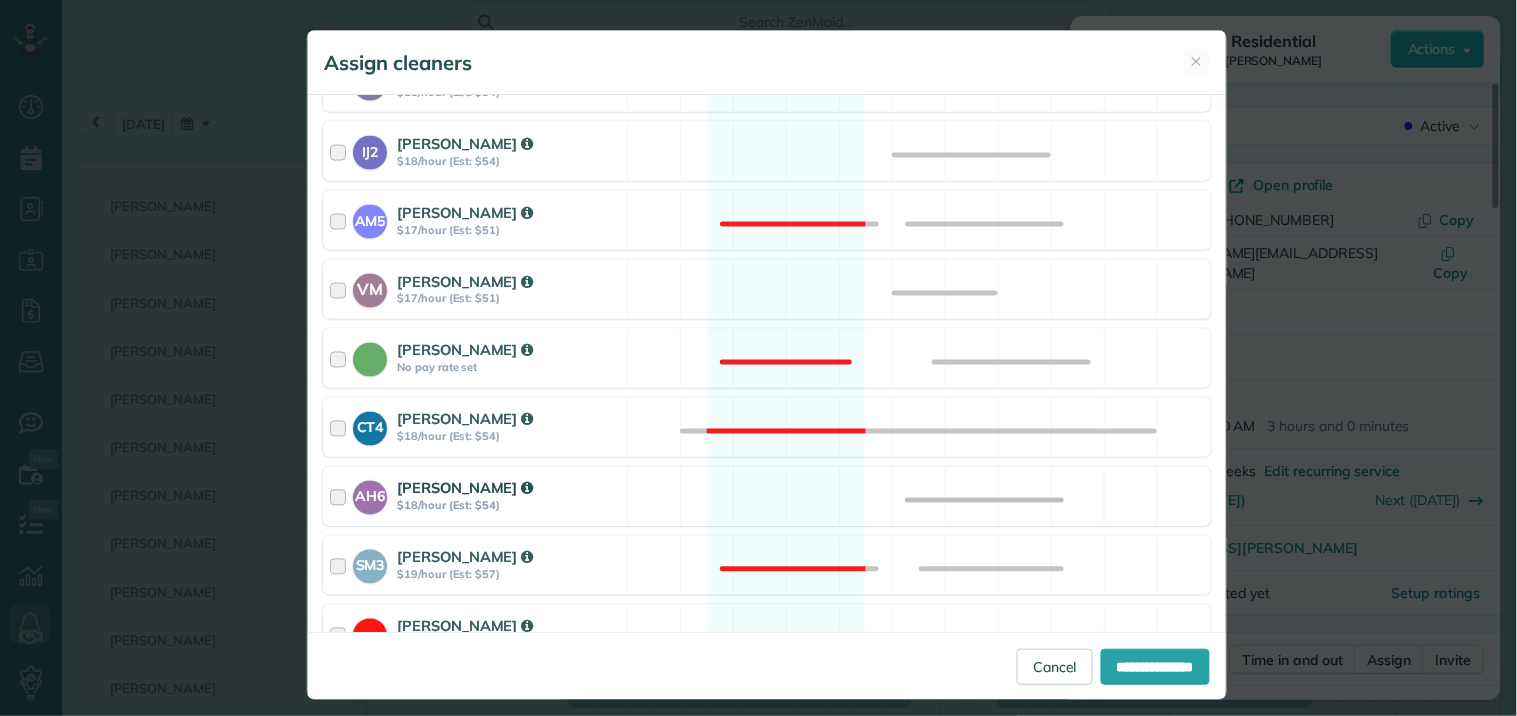 click on "AH6
[PERSON_NAME]
$18/hour (Est: $54)
Available" at bounding box center [767, 496] 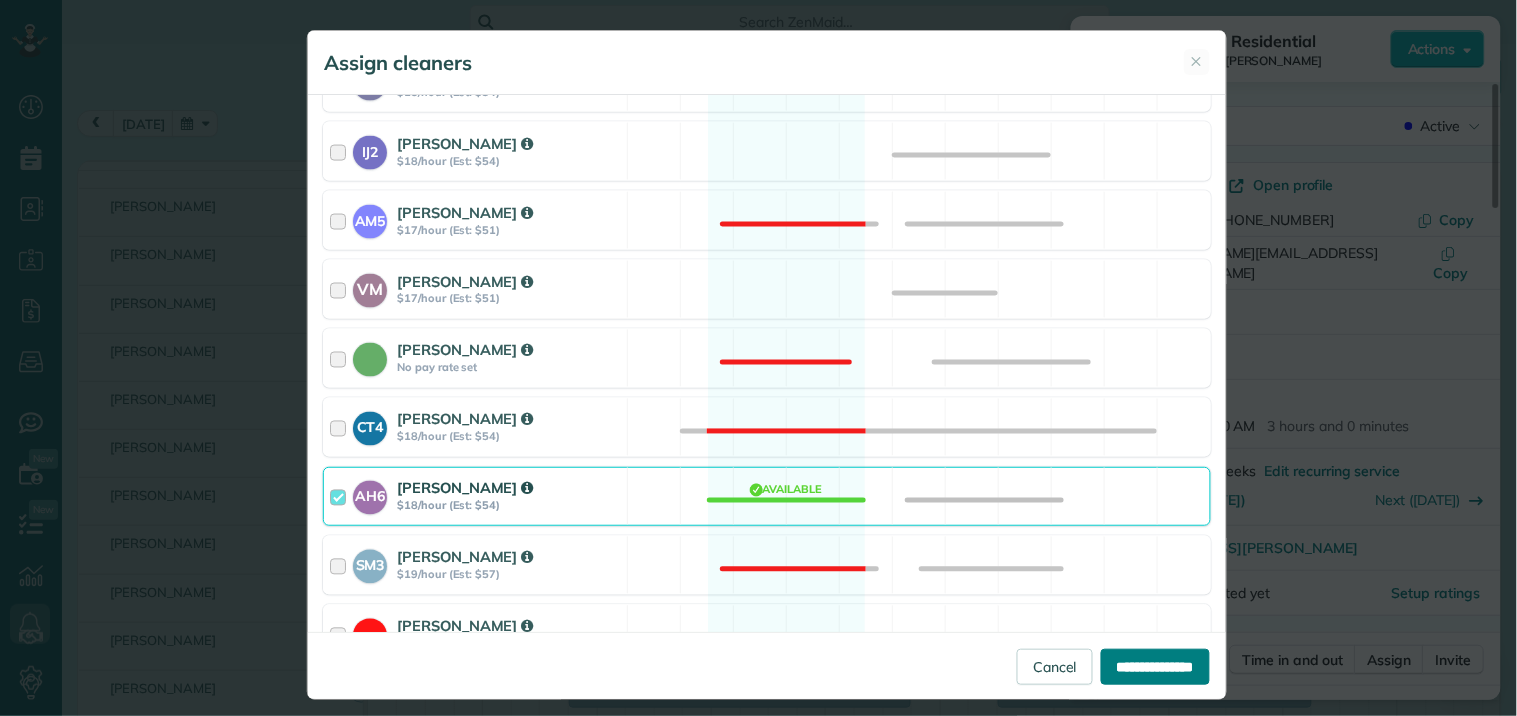 click on "**********" at bounding box center [1155, 667] 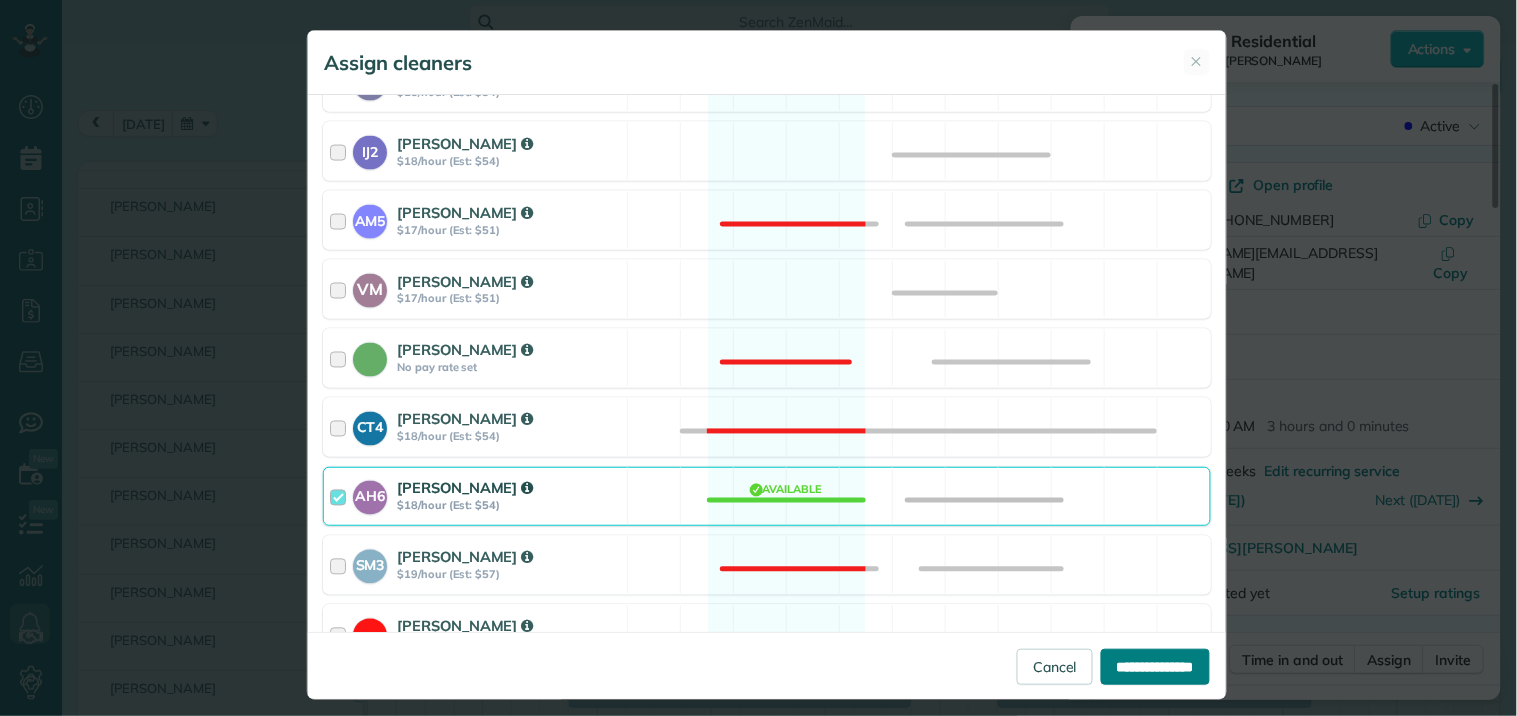 type on "**********" 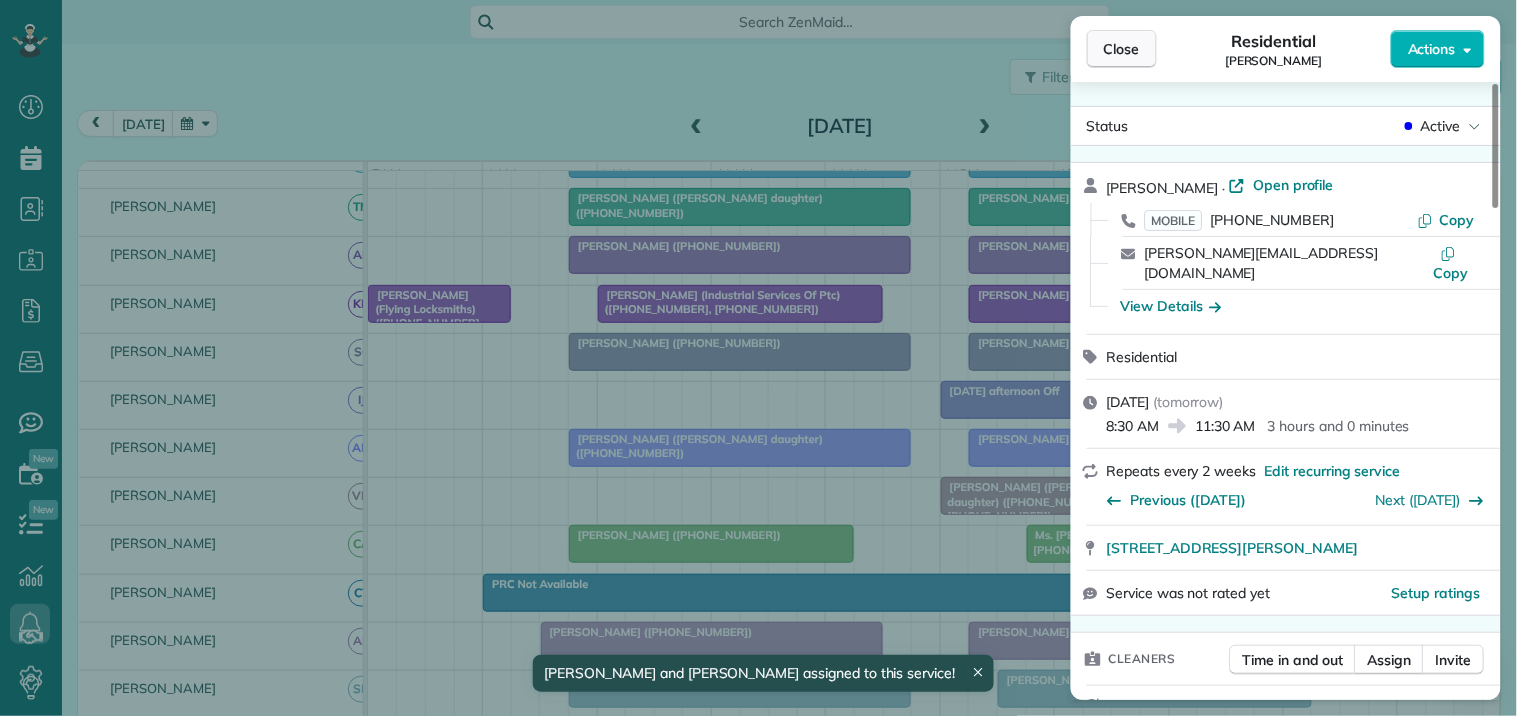 click on "Close" at bounding box center [1122, 49] 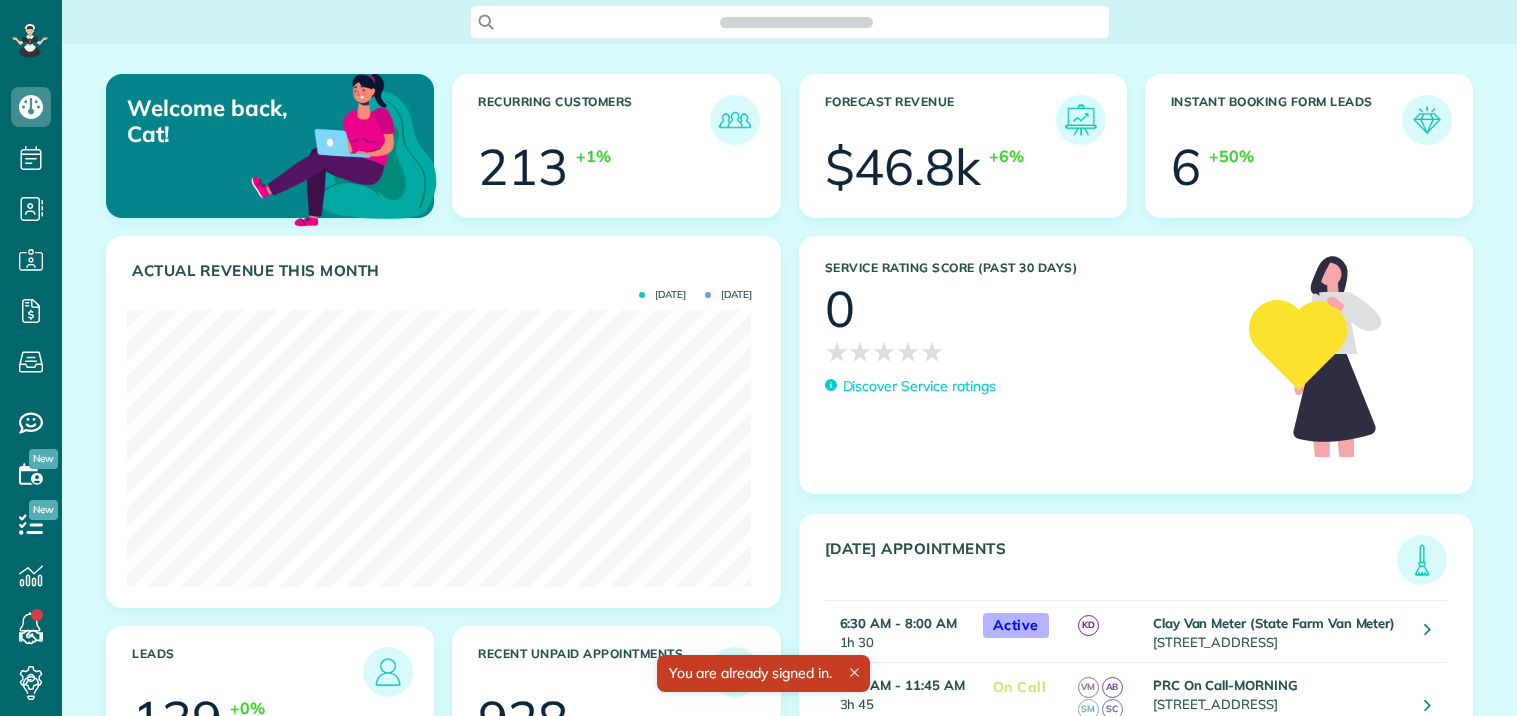 scroll, scrollTop: 0, scrollLeft: 0, axis: both 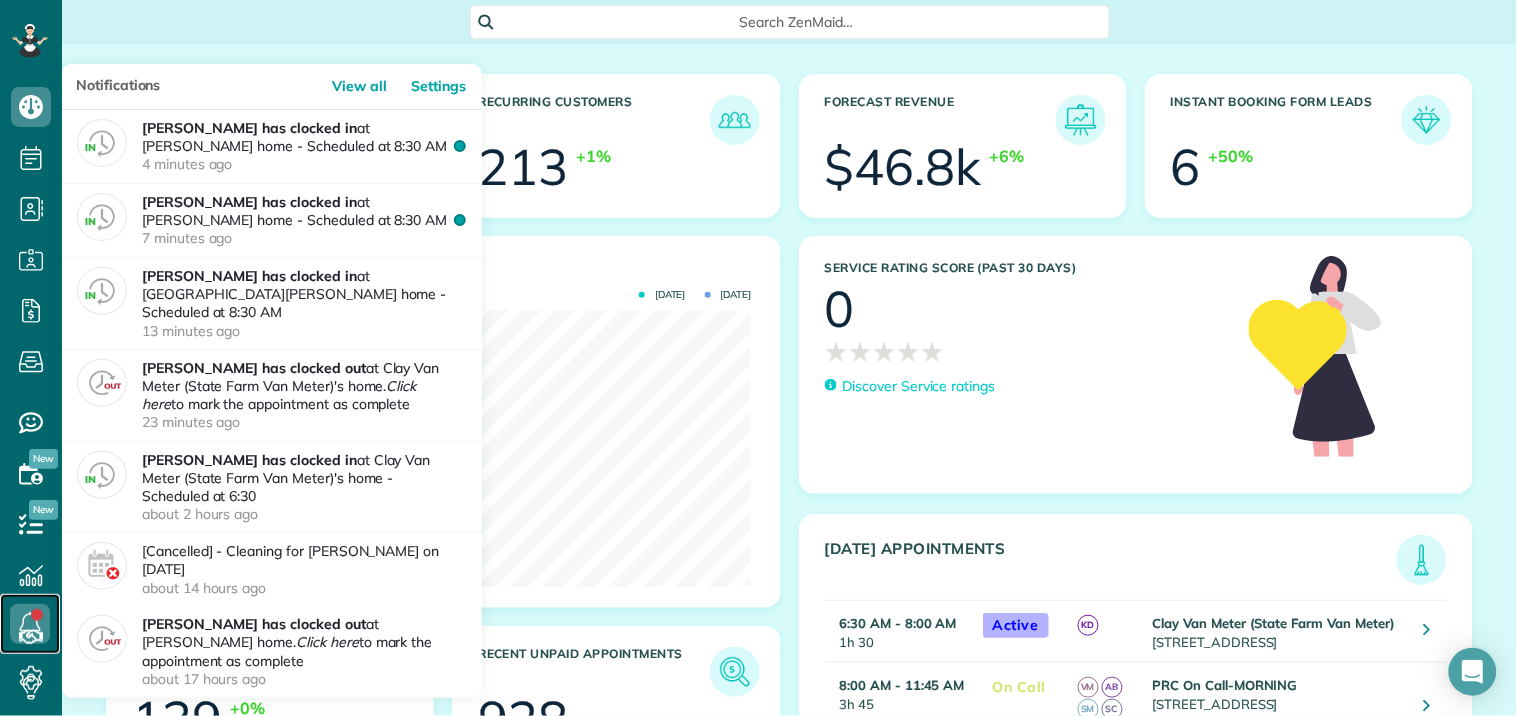 click at bounding box center [30, 624] 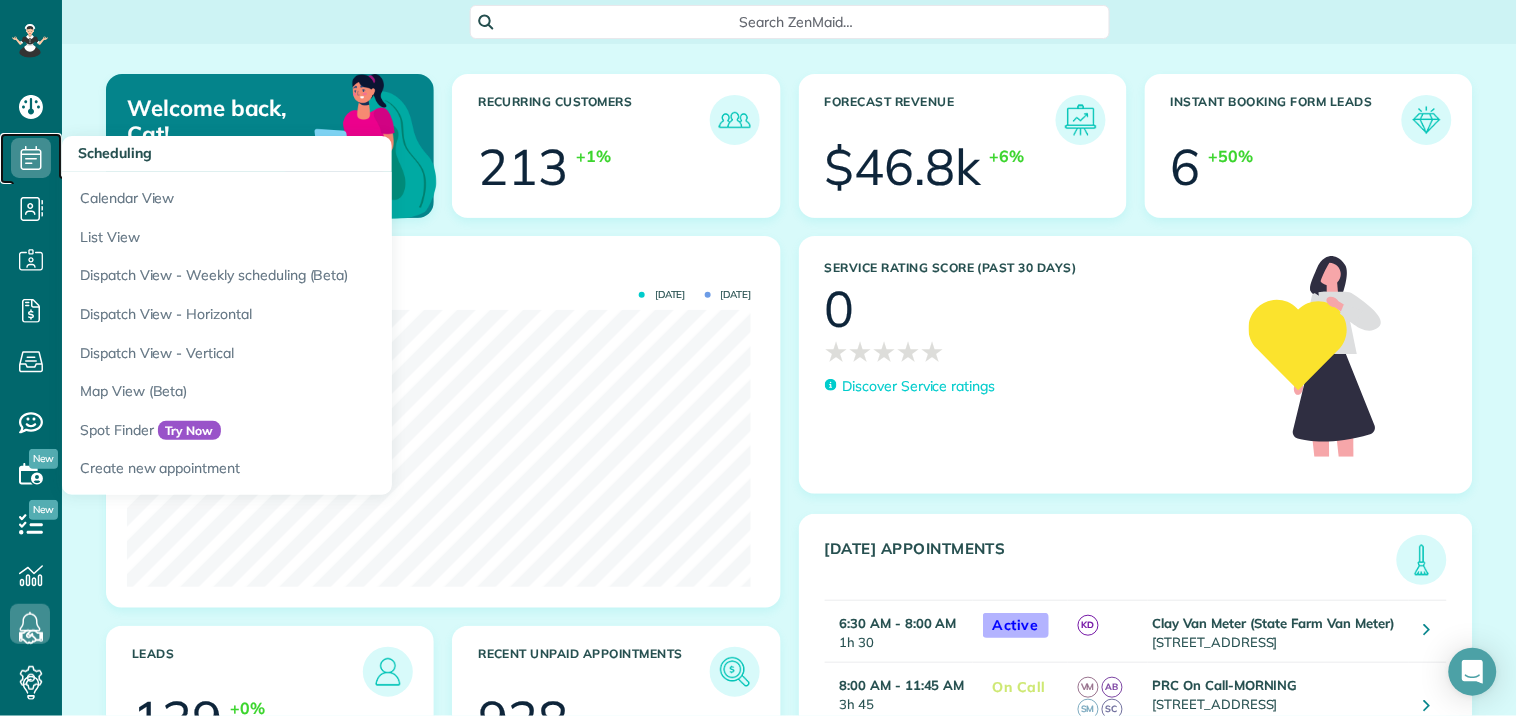click 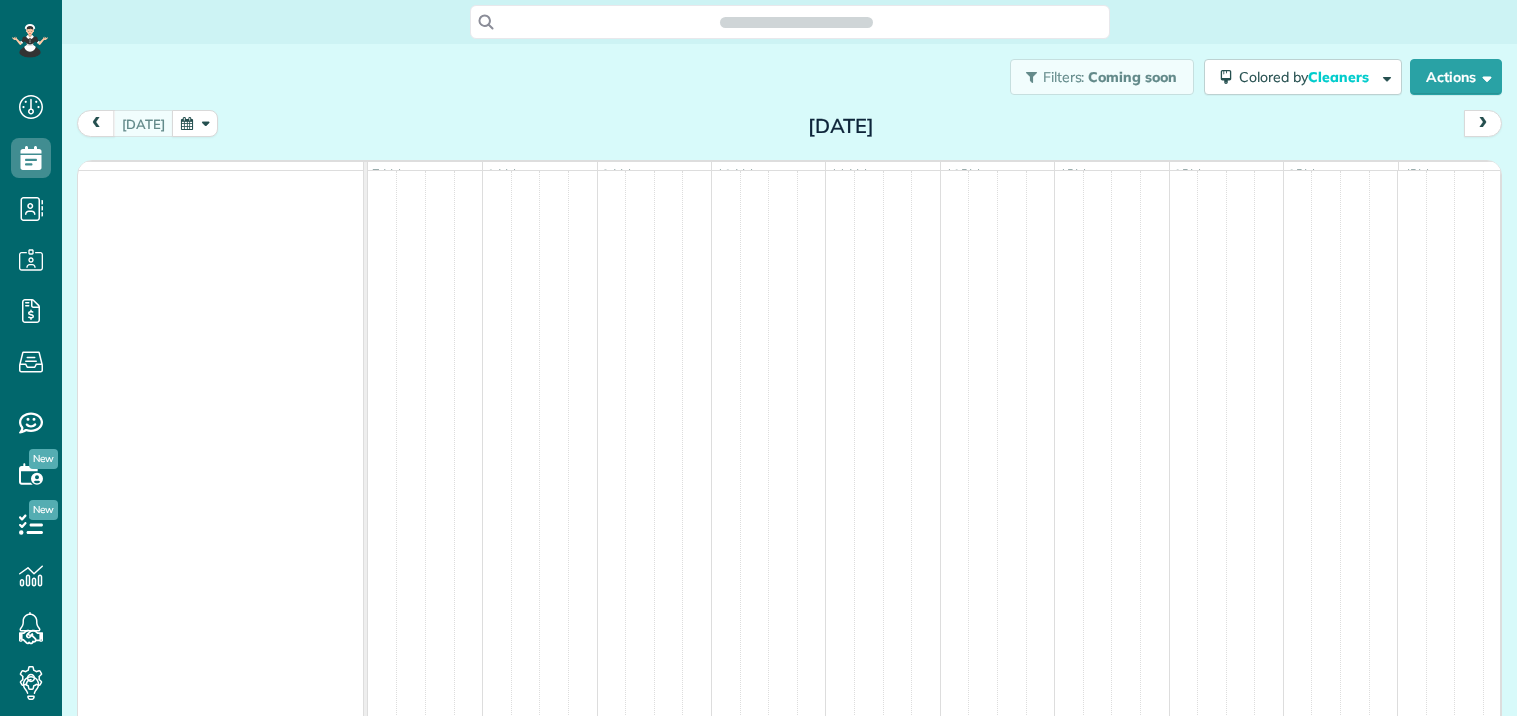 scroll, scrollTop: 0, scrollLeft: 0, axis: both 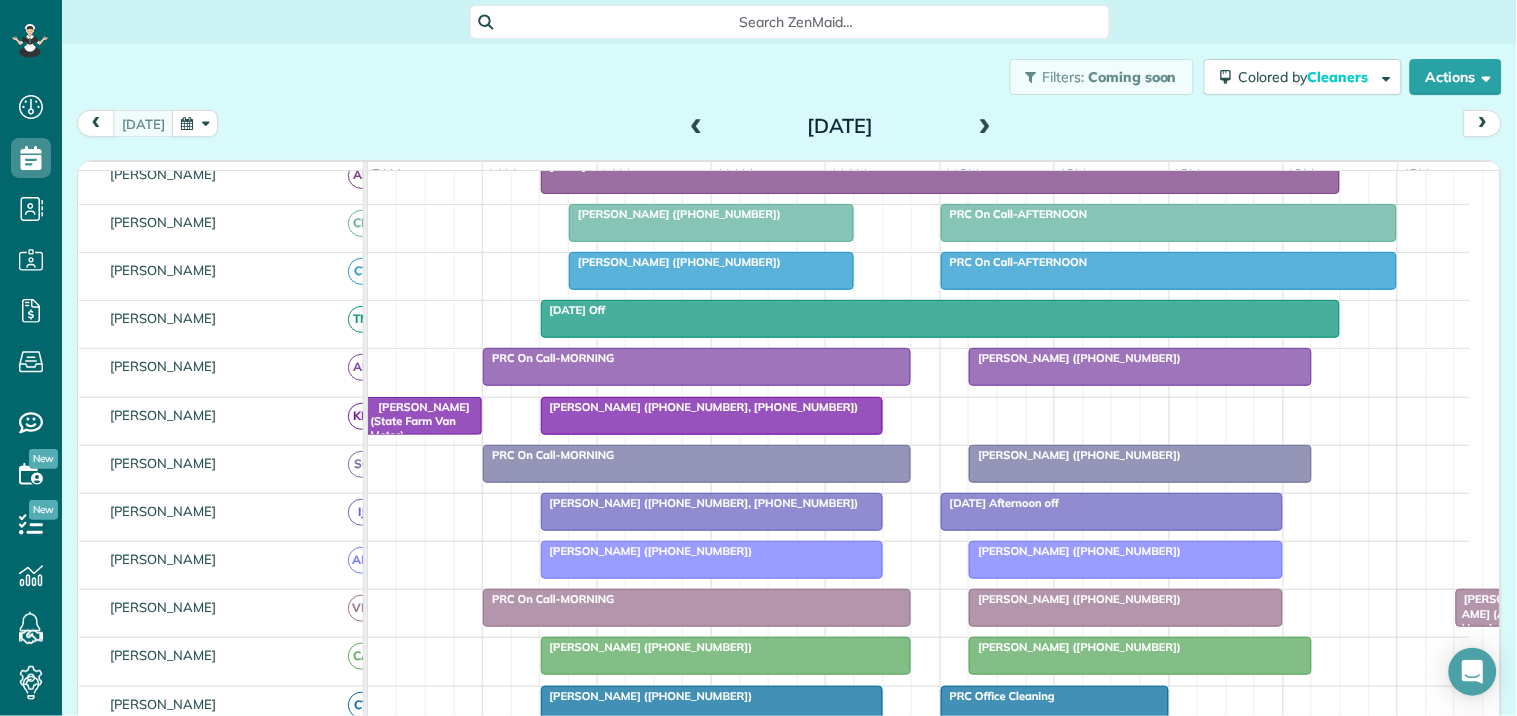 click at bounding box center [985, 127] 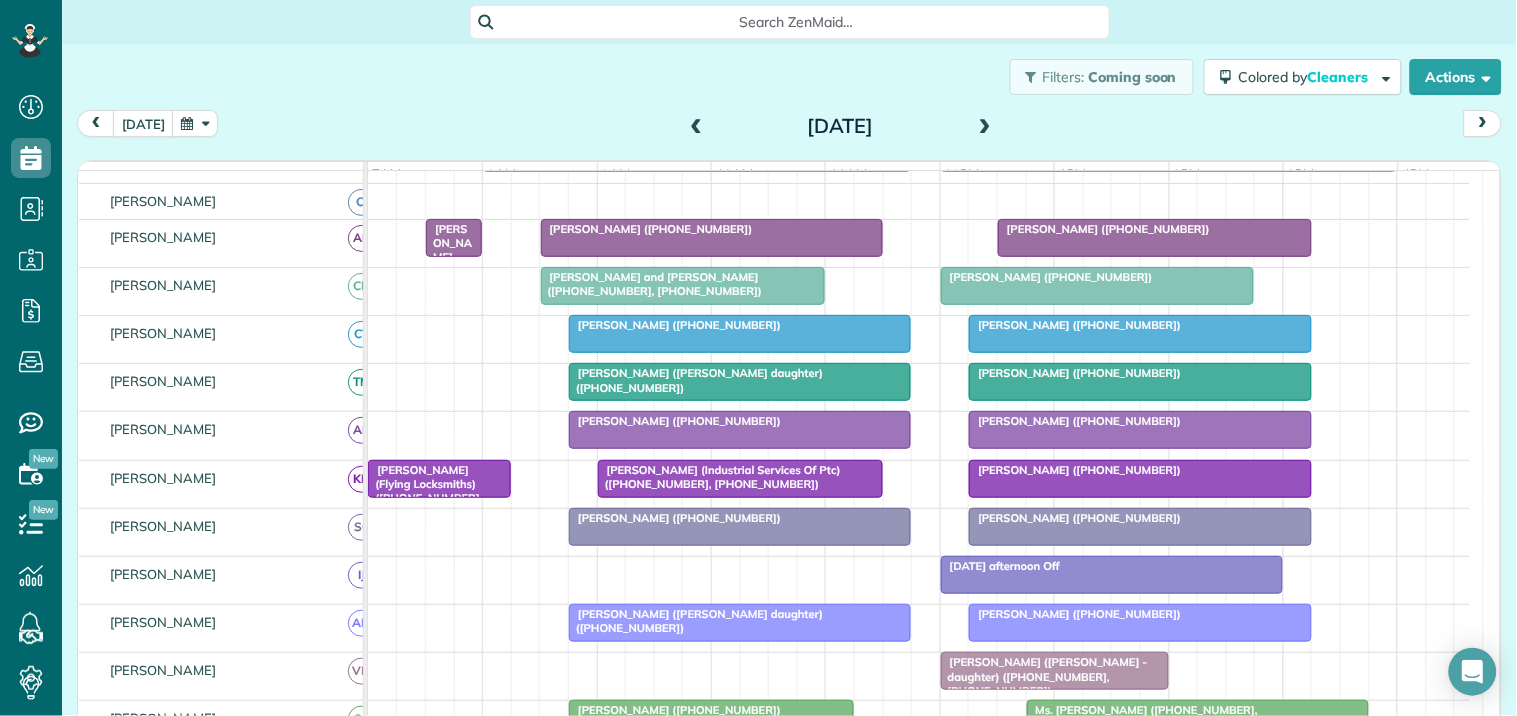 scroll, scrollTop: 216, scrollLeft: 0, axis: vertical 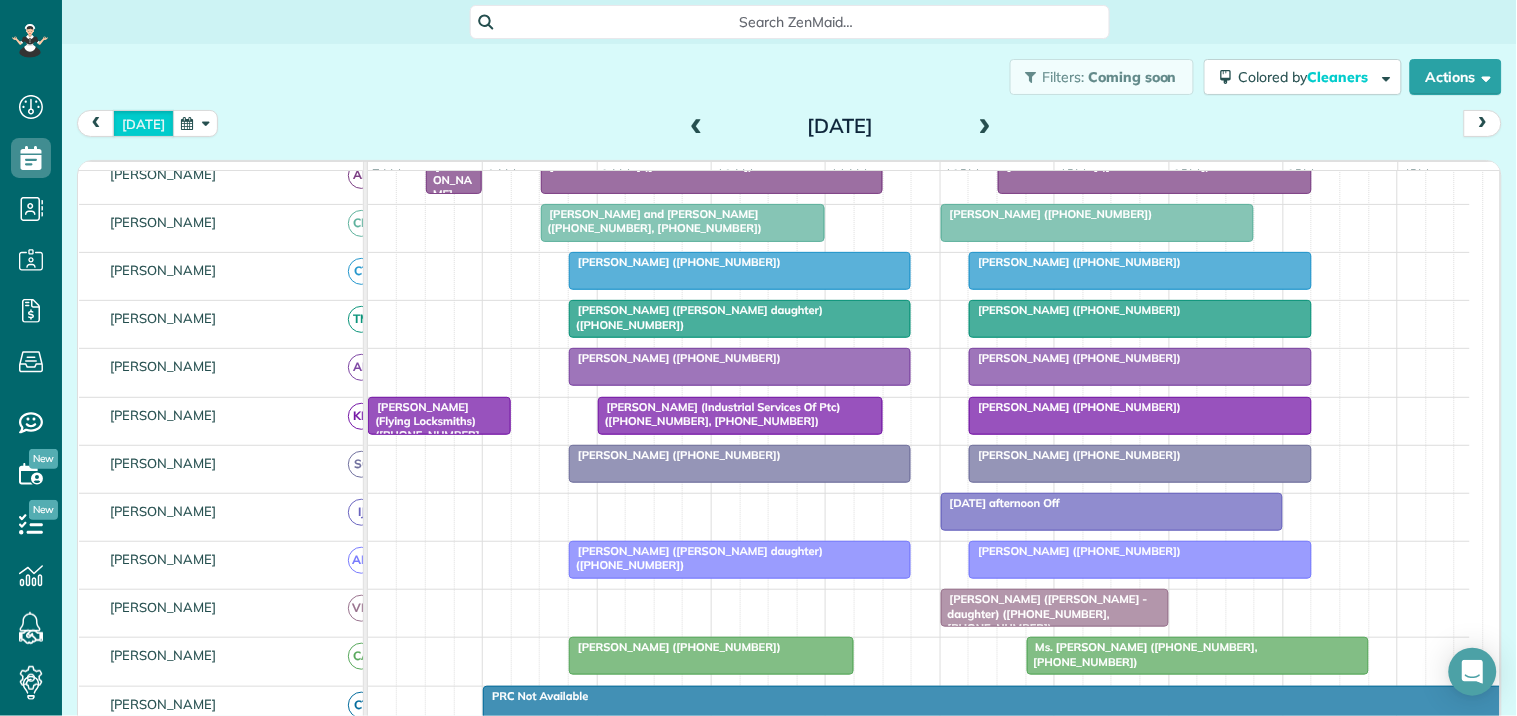 click on "[DATE]" at bounding box center (143, 123) 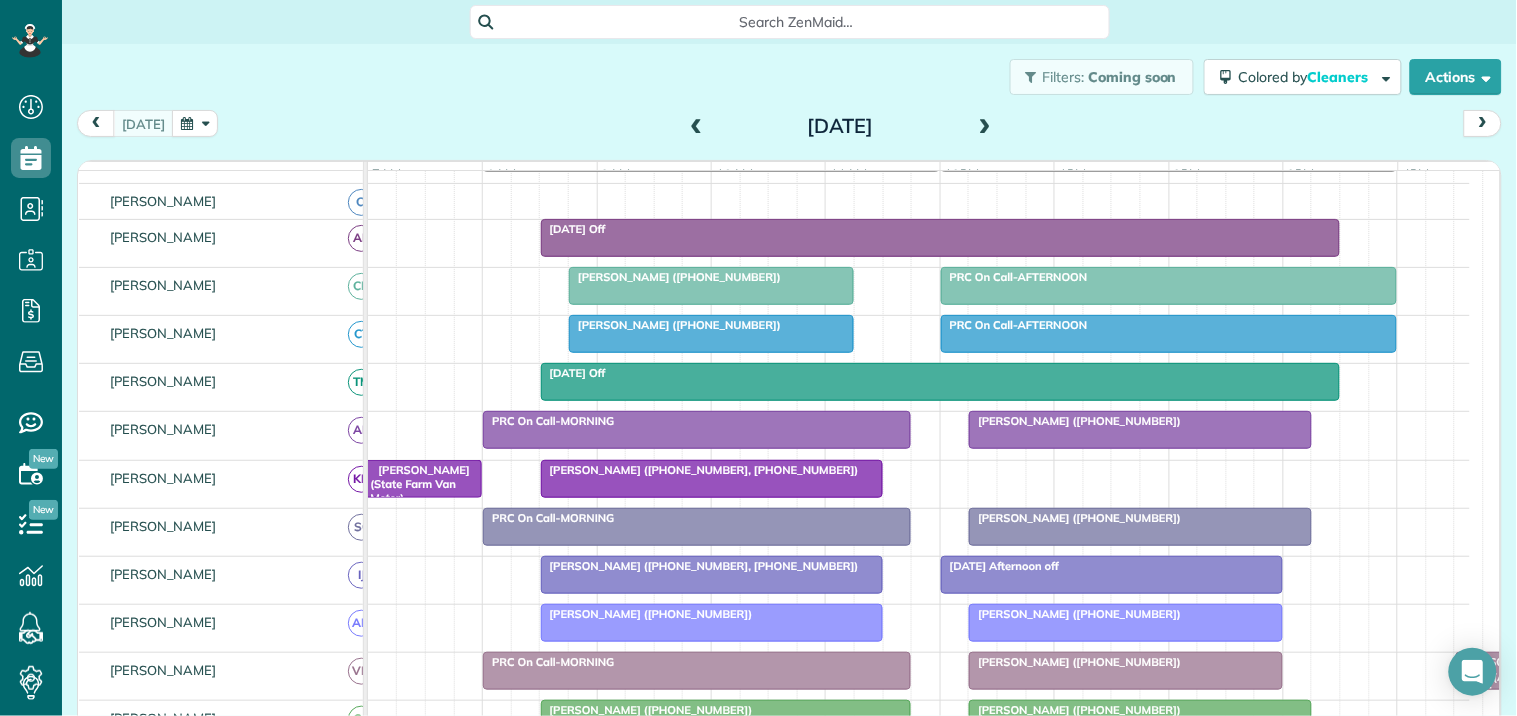 scroll, scrollTop: 216, scrollLeft: 0, axis: vertical 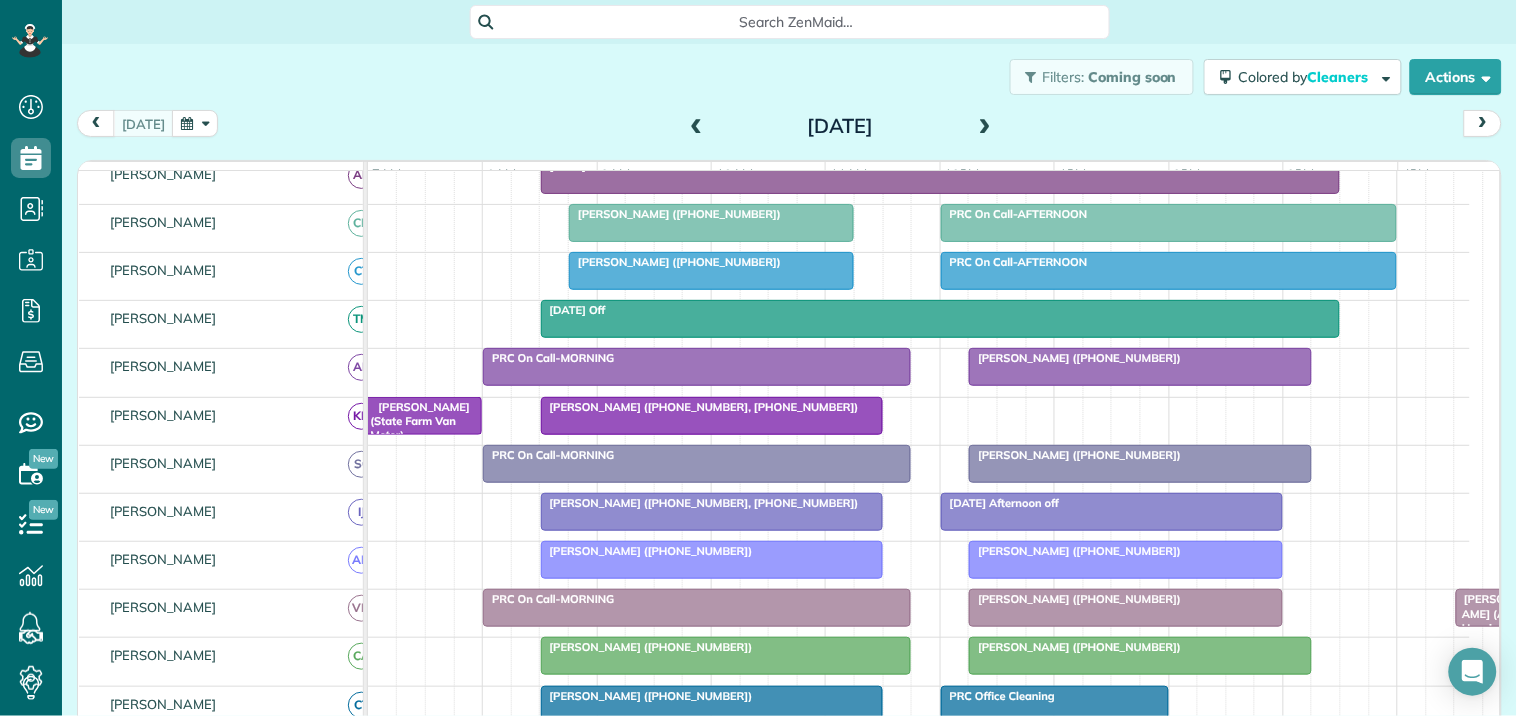 click at bounding box center [985, 127] 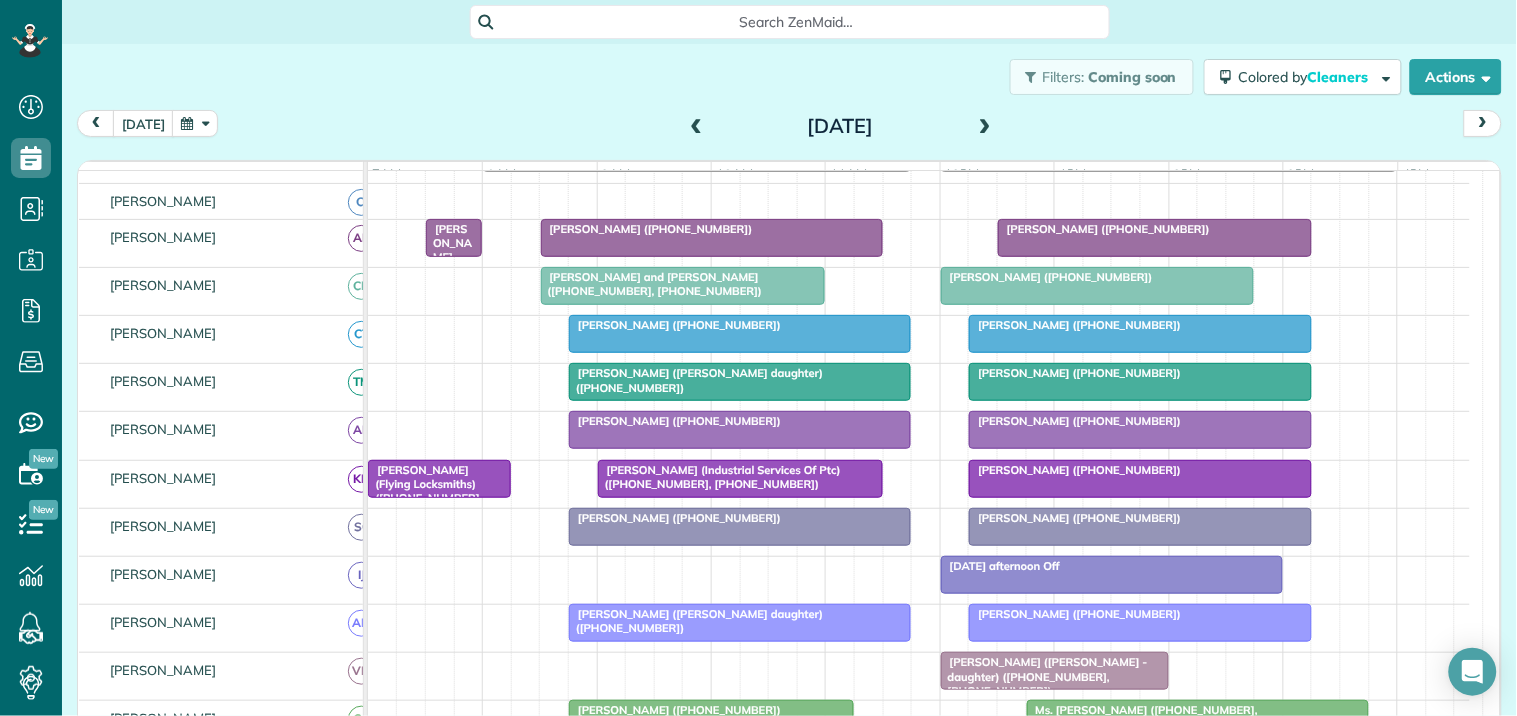 scroll, scrollTop: 216, scrollLeft: 0, axis: vertical 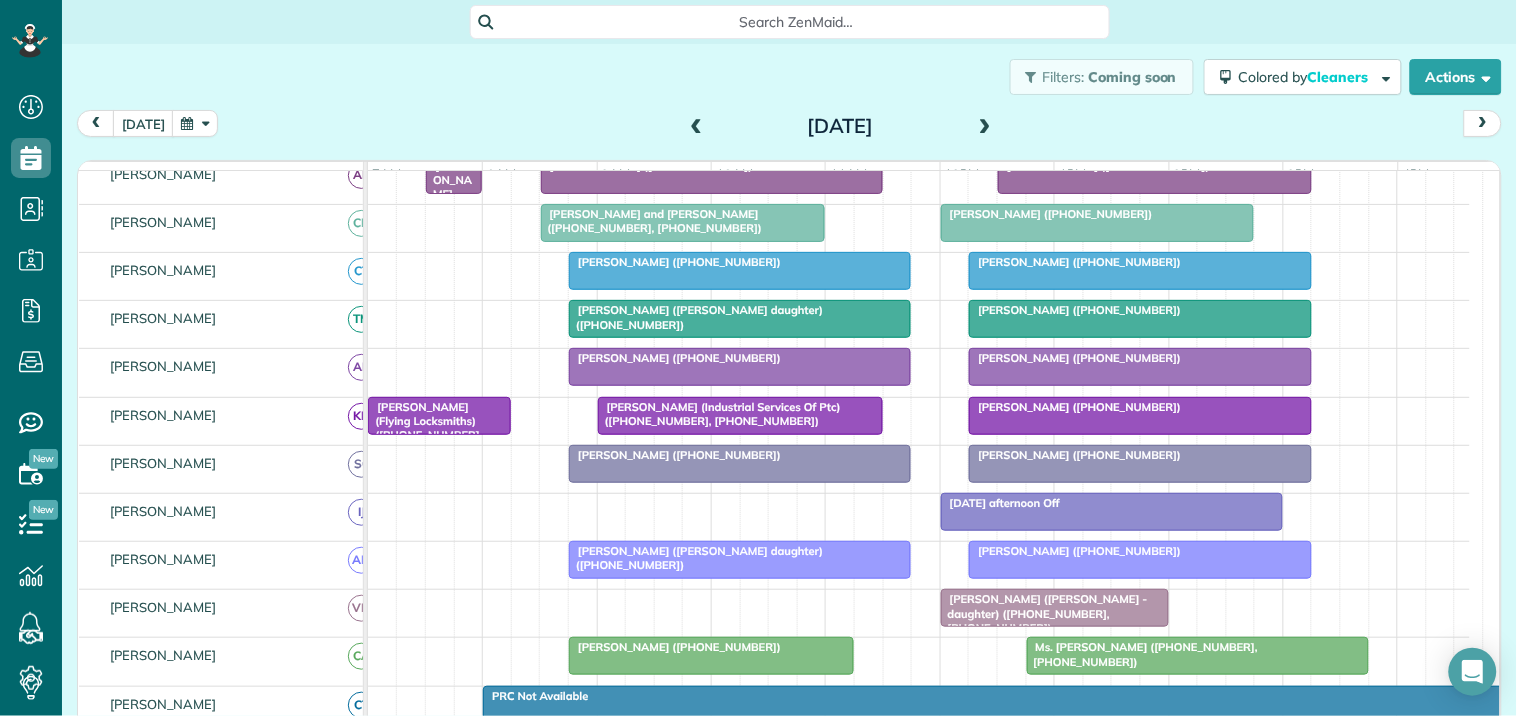click at bounding box center [985, 127] 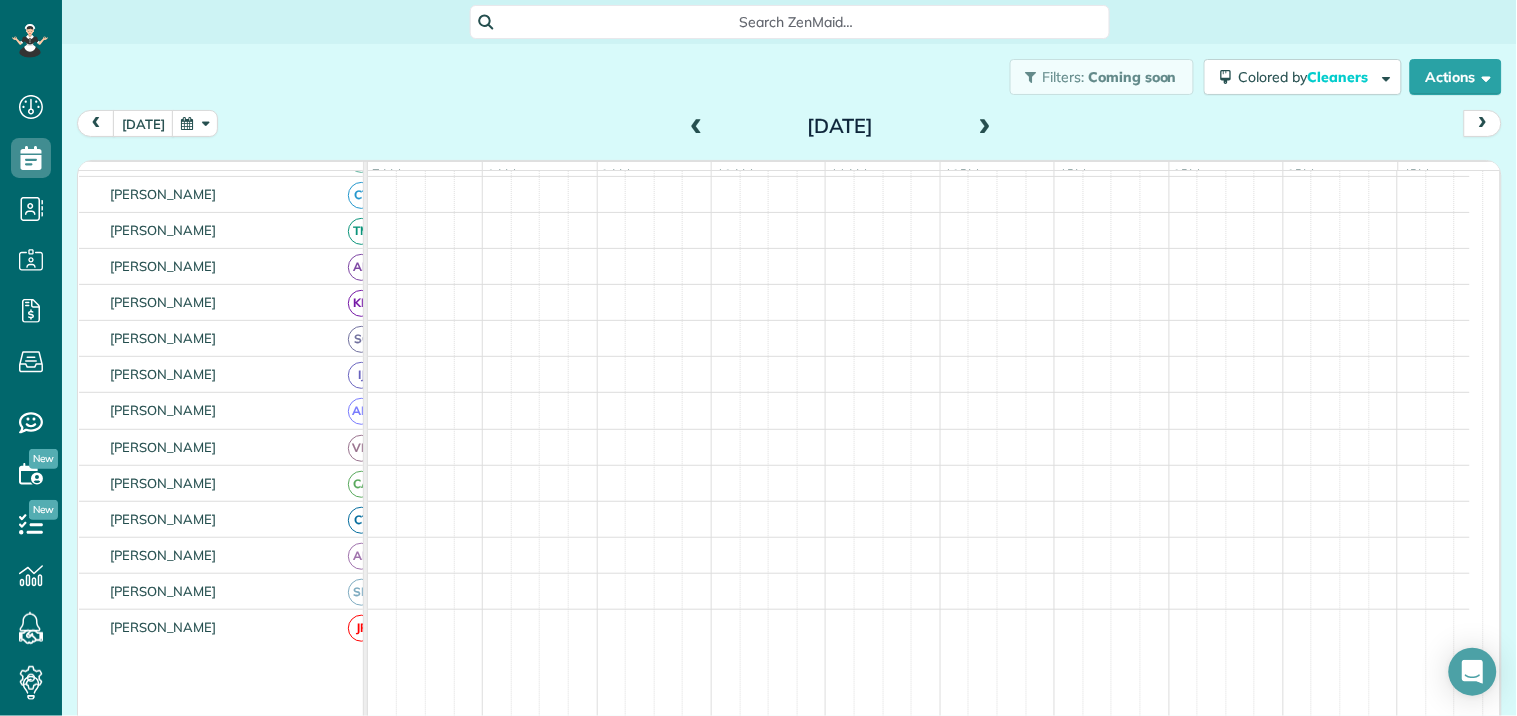 scroll, scrollTop: 153, scrollLeft: 0, axis: vertical 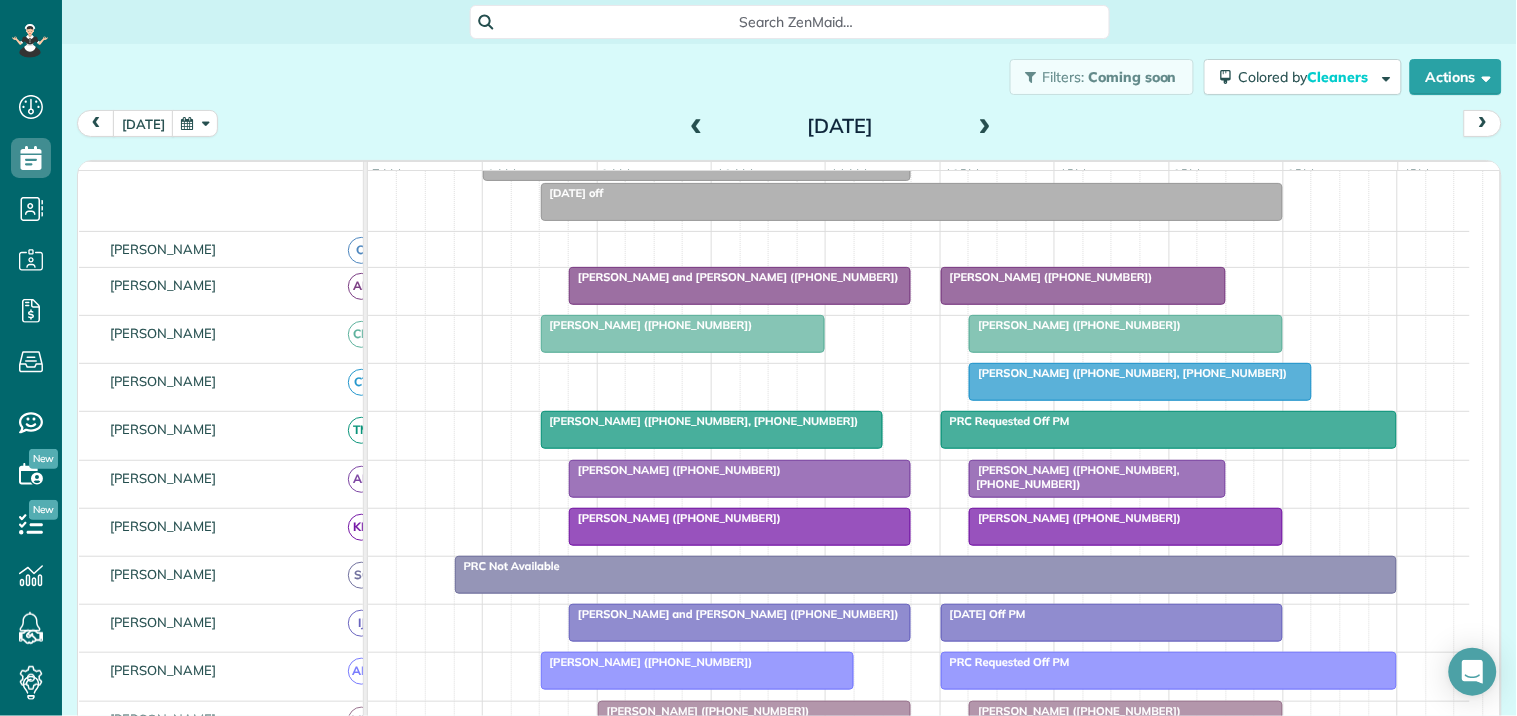 click at bounding box center [985, 127] 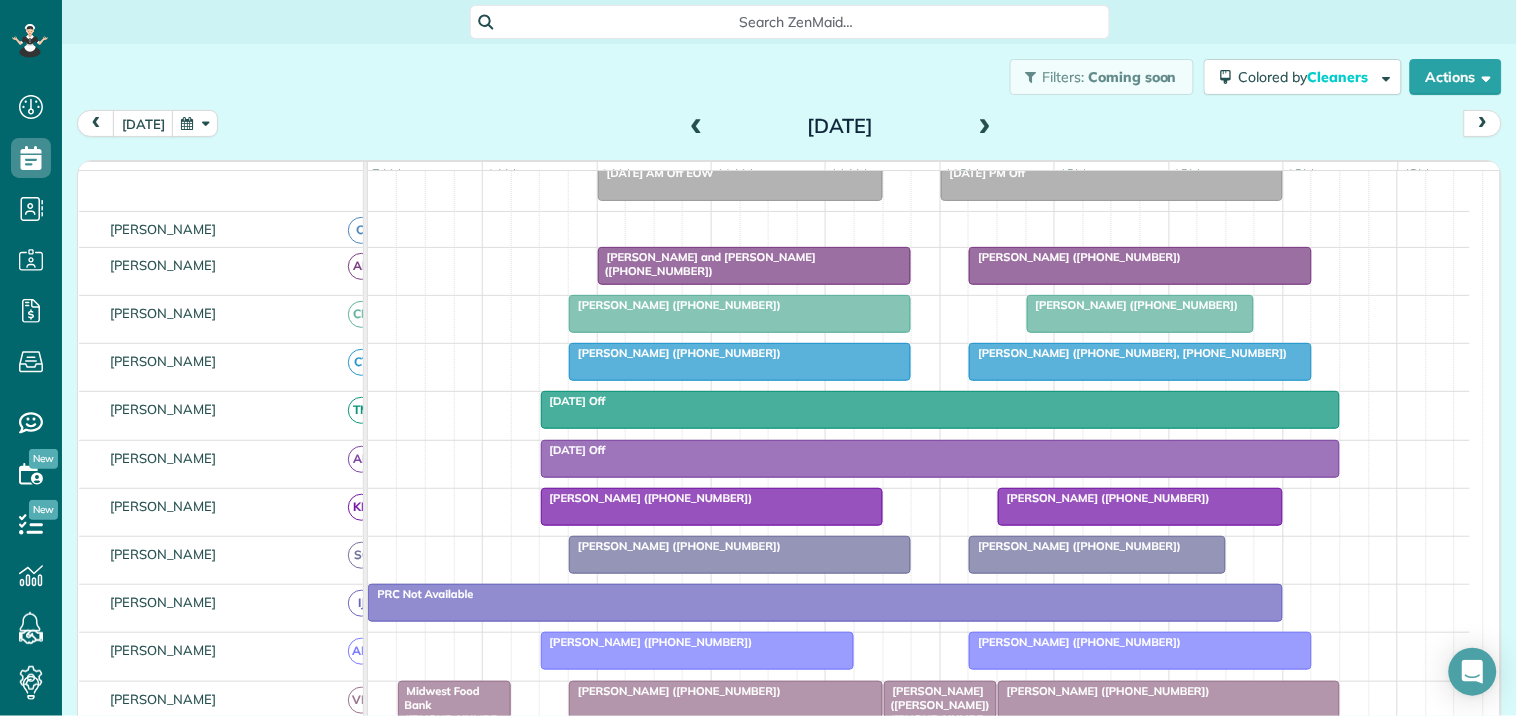 click at bounding box center (195, 123) 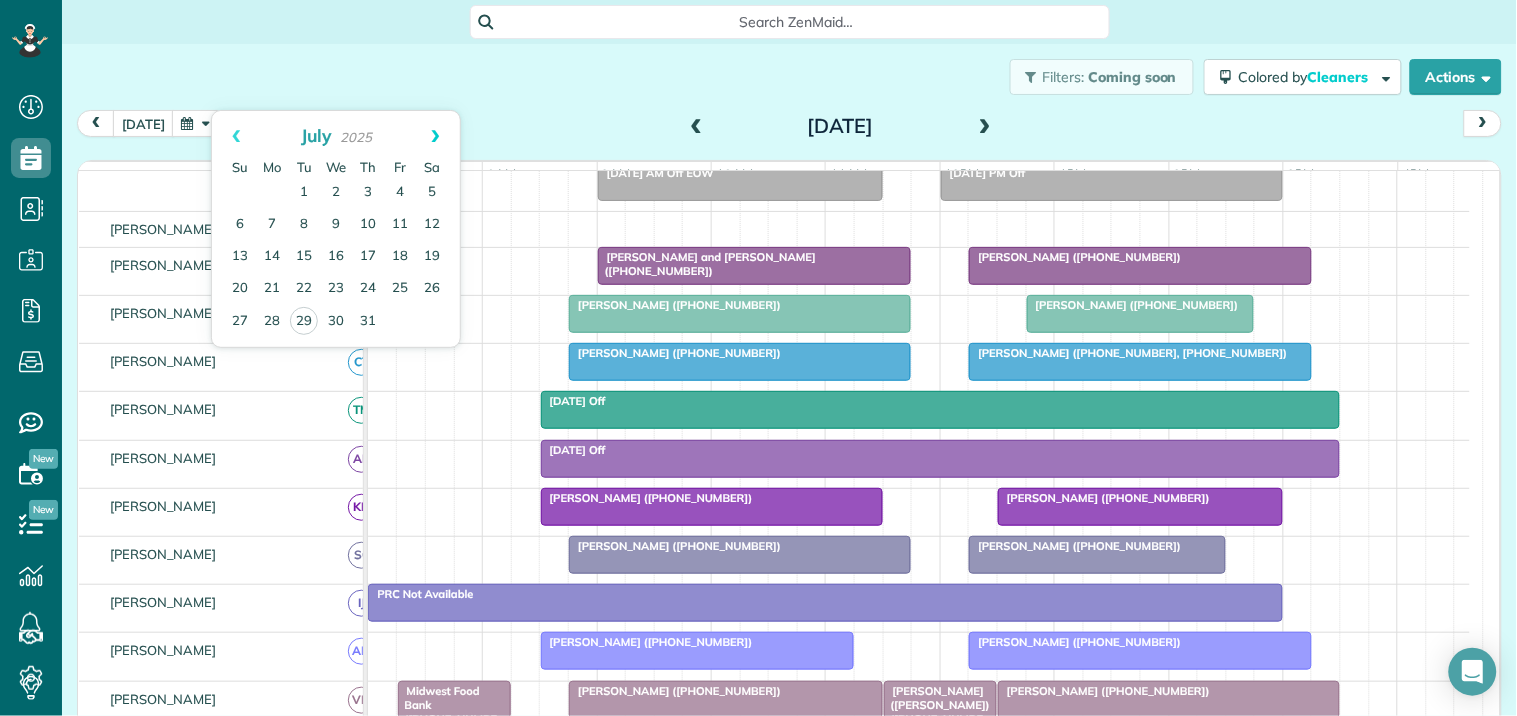 click on "Next" at bounding box center [435, 136] 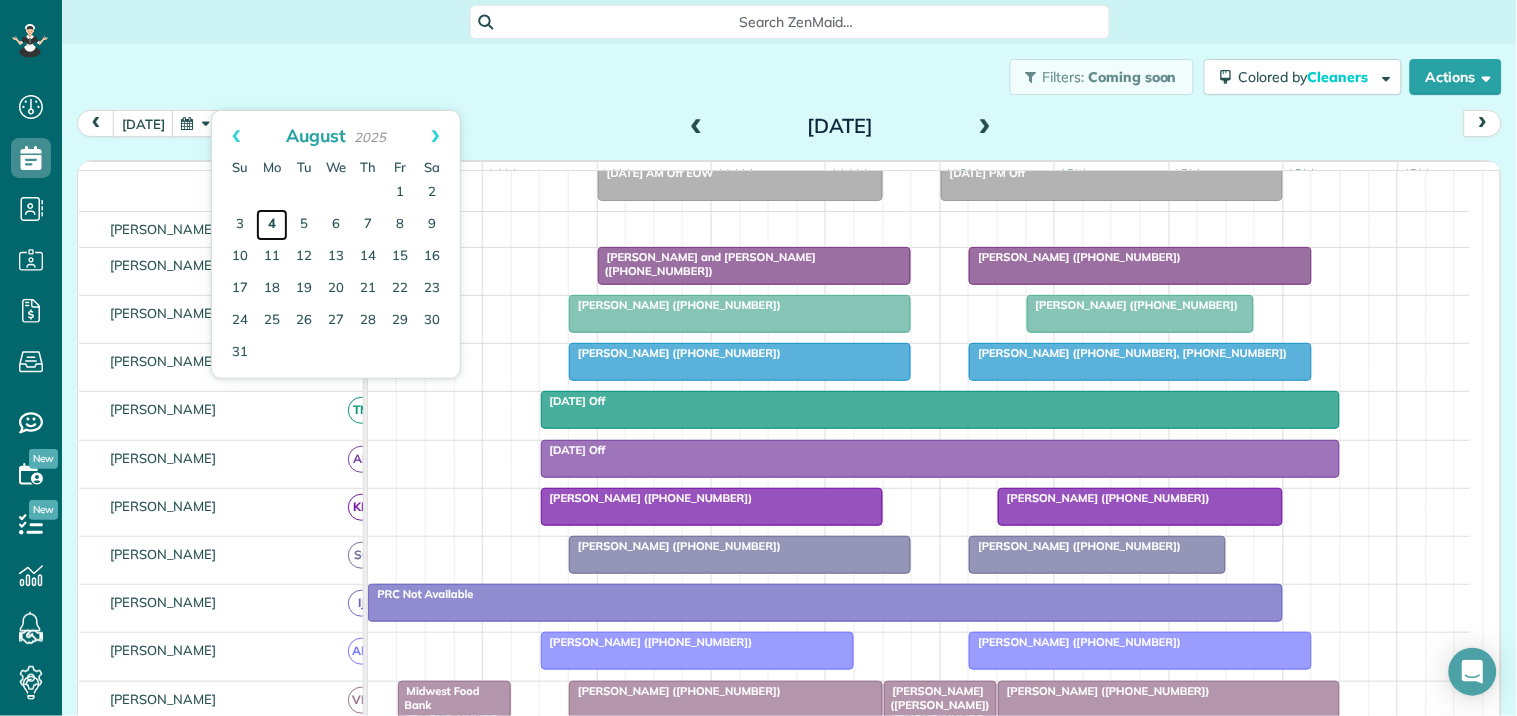 click on "4" at bounding box center (272, 225) 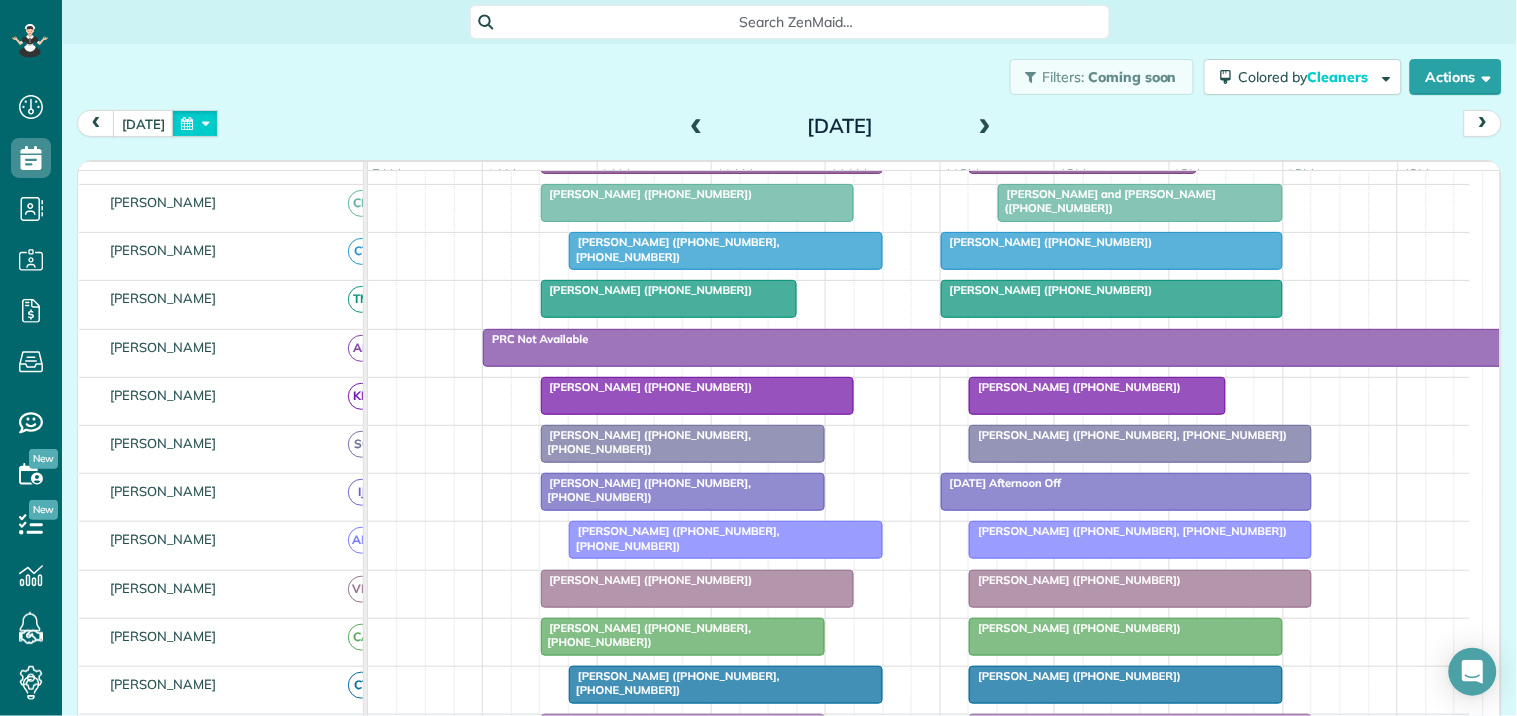 click at bounding box center (195, 123) 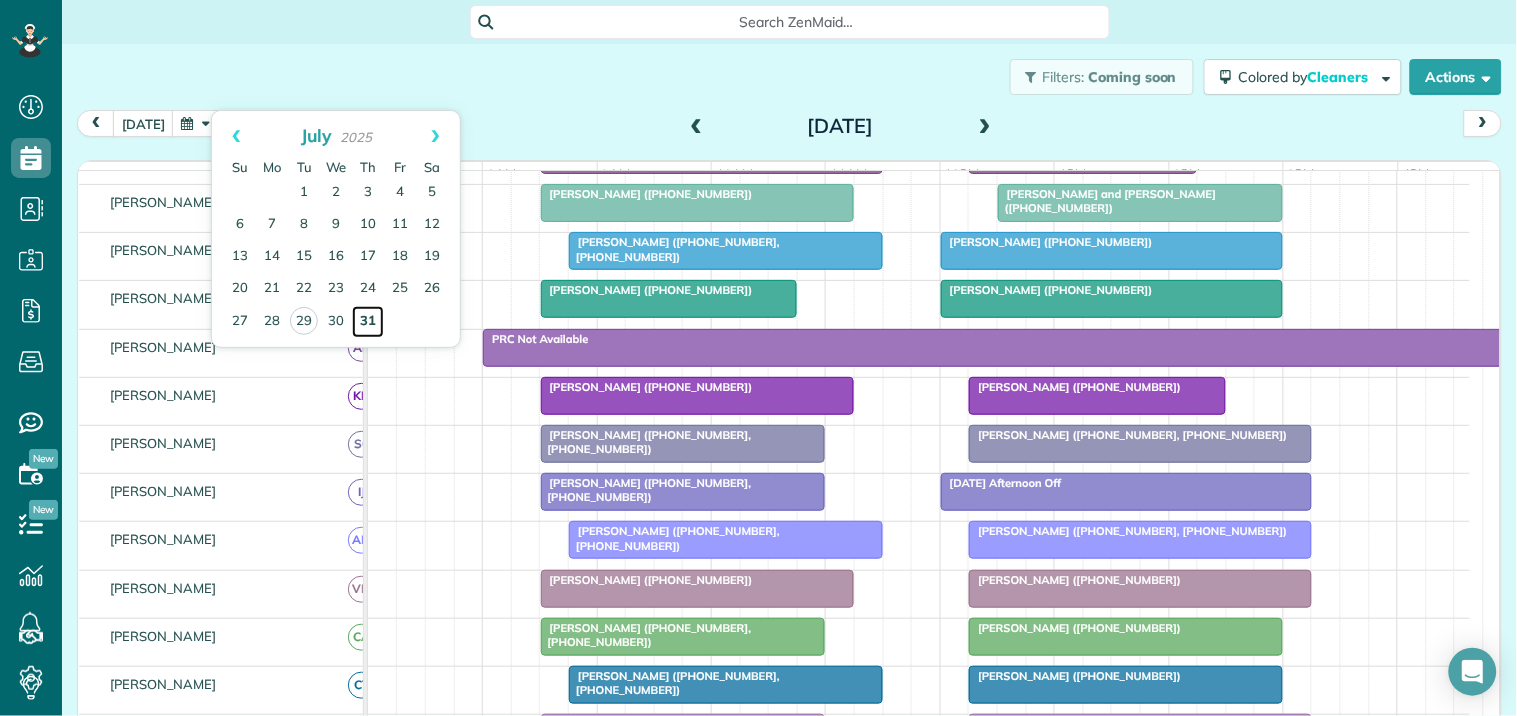 click on "31" at bounding box center [368, 322] 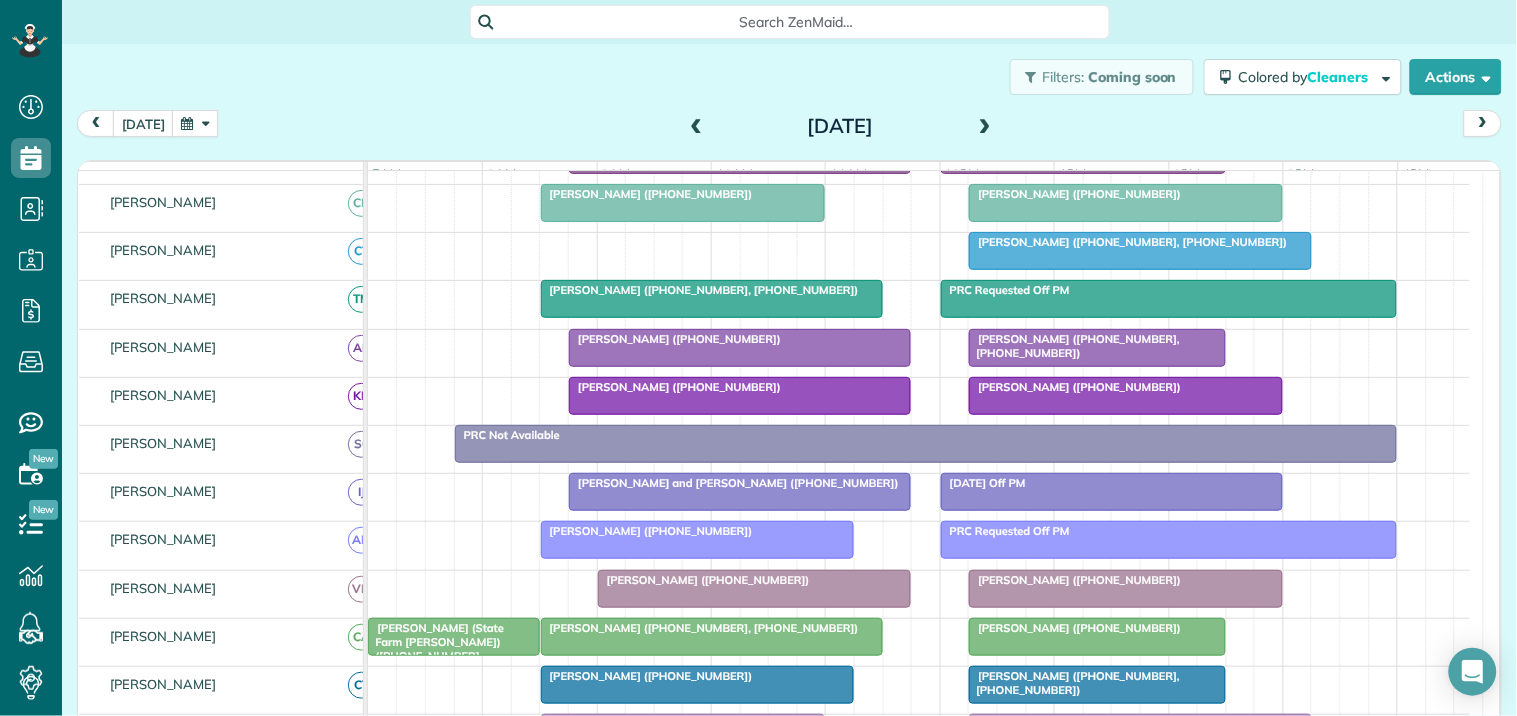 click at bounding box center [985, 127] 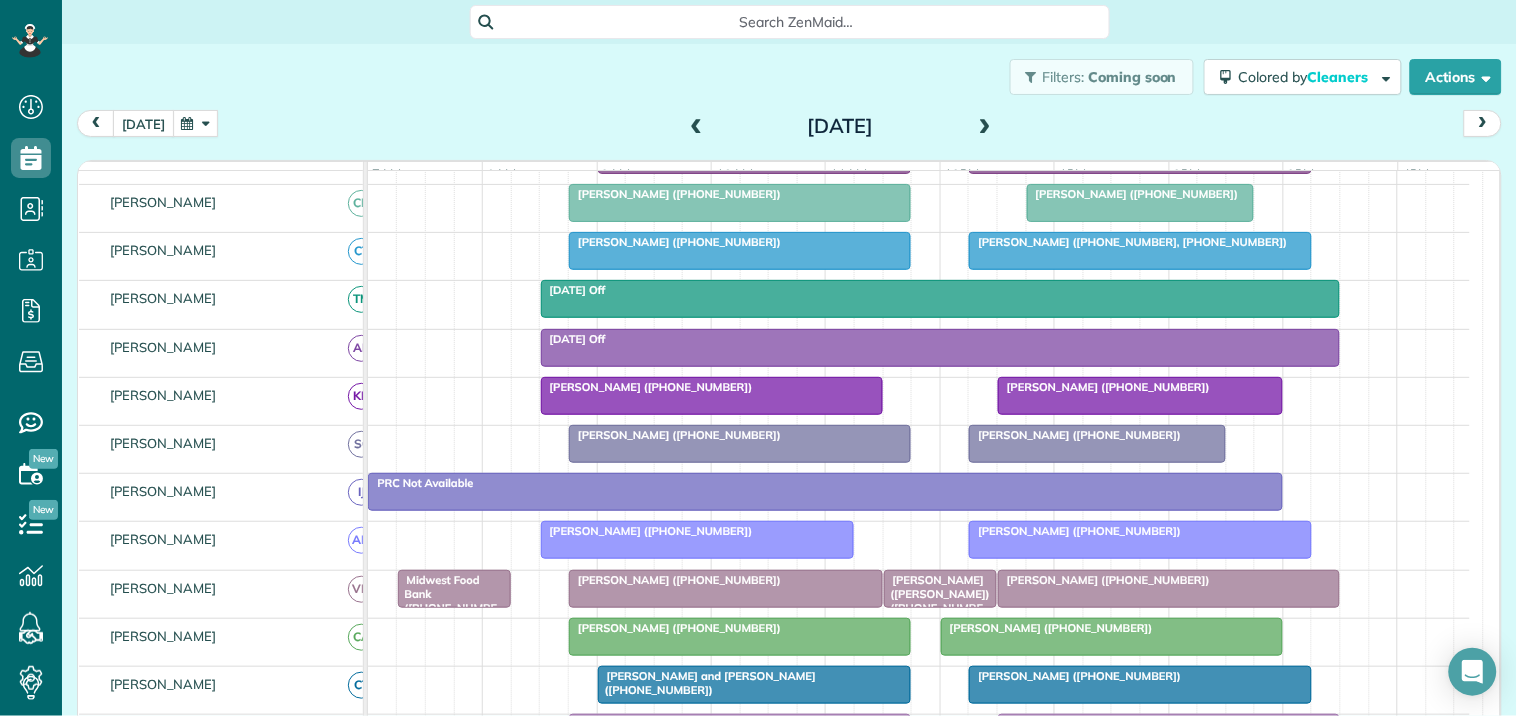 click on "today" at bounding box center [143, 123] 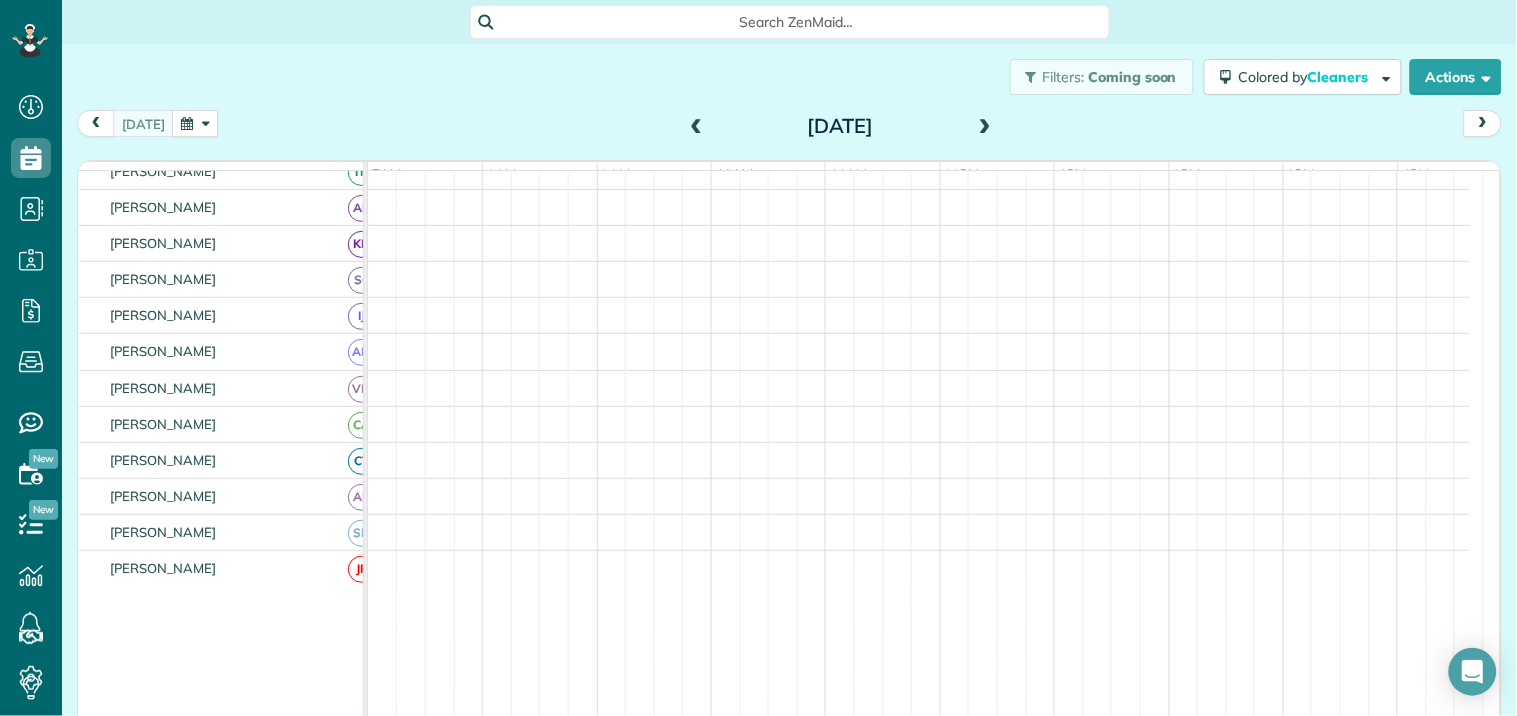 scroll, scrollTop: 173, scrollLeft: 0, axis: vertical 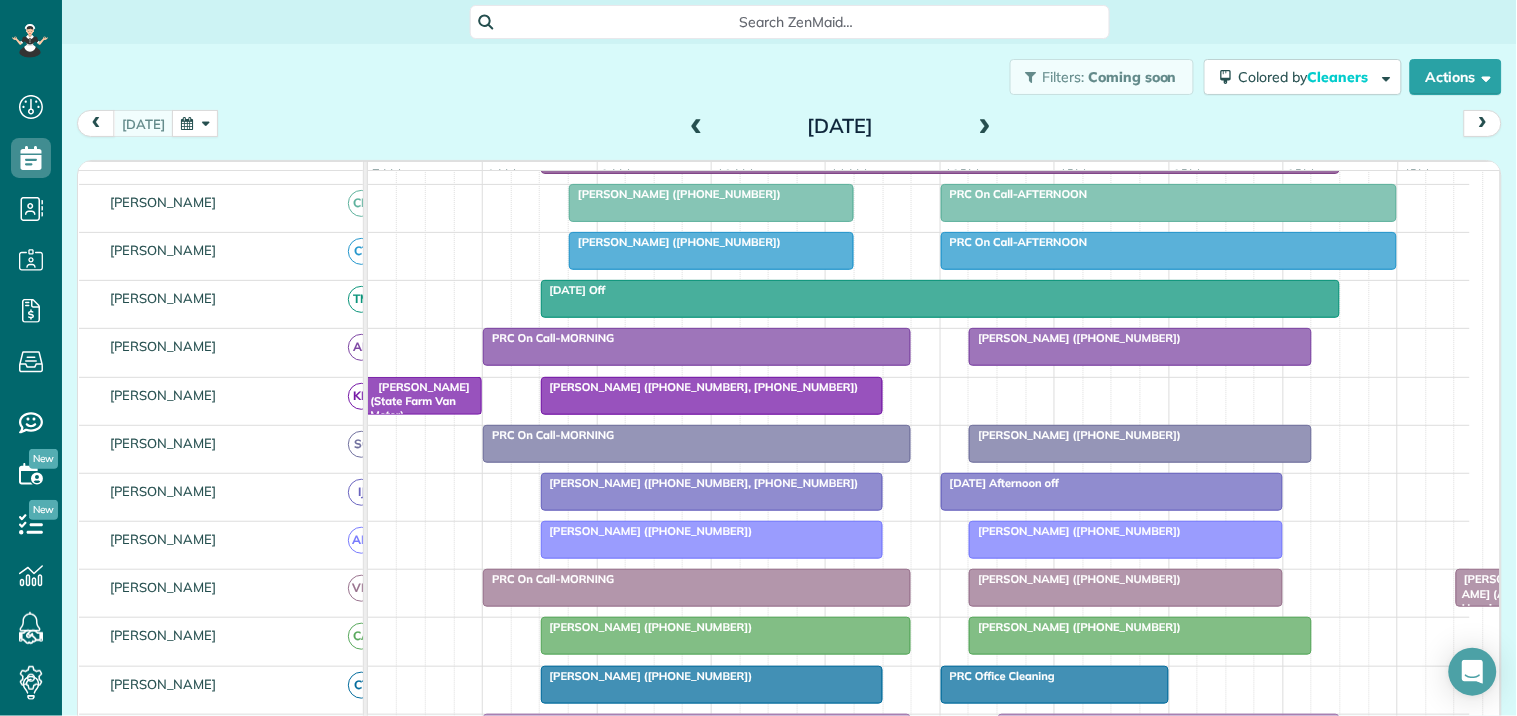 click at bounding box center [985, 127] 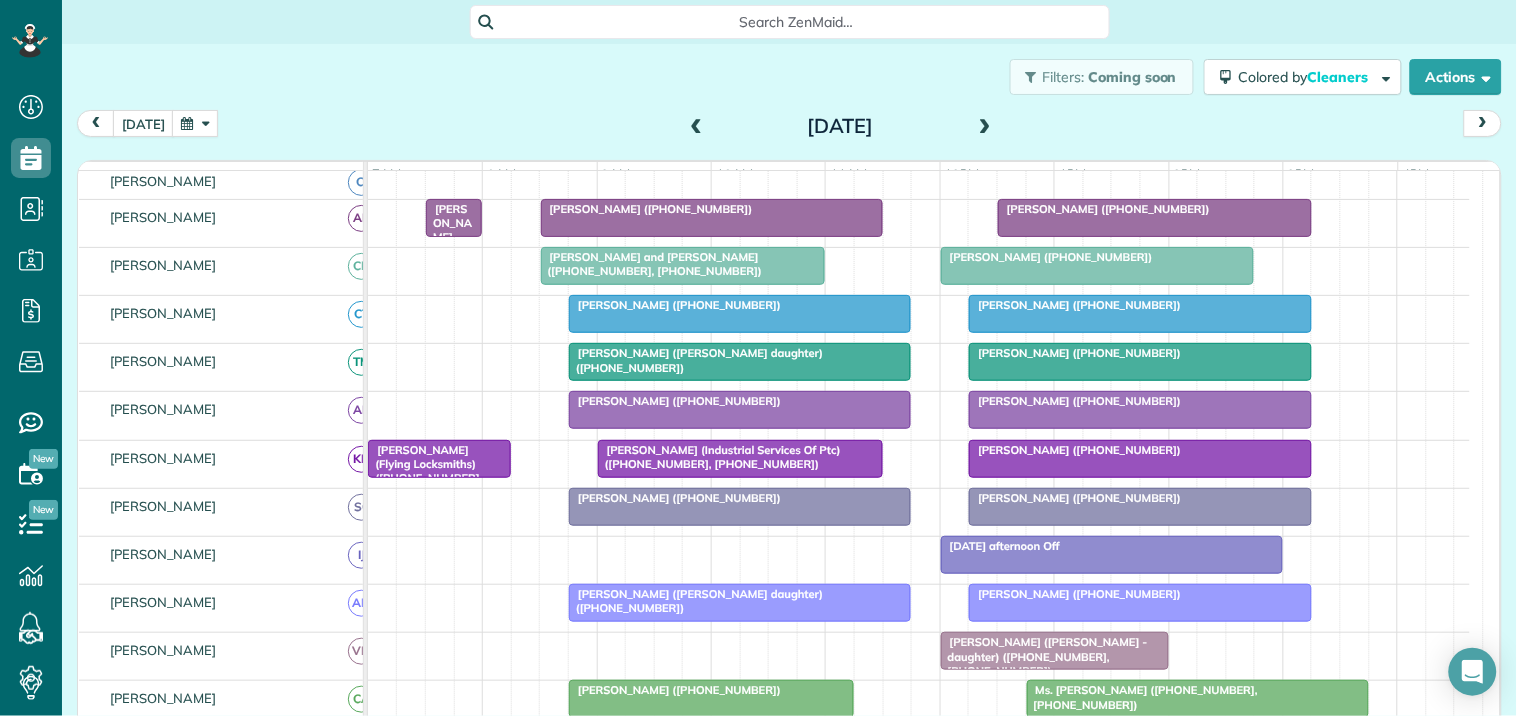 scroll, scrollTop: 236, scrollLeft: 0, axis: vertical 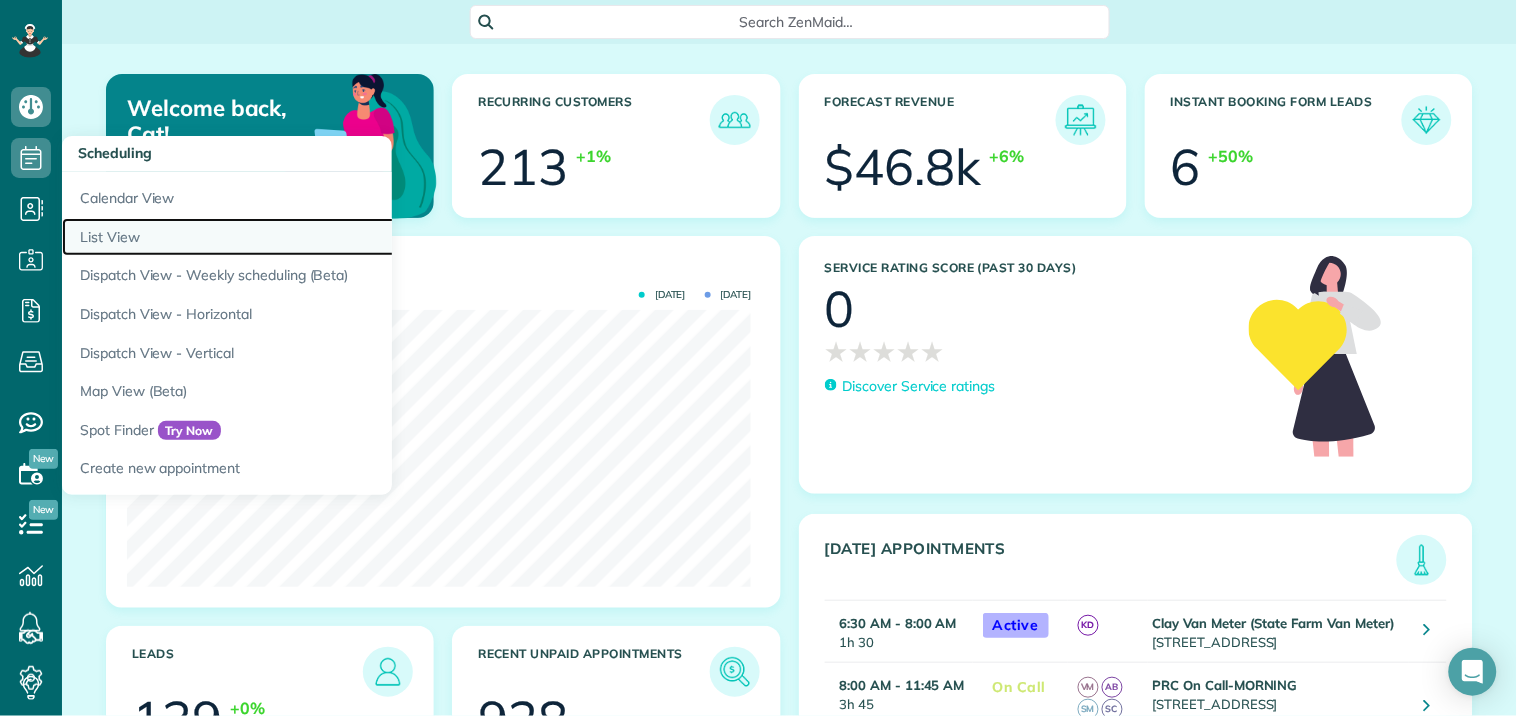 click on "List View" at bounding box center [312, 237] 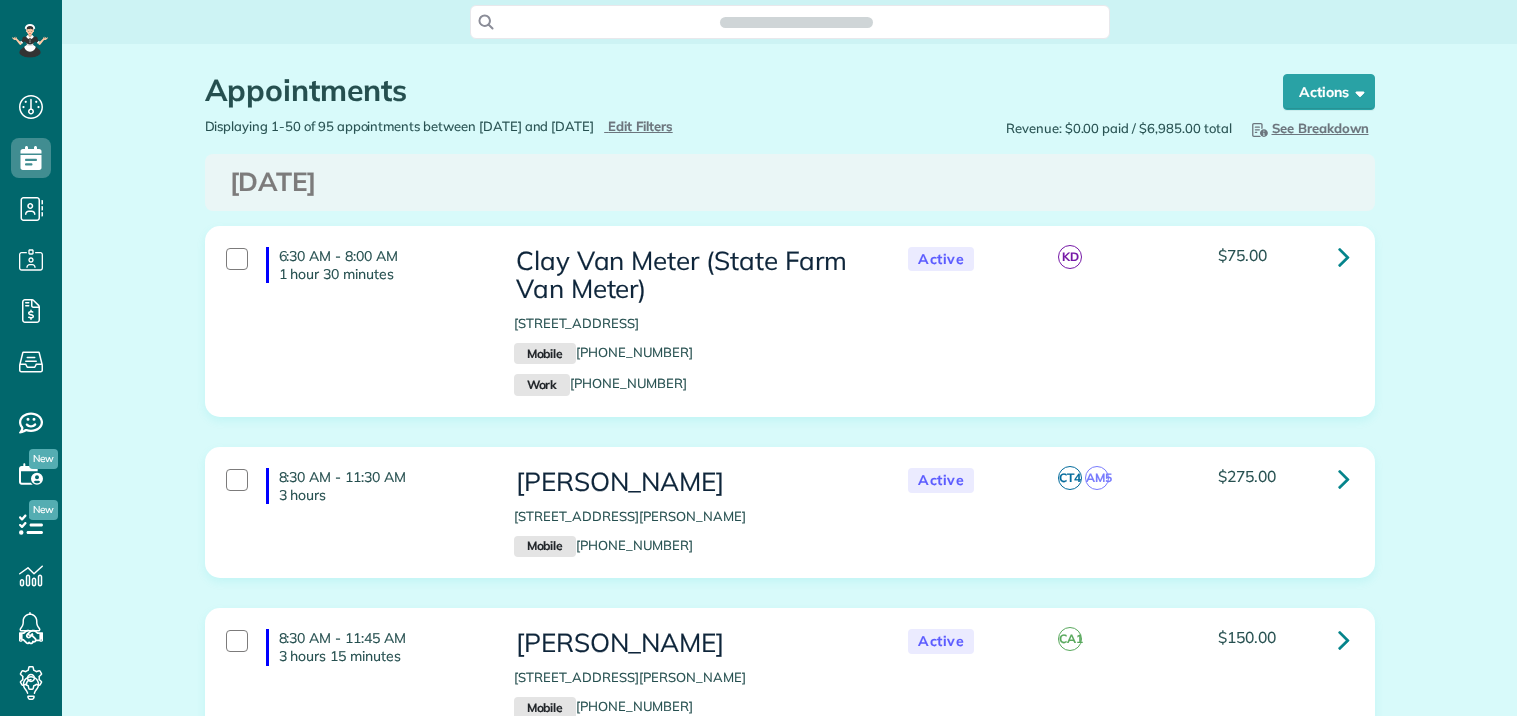 scroll, scrollTop: 0, scrollLeft: 0, axis: both 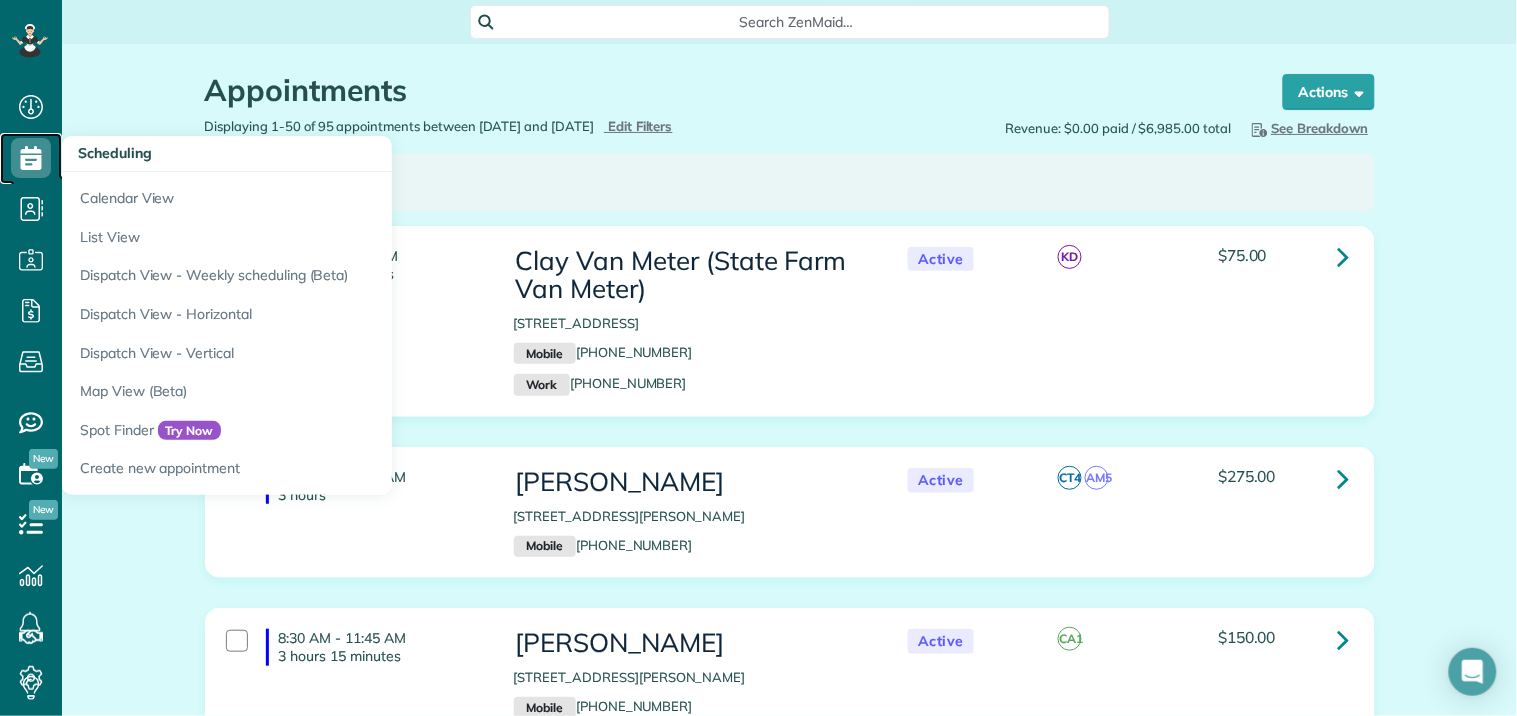 click 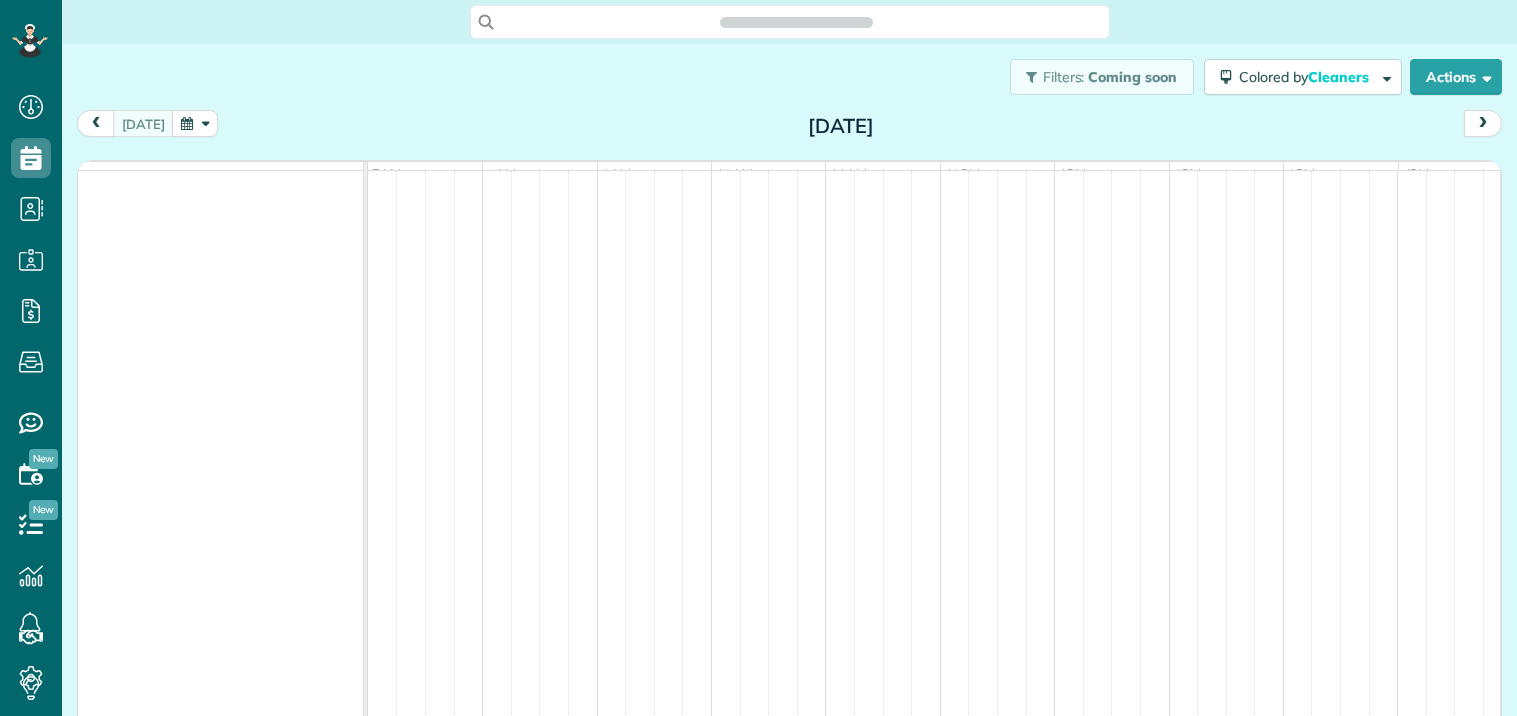 scroll, scrollTop: 0, scrollLeft: 0, axis: both 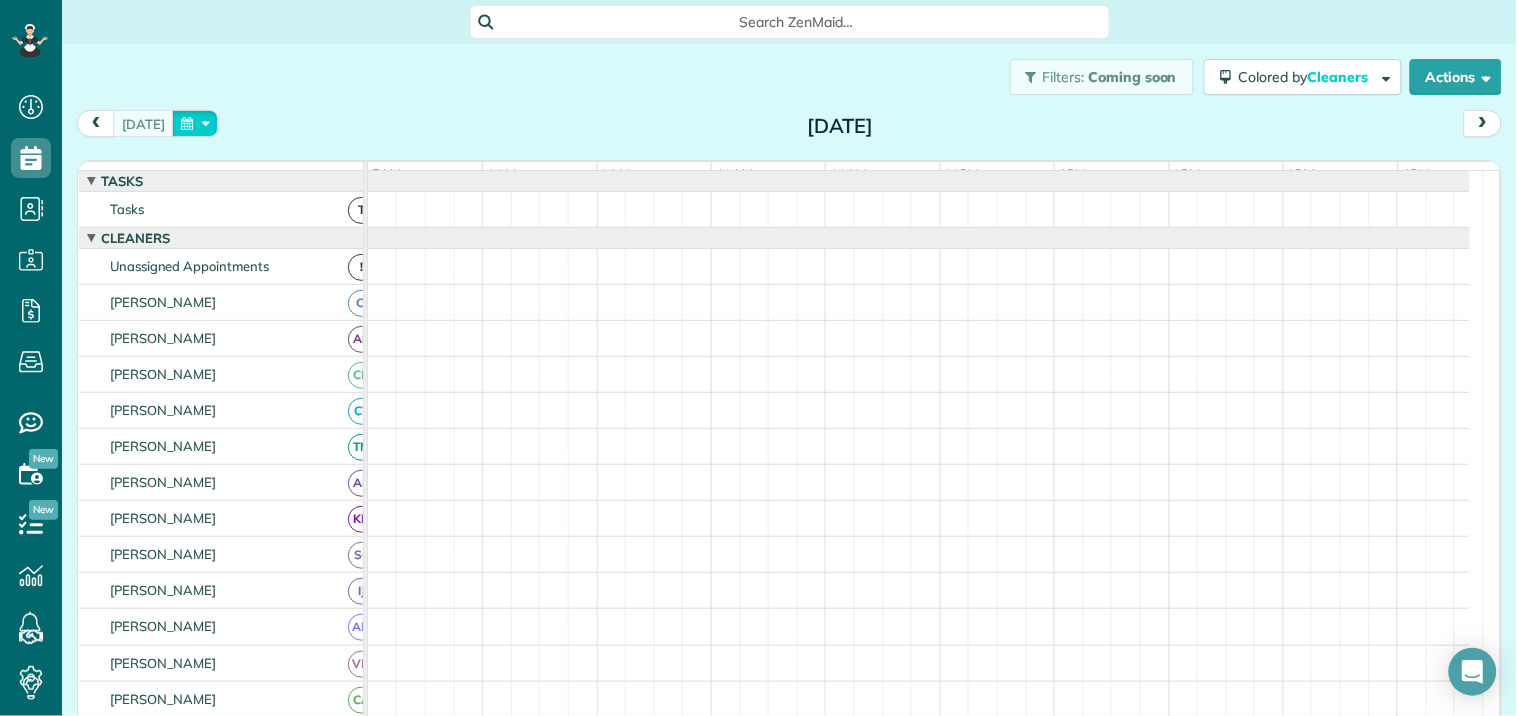 click at bounding box center [195, 123] 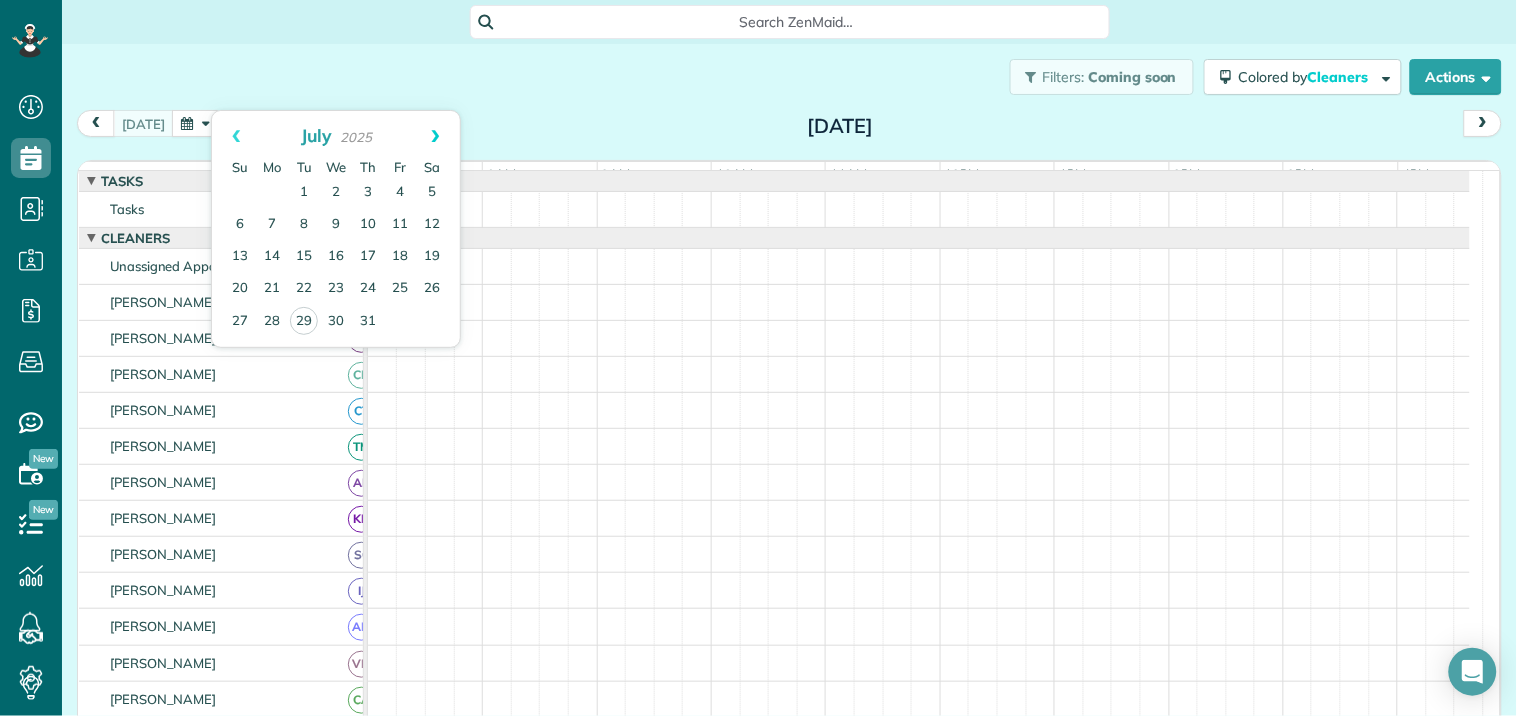 click on "Next" at bounding box center [435, 136] 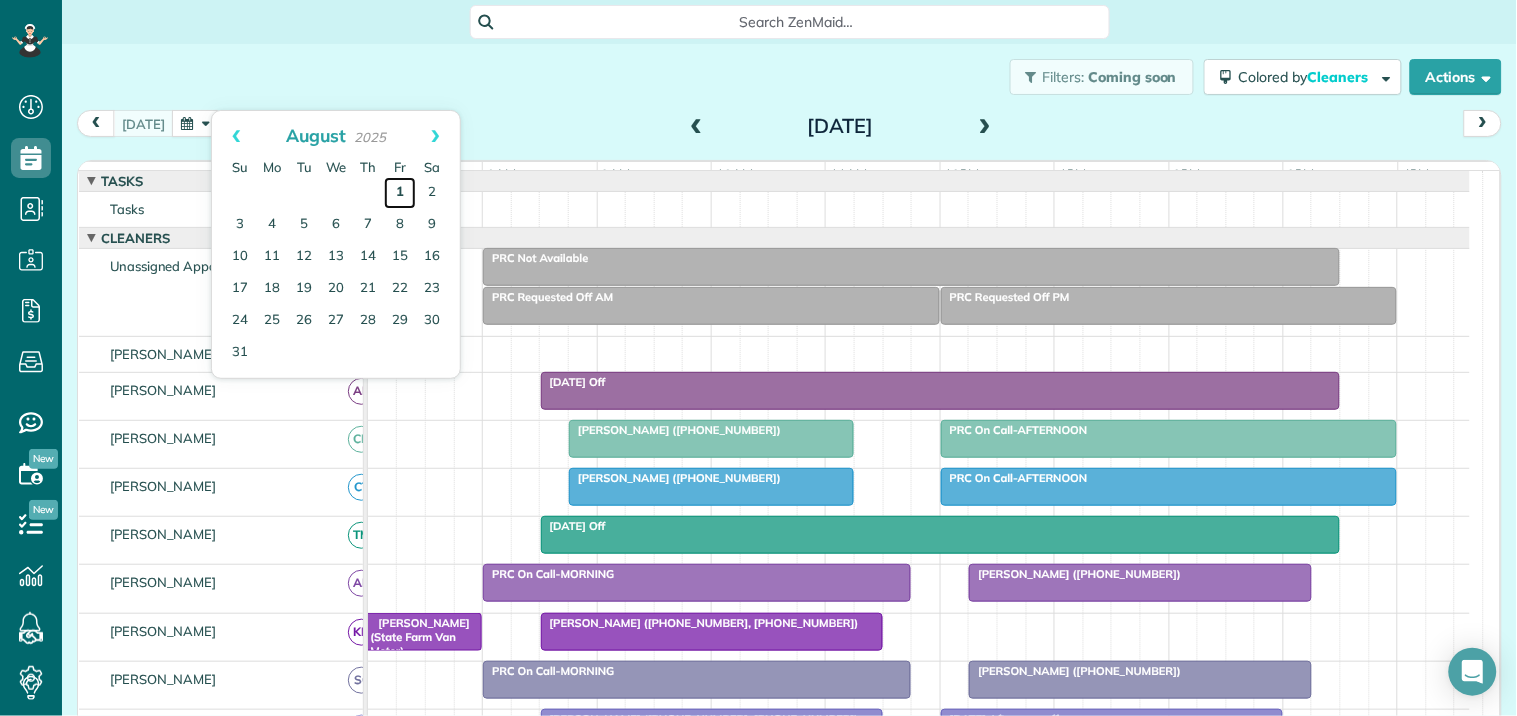 click on "1" at bounding box center [400, 193] 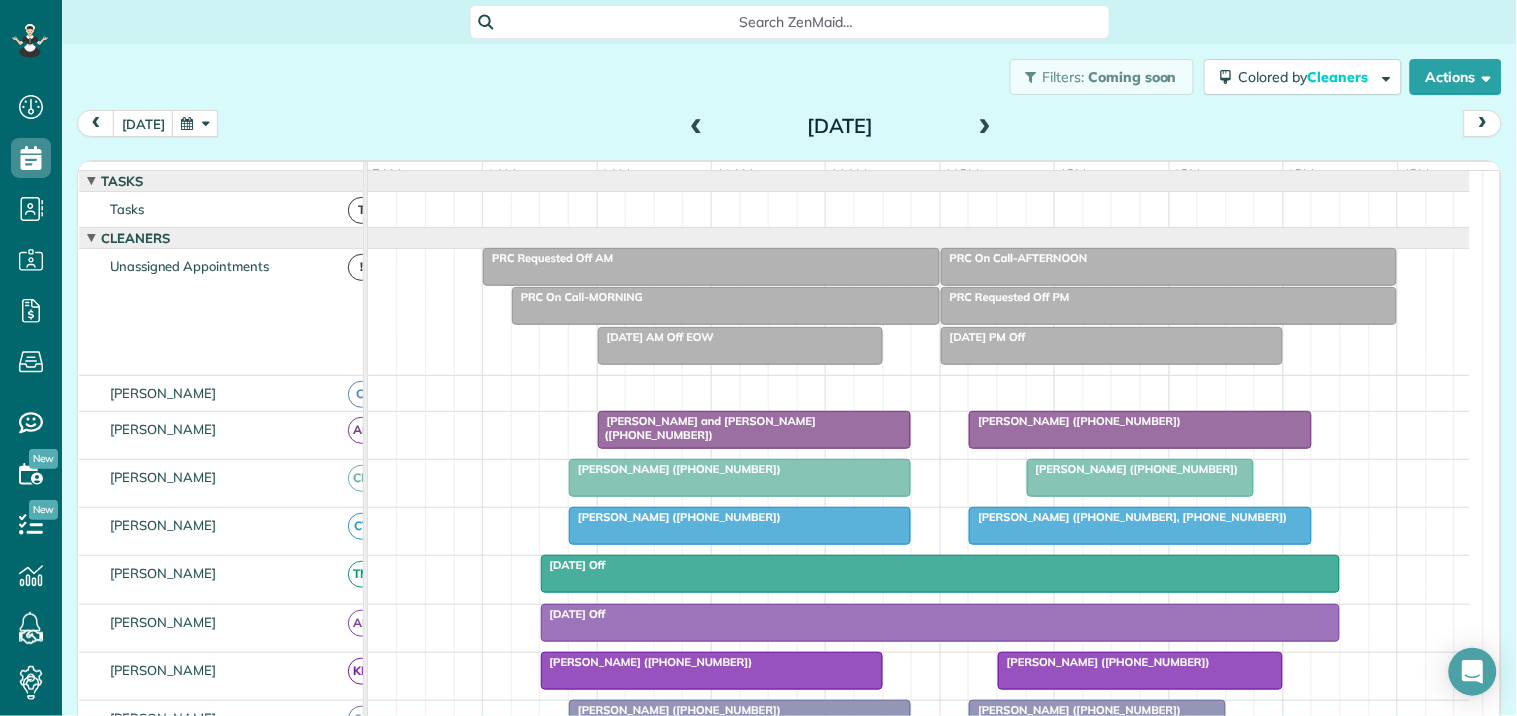 scroll, scrollTop: 553, scrollLeft: 0, axis: vertical 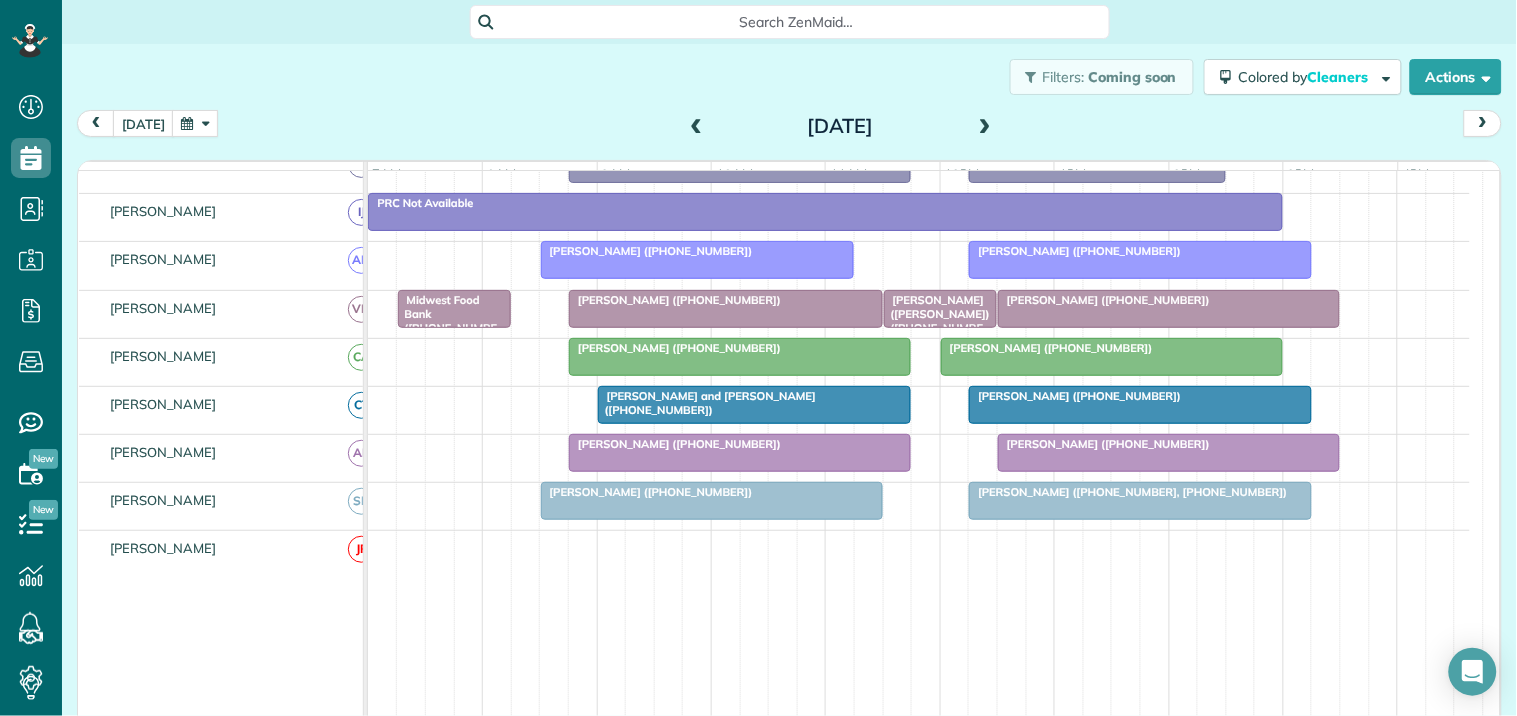 click at bounding box center [1112, 357] 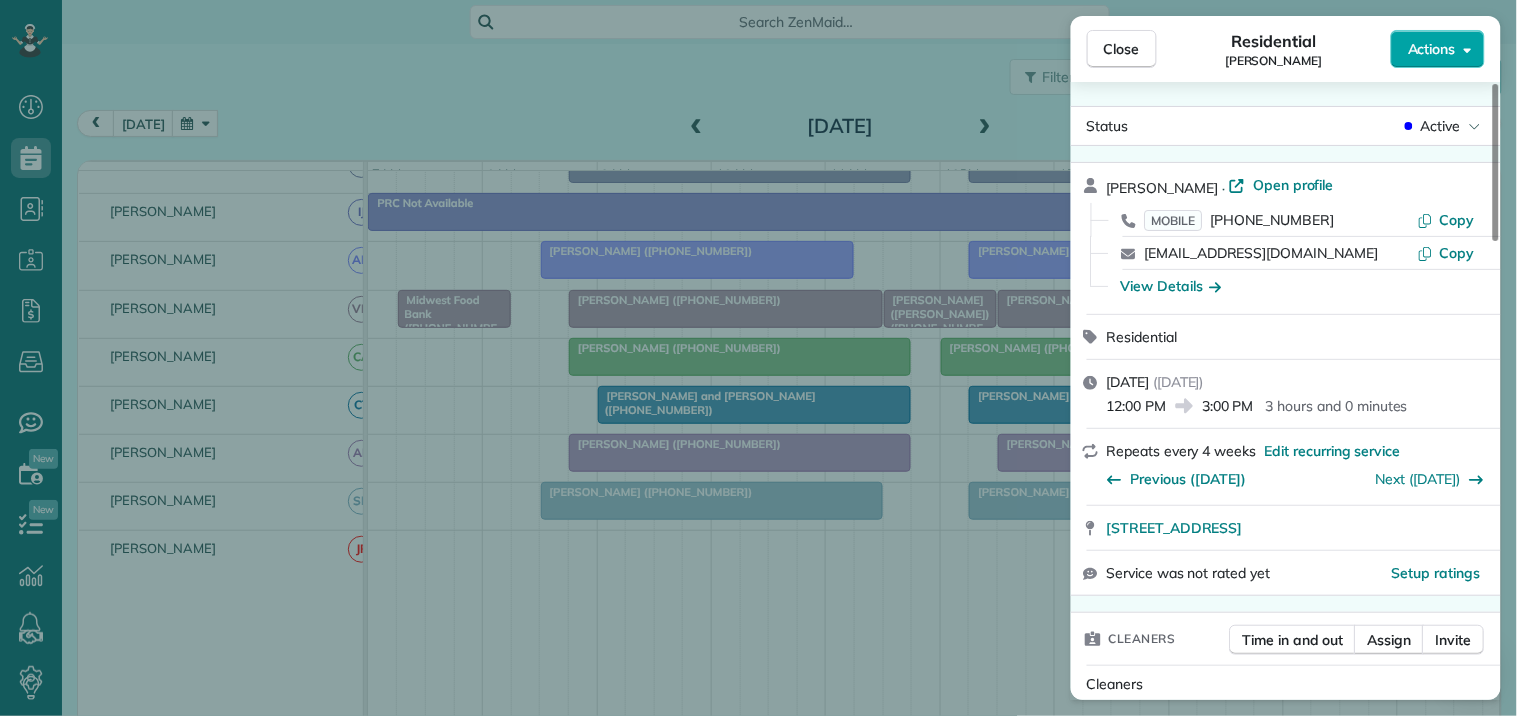 click on "Actions" at bounding box center [1432, 49] 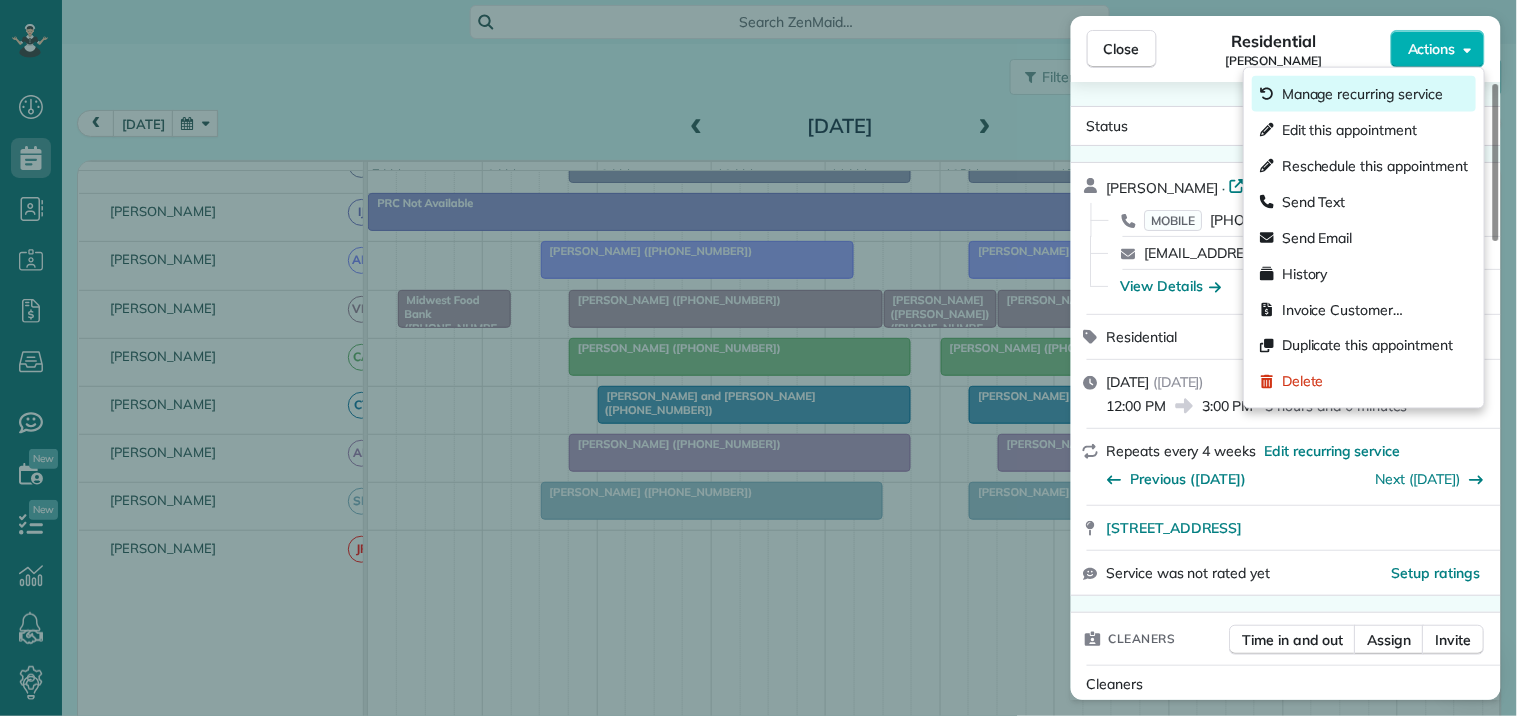 click on "Manage recurring service" at bounding box center [1362, 94] 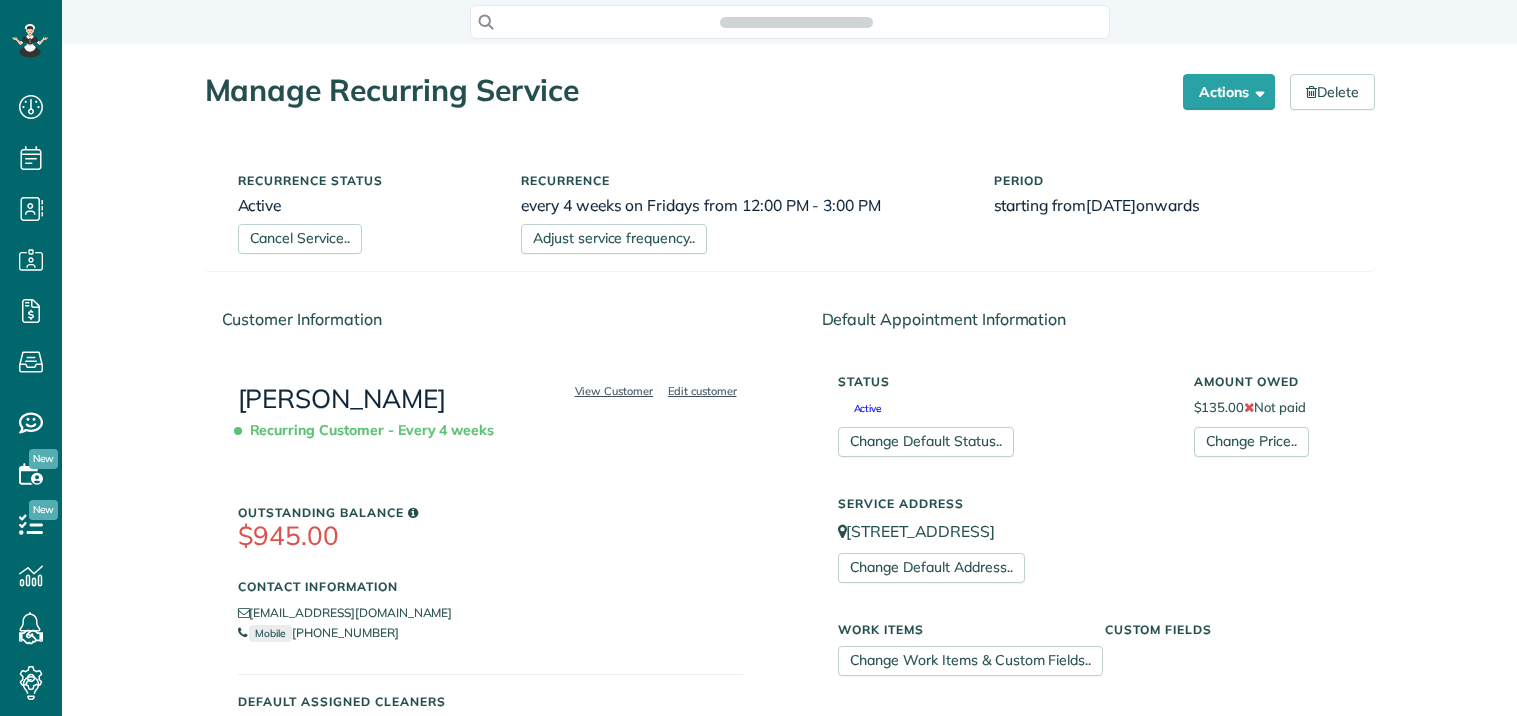 scroll, scrollTop: 0, scrollLeft: 0, axis: both 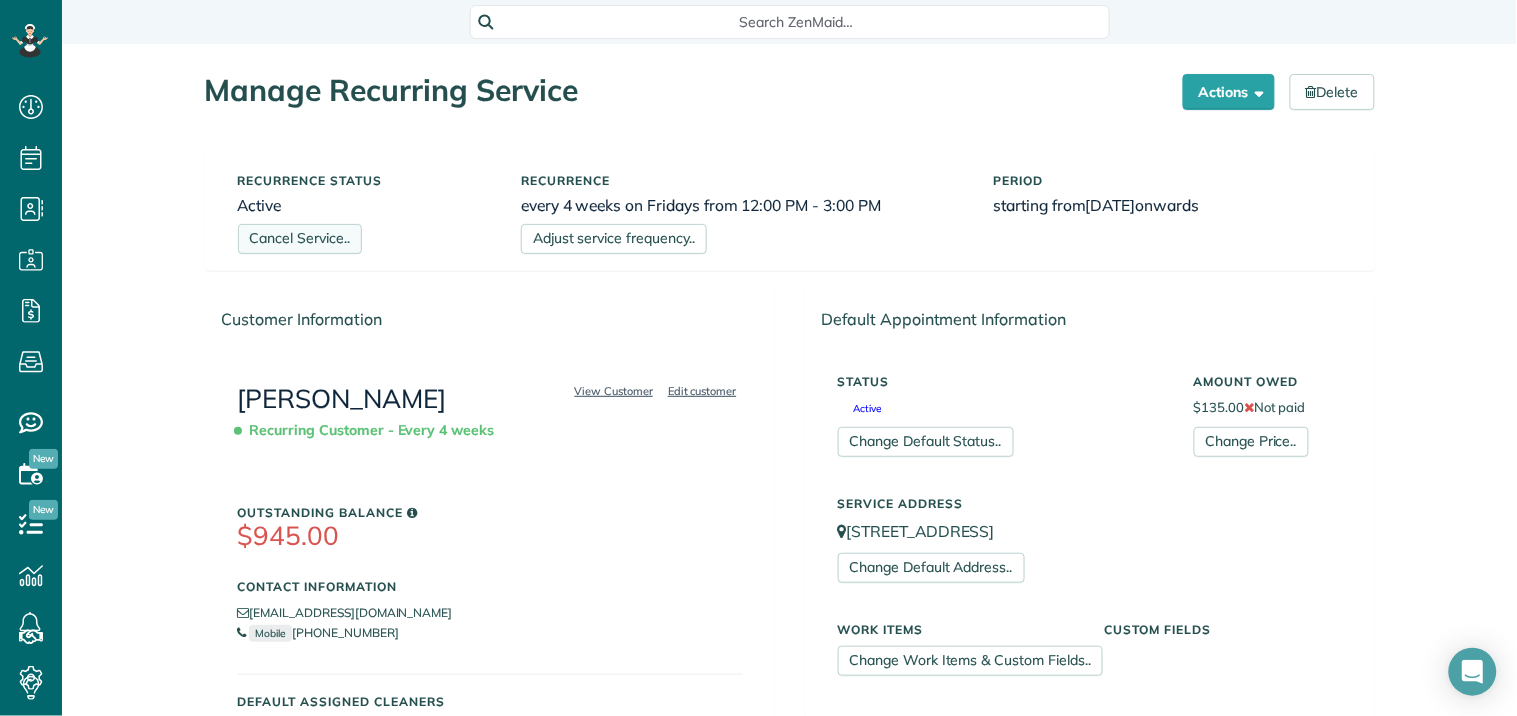 click on "Cancel Service.." at bounding box center [300, 239] 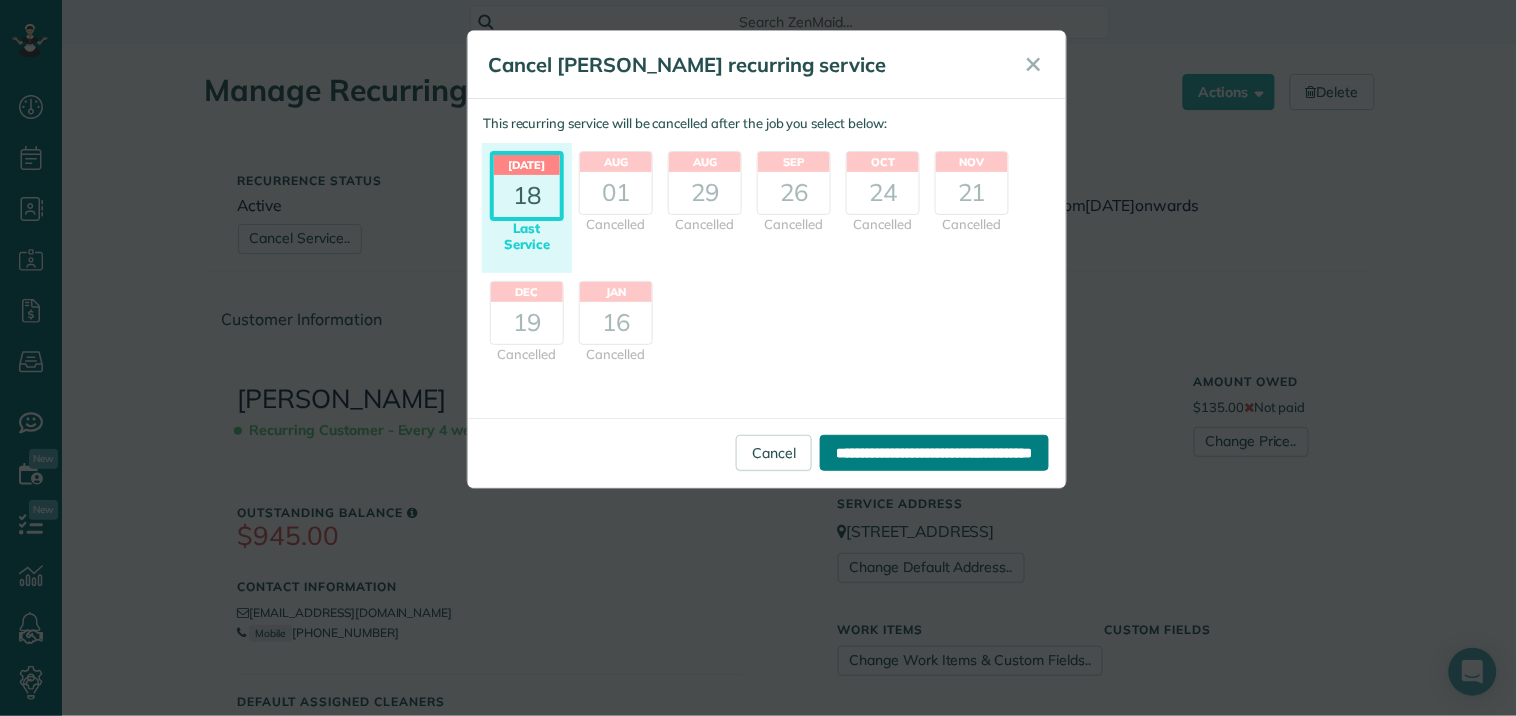 click on "**********" at bounding box center [934, 453] 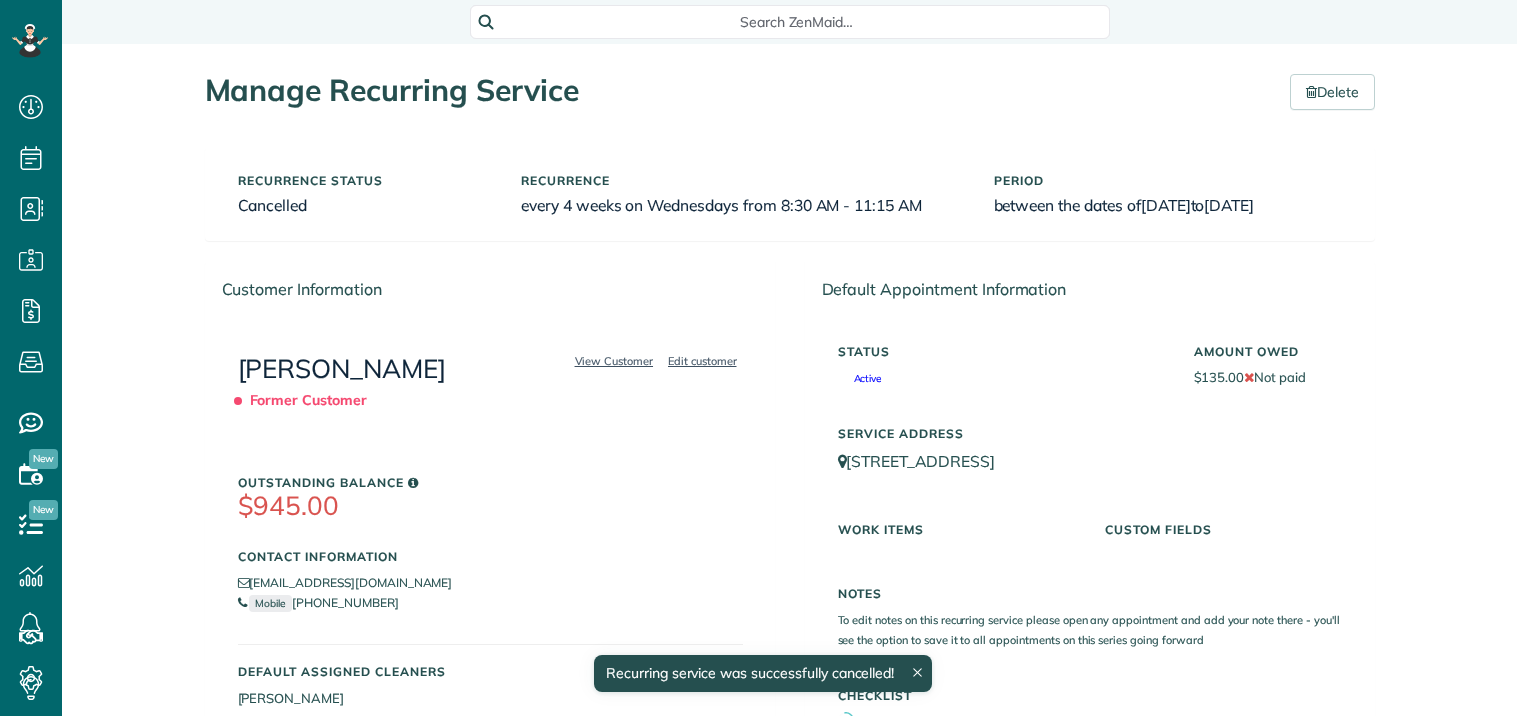 scroll, scrollTop: 0, scrollLeft: 0, axis: both 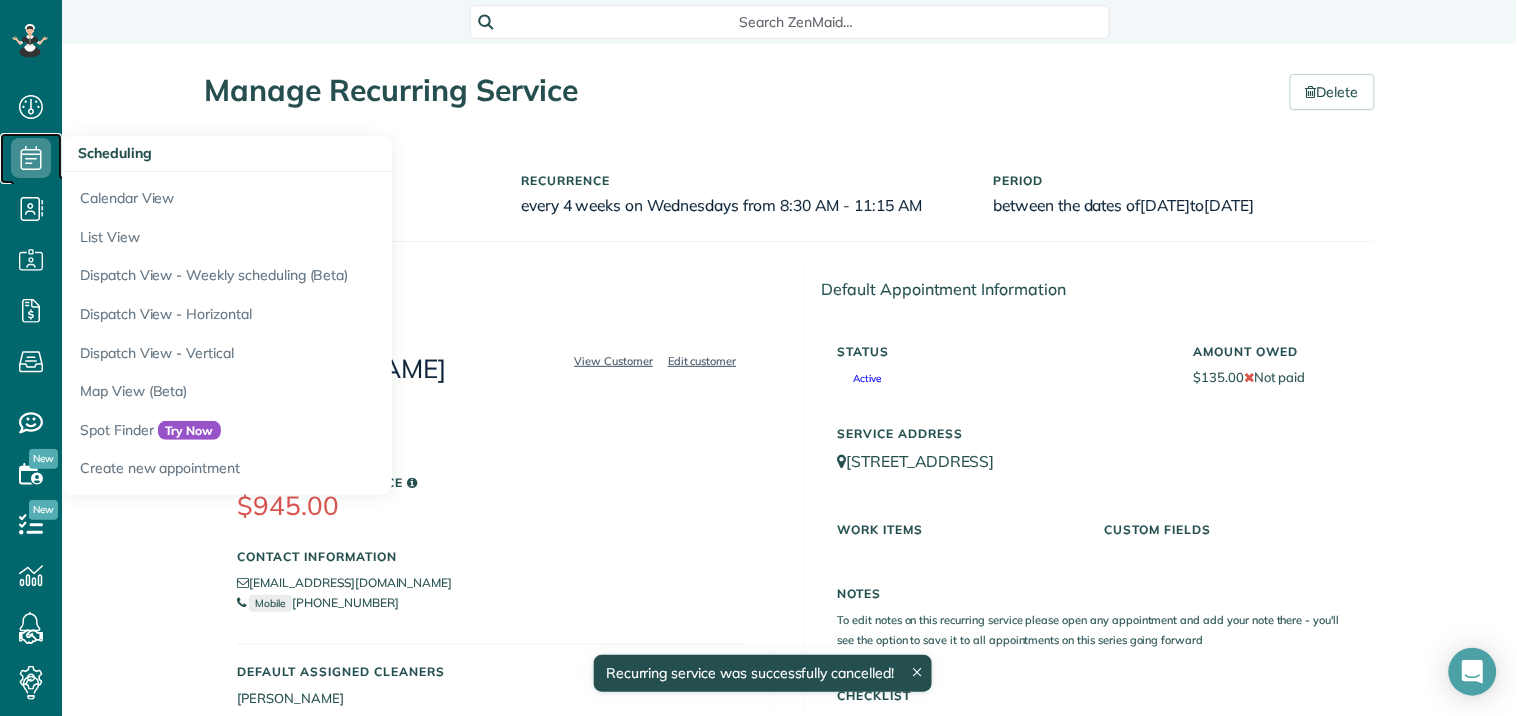 click 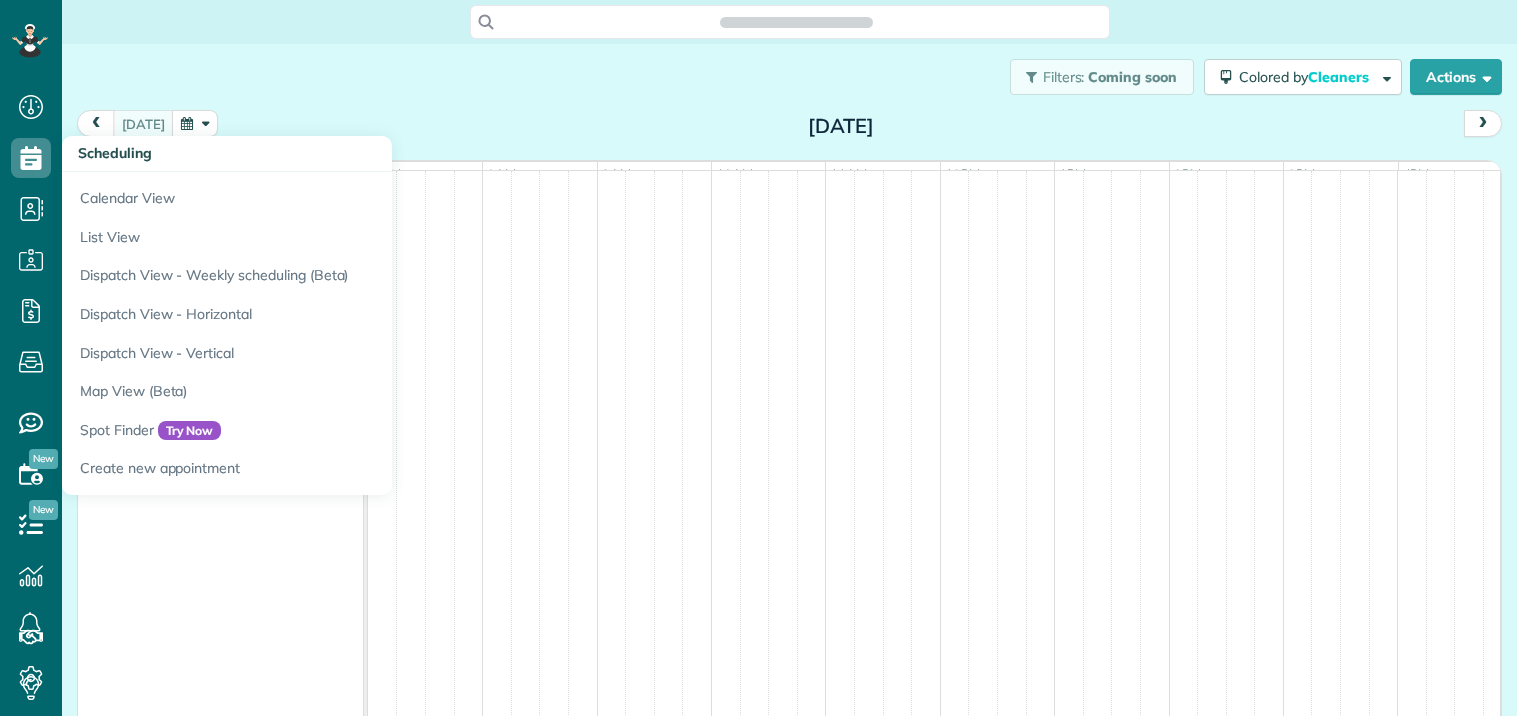 scroll, scrollTop: 0, scrollLeft: 0, axis: both 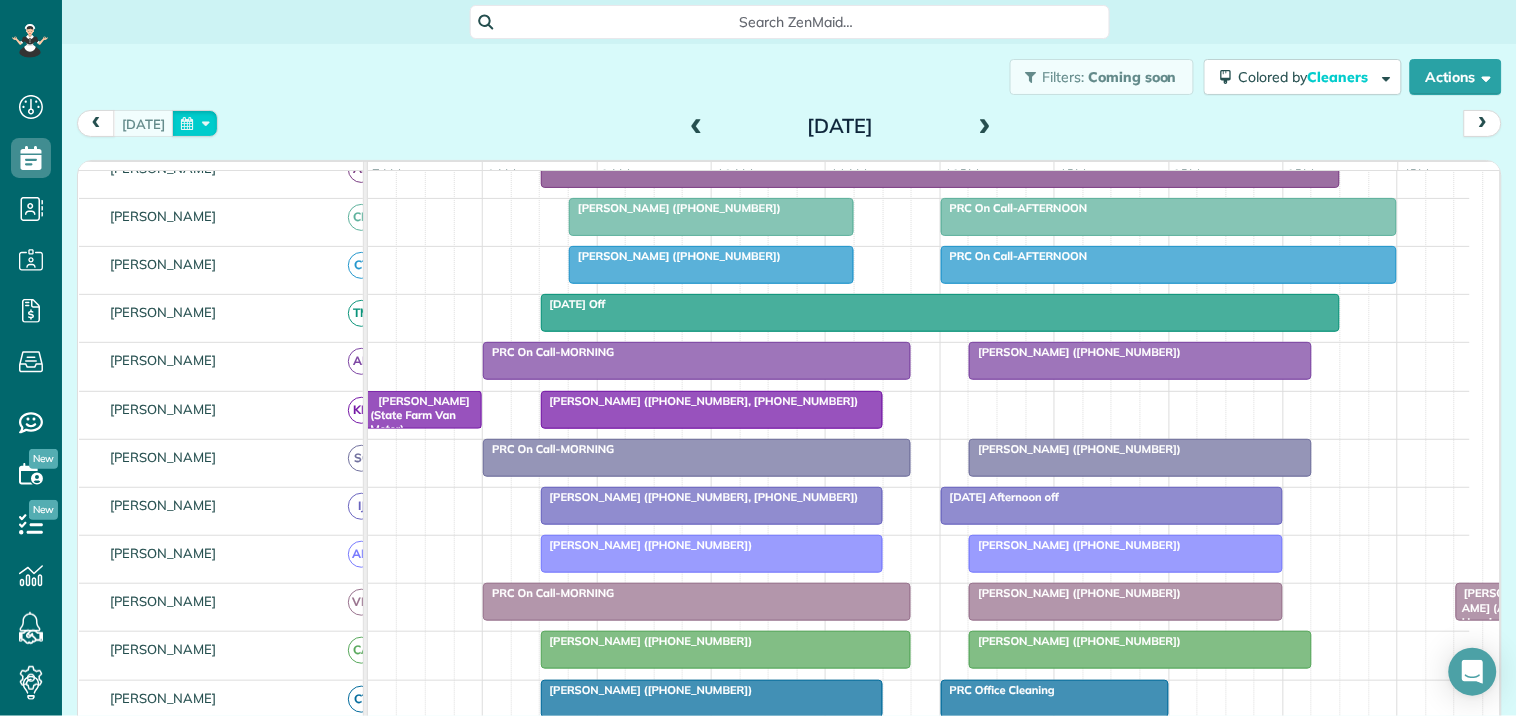 click at bounding box center [195, 123] 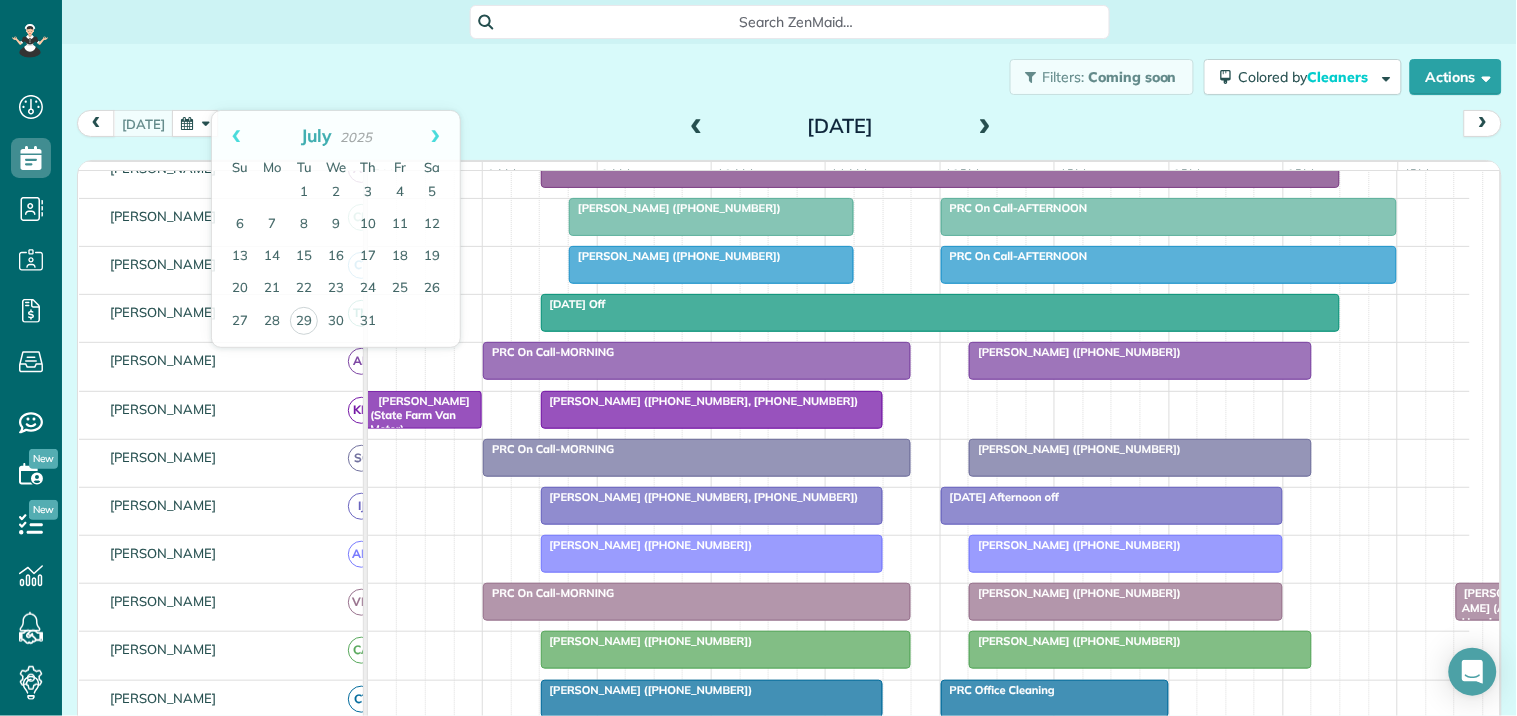 click on "Filters:   Coming soon
Colored by  Cleaners
Color by Cleaner
Color by Team
Color by Status
Color by Recurrence
Color by Paid/Unpaid
Filters  Default
Schedule Changes
Actions
Create Appointment
Create Task
Clock In/Out
Send Work Orders
Print Route Sheets
Today's Emails/Texts
Export data.." at bounding box center (789, 77) 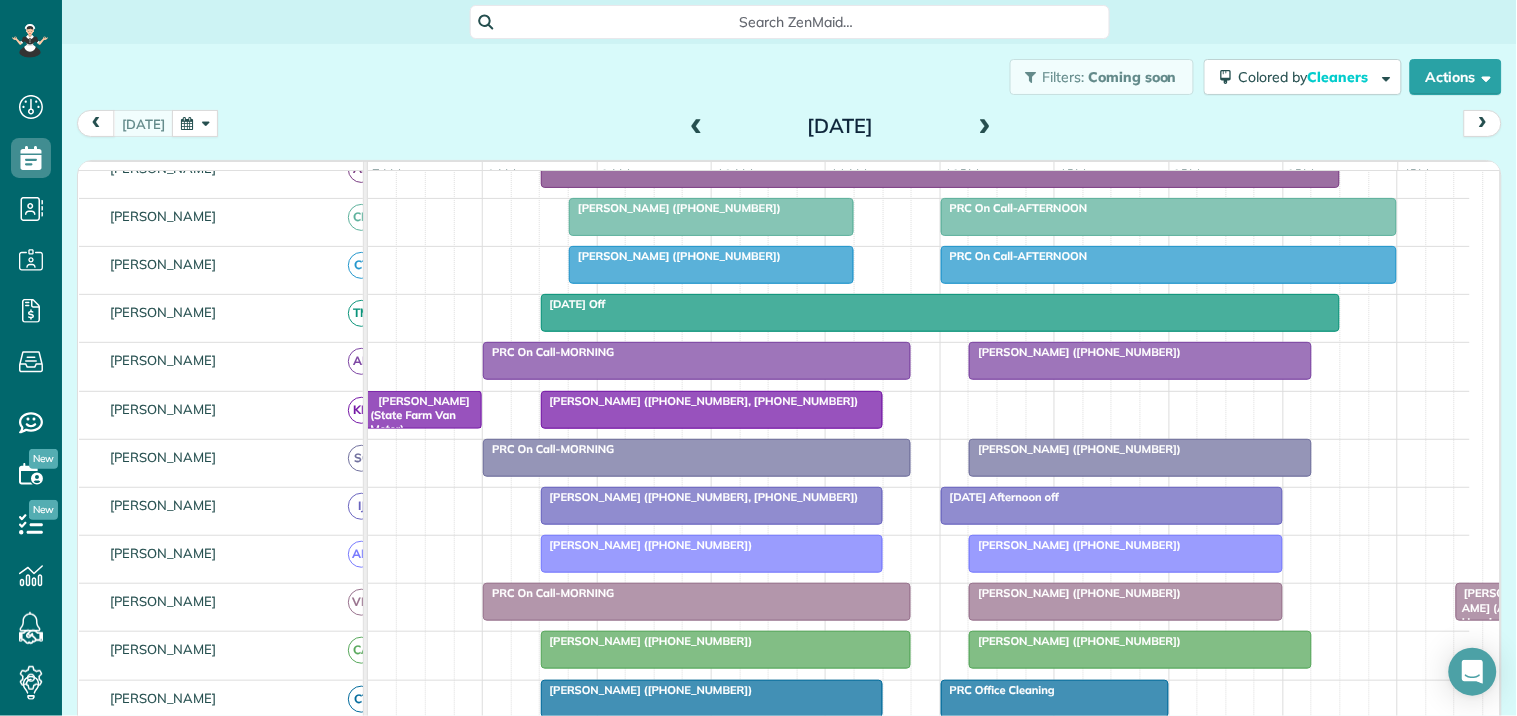 click at bounding box center (985, 127) 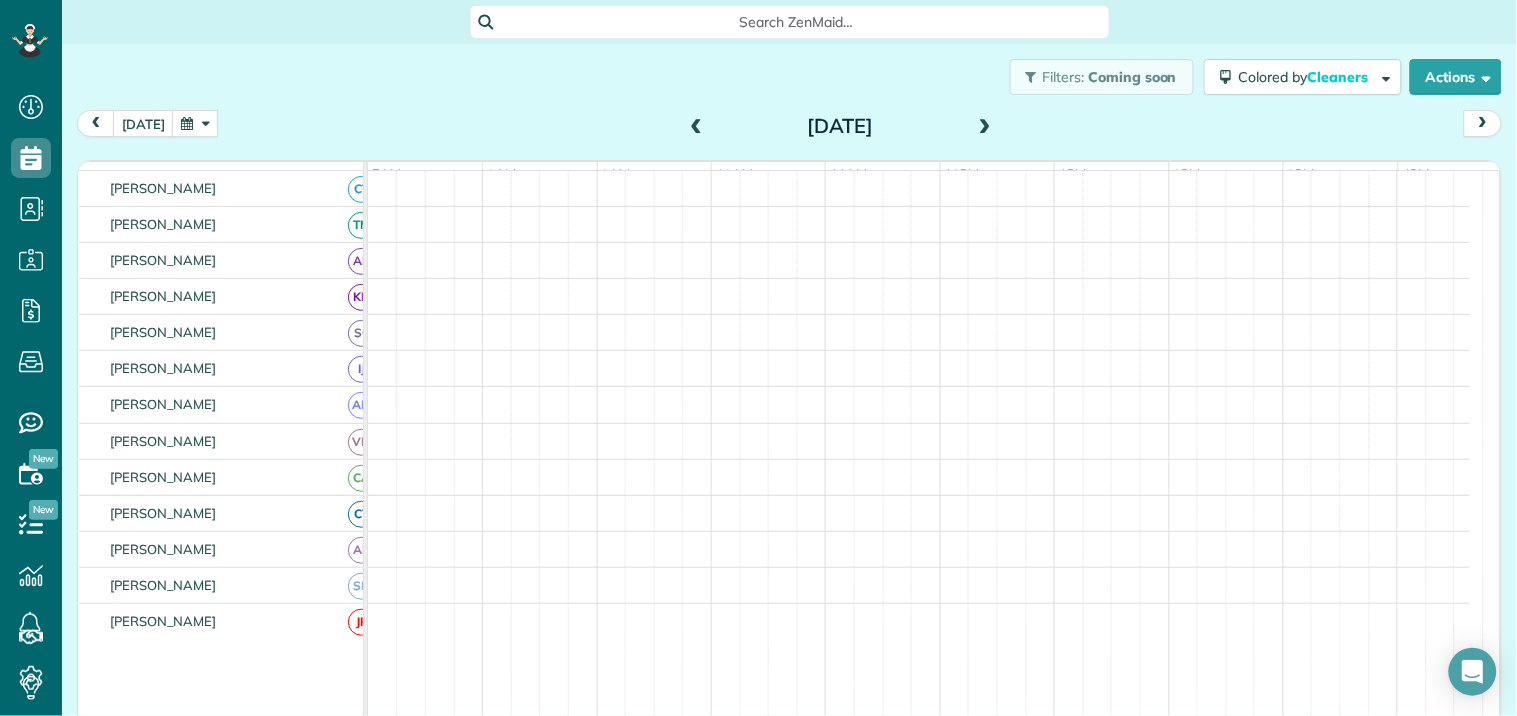 scroll, scrollTop: 158, scrollLeft: 0, axis: vertical 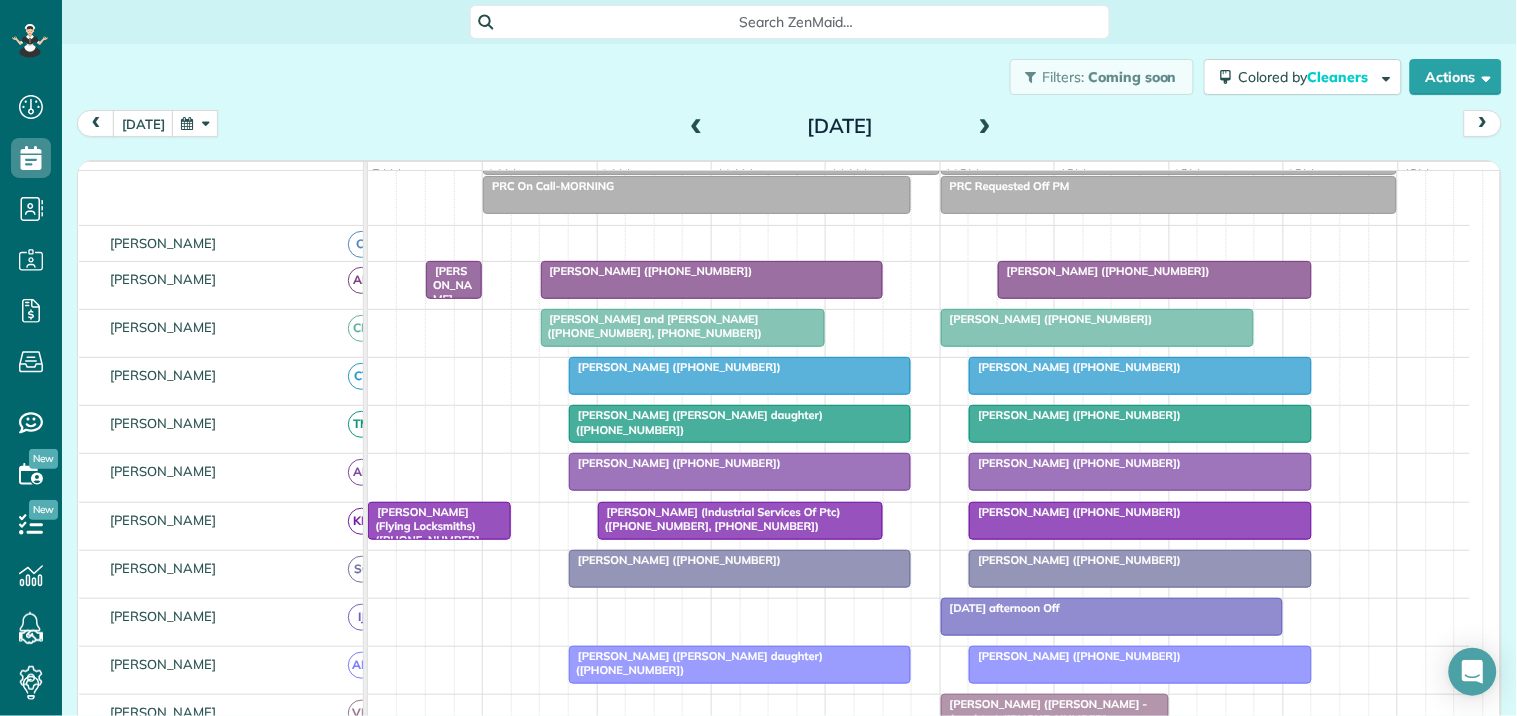 click on "Filters:   Coming soon
Colored by  Cleaners
Color by Cleaner
Color by Team
Color by Status
Color by Recurrence
Color by Paid/Unpaid
Filters  Default
Schedule Changes
Actions
Create Appointment
Create Task
Clock In/Out
Send Work Orders
Print Route Sheets
Today's Emails/Texts
Export data.." at bounding box center [789, 77] 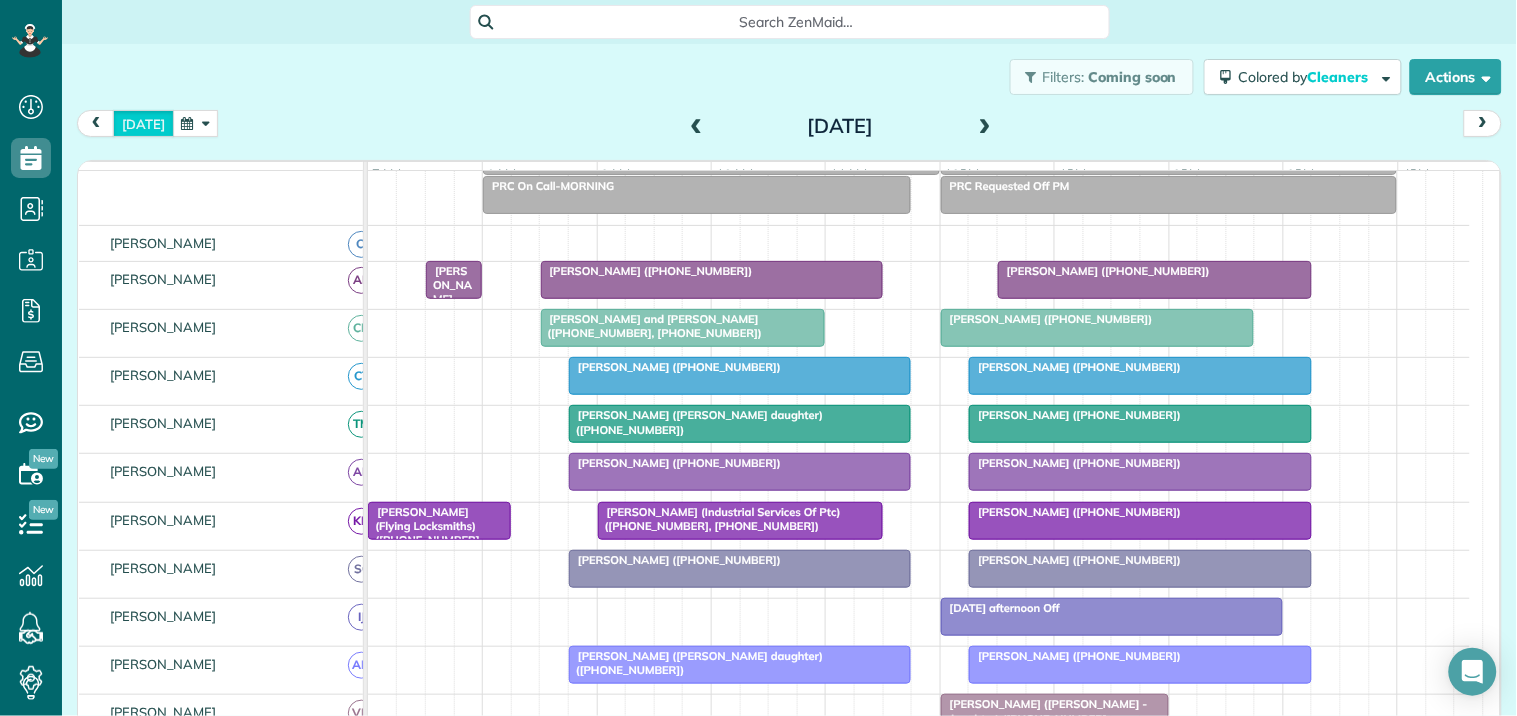 click on "today" at bounding box center (143, 123) 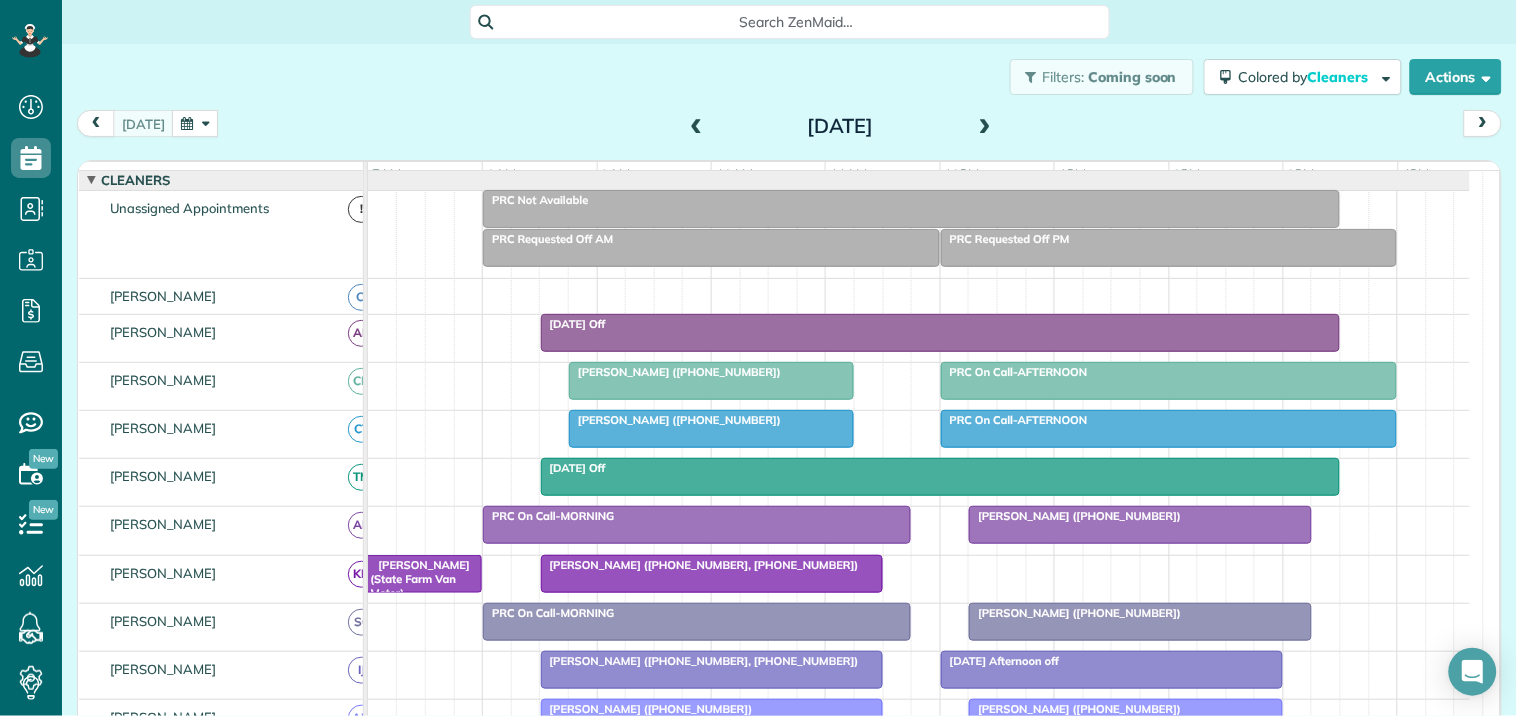 scroll, scrollTop: 111, scrollLeft: 0, axis: vertical 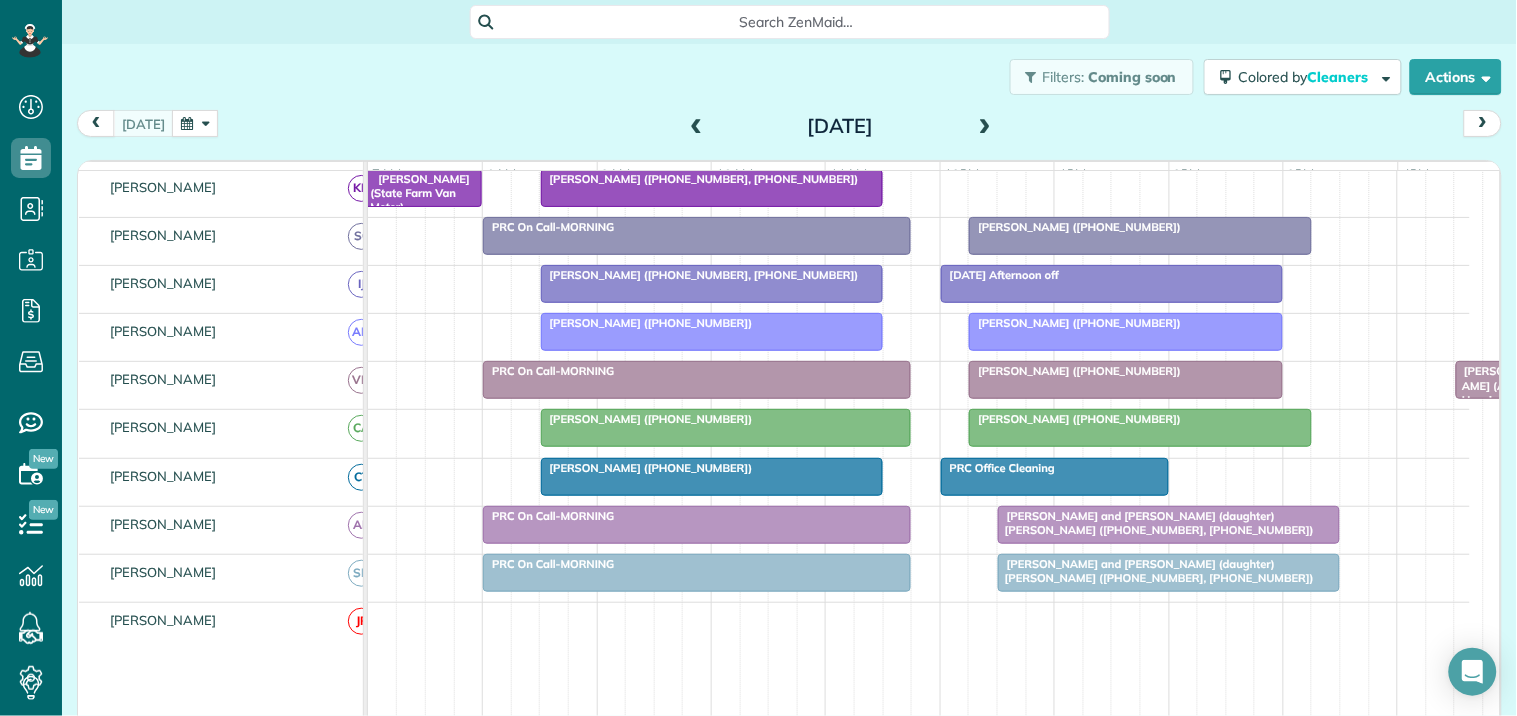 click at bounding box center [985, 127] 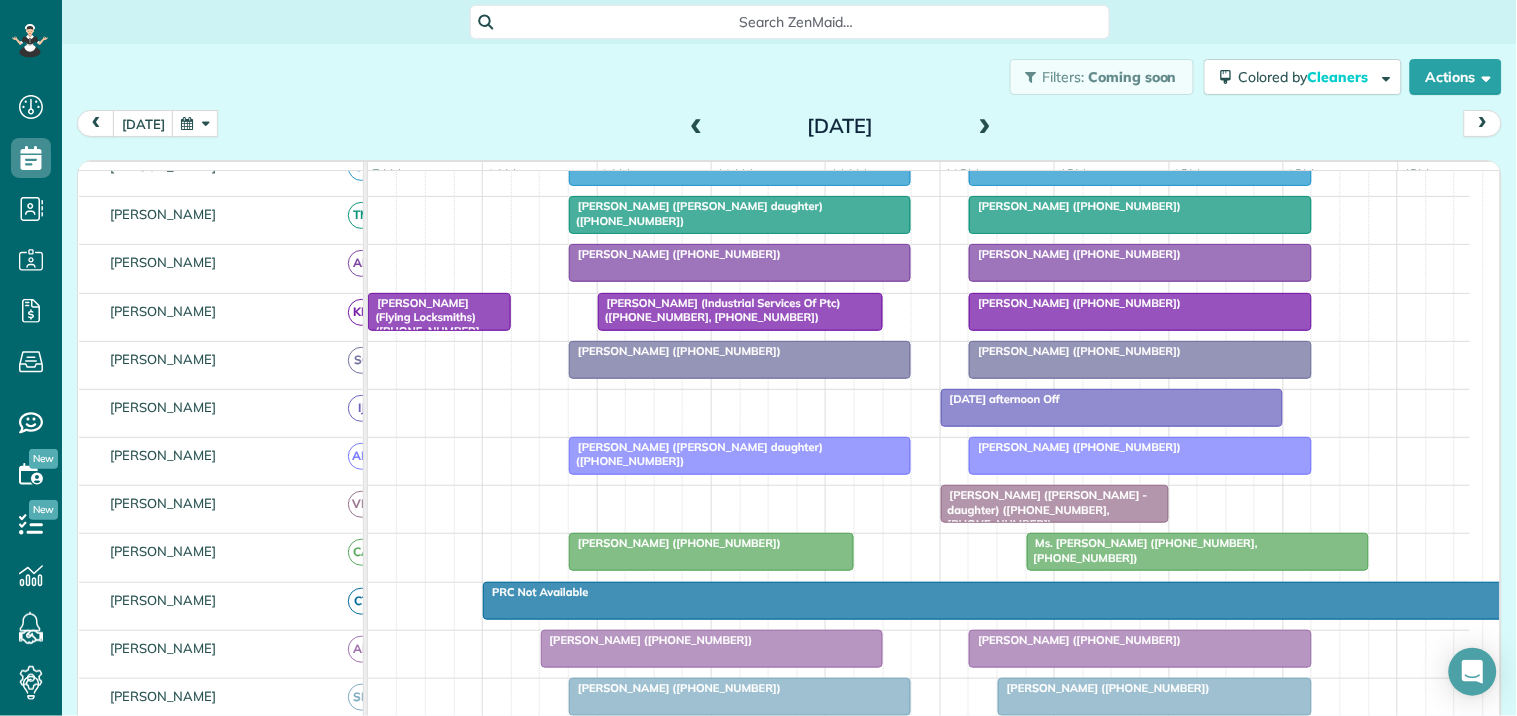 scroll, scrollTop: 432, scrollLeft: 0, axis: vertical 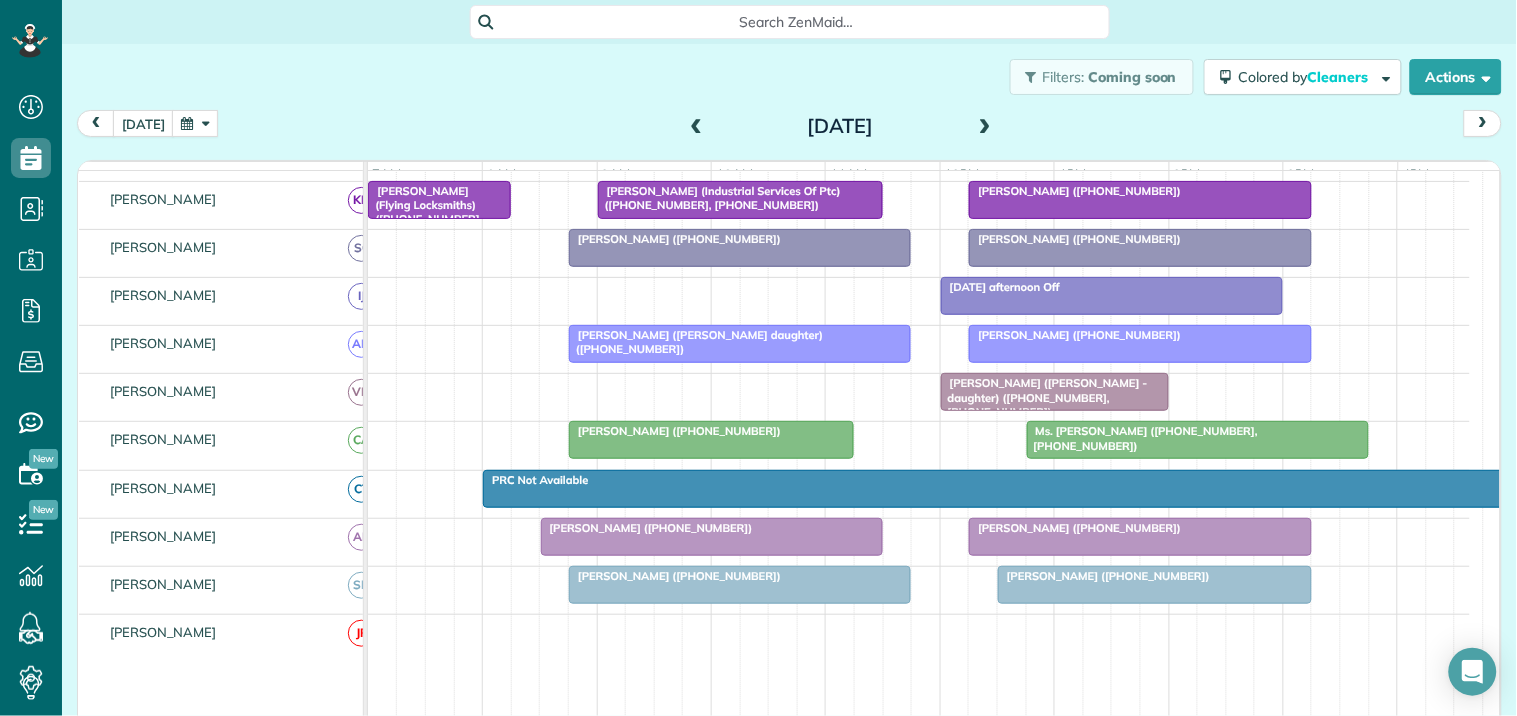 click at bounding box center (712, 537) 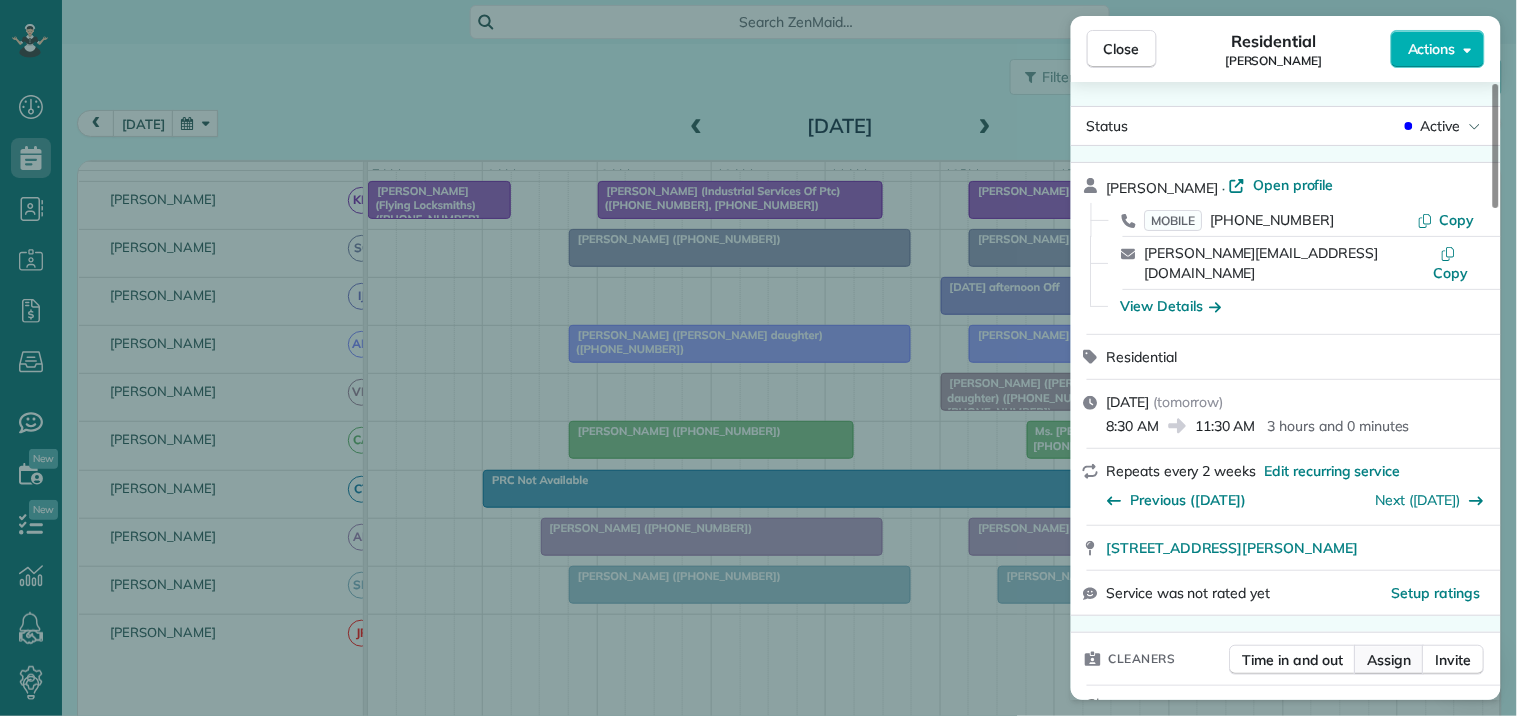 click on "Assign" at bounding box center [1390, 660] 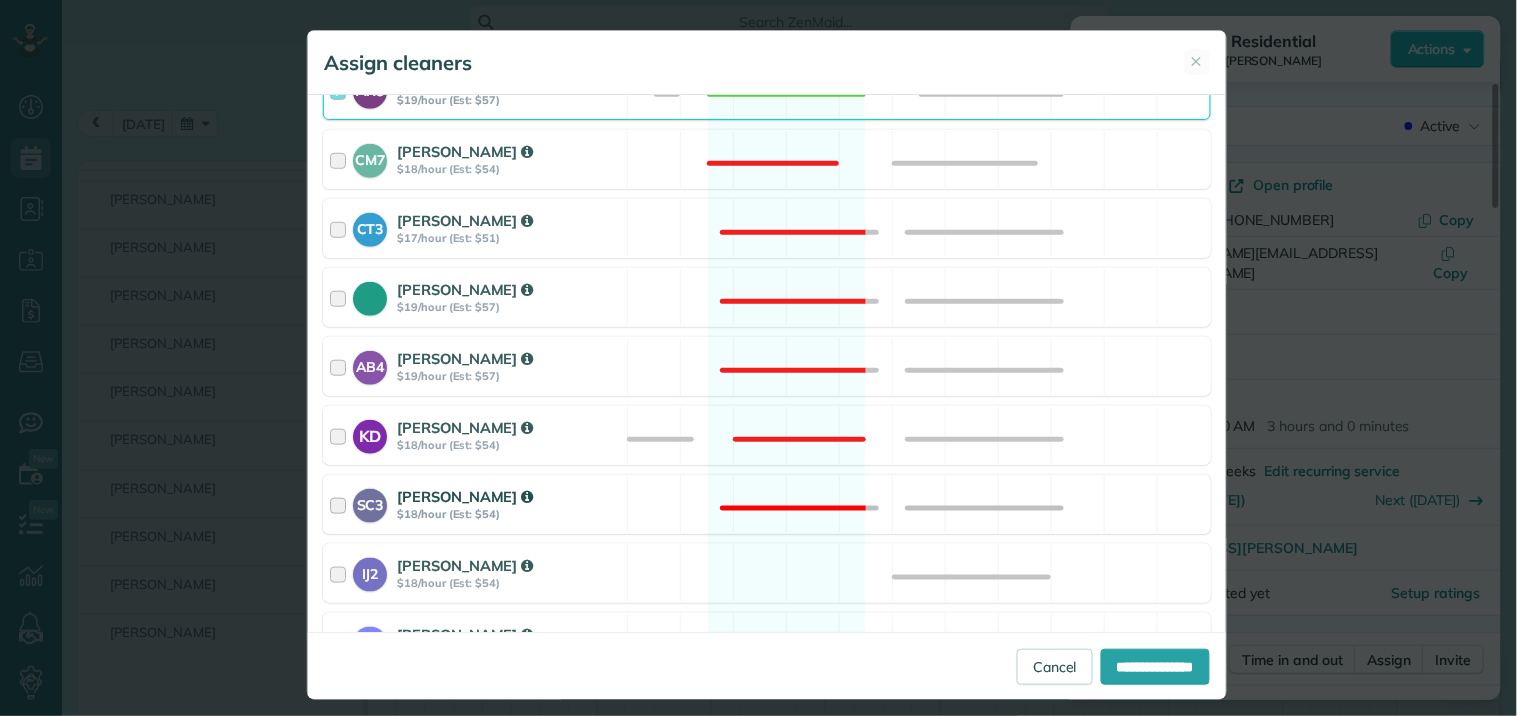 scroll, scrollTop: 444, scrollLeft: 0, axis: vertical 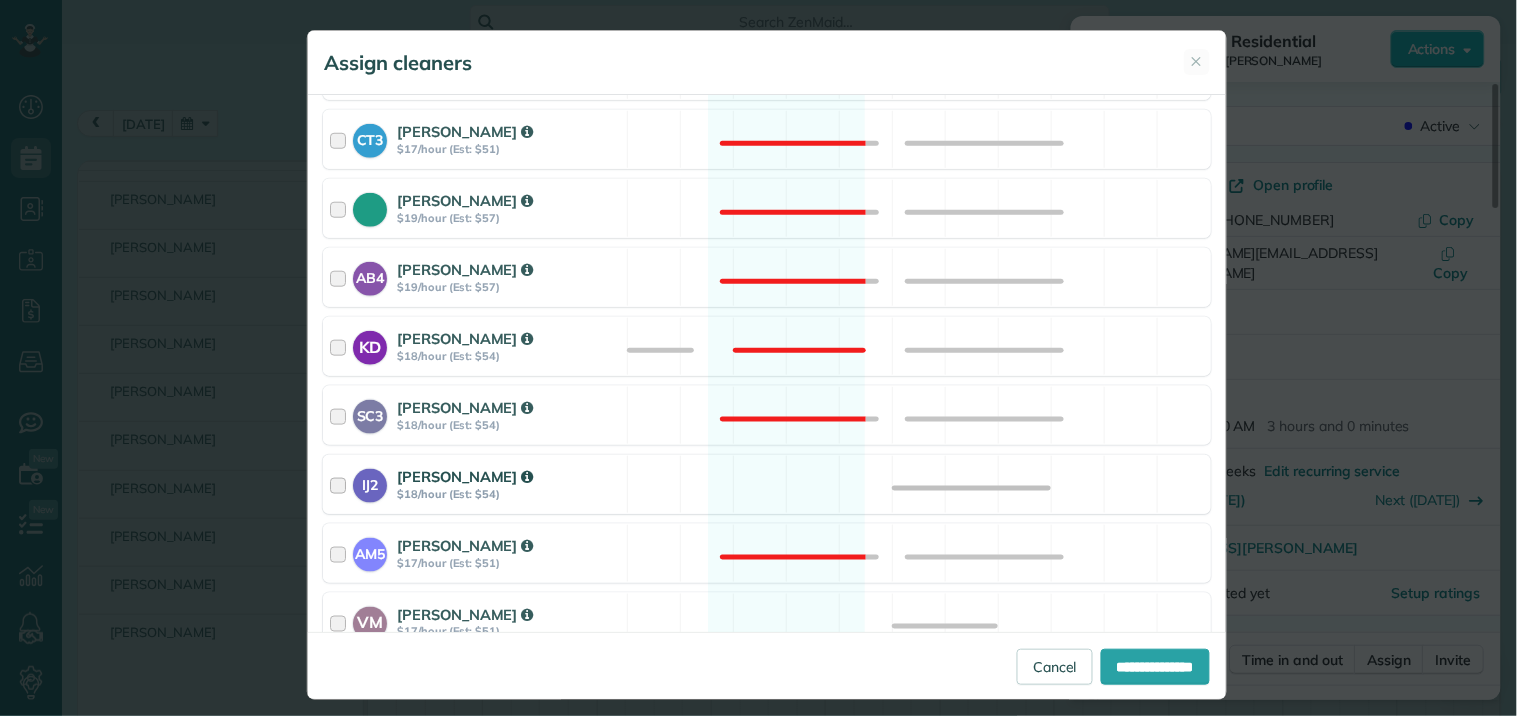 click on "IJ2
Imiah Jackson
$18/hour (Est: $54)
Available" at bounding box center (767, 484) 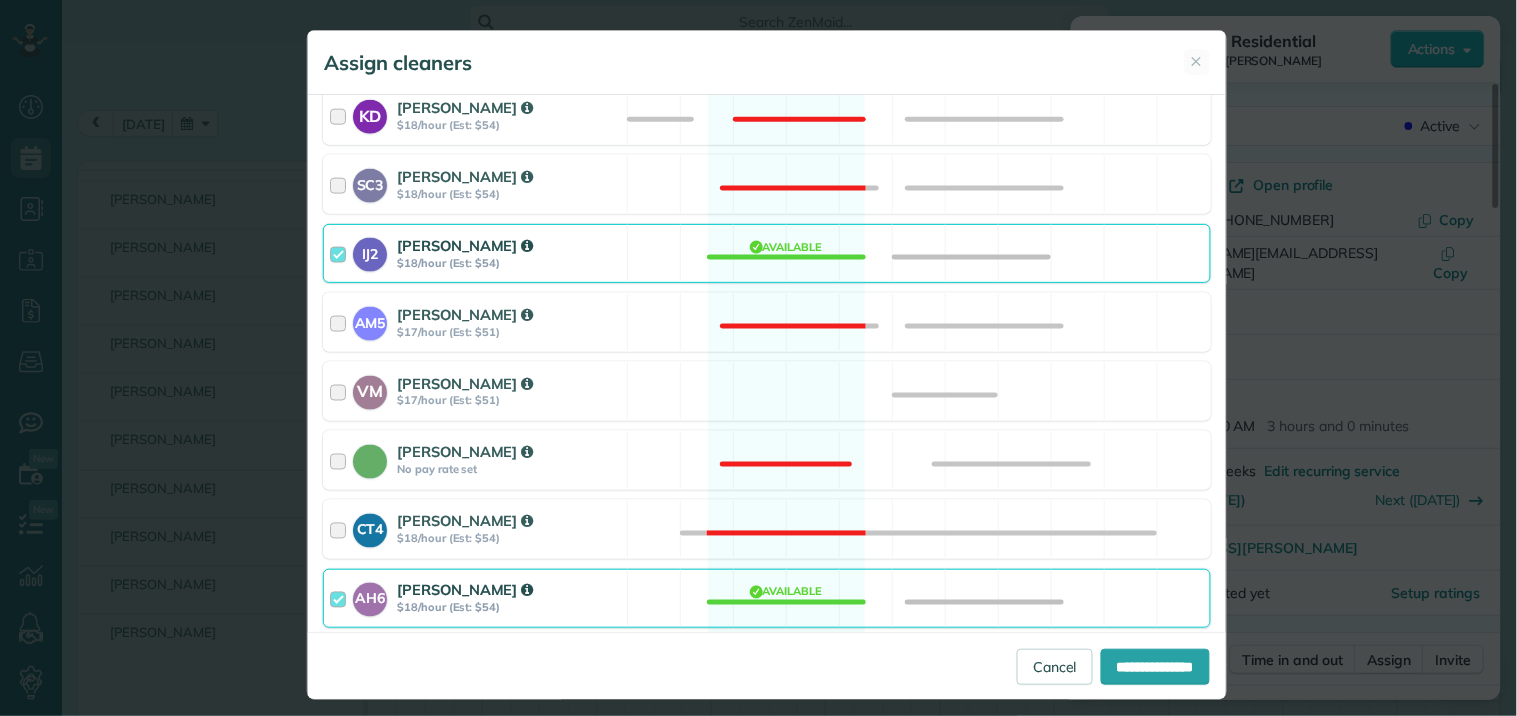 scroll, scrollTop: 884, scrollLeft: 0, axis: vertical 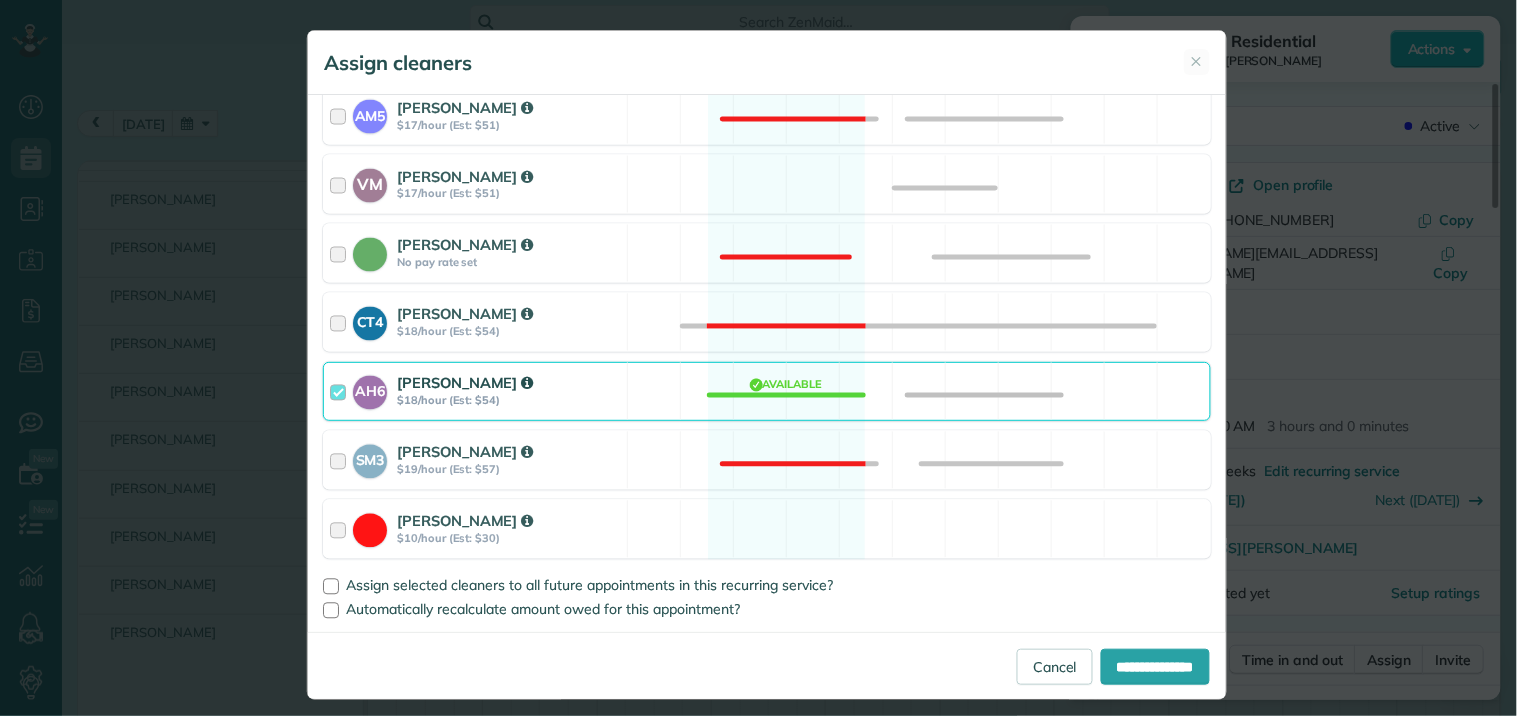 click on "AH6
Ashley Hudson
$18/hour (Est: $54)
Available" at bounding box center (767, 391) 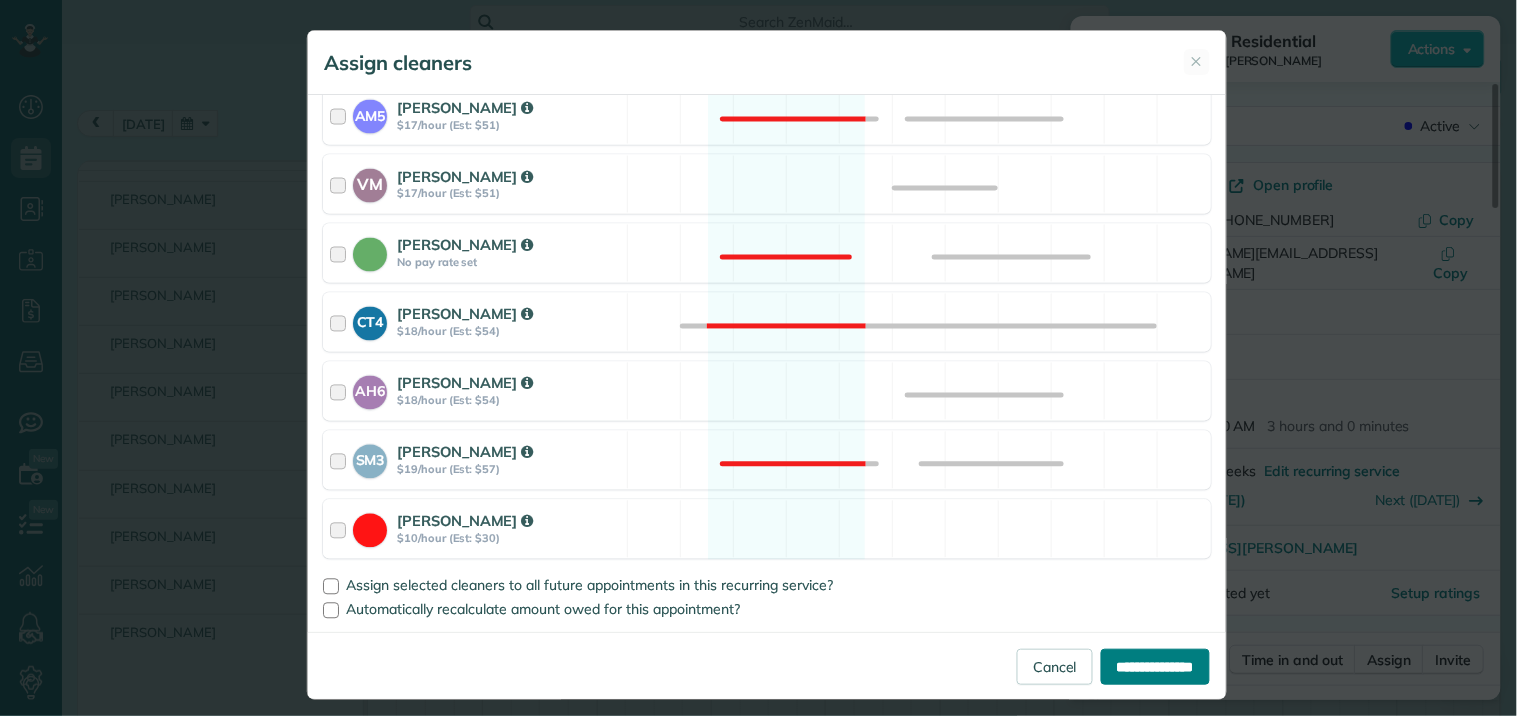 click on "**********" at bounding box center [1155, 667] 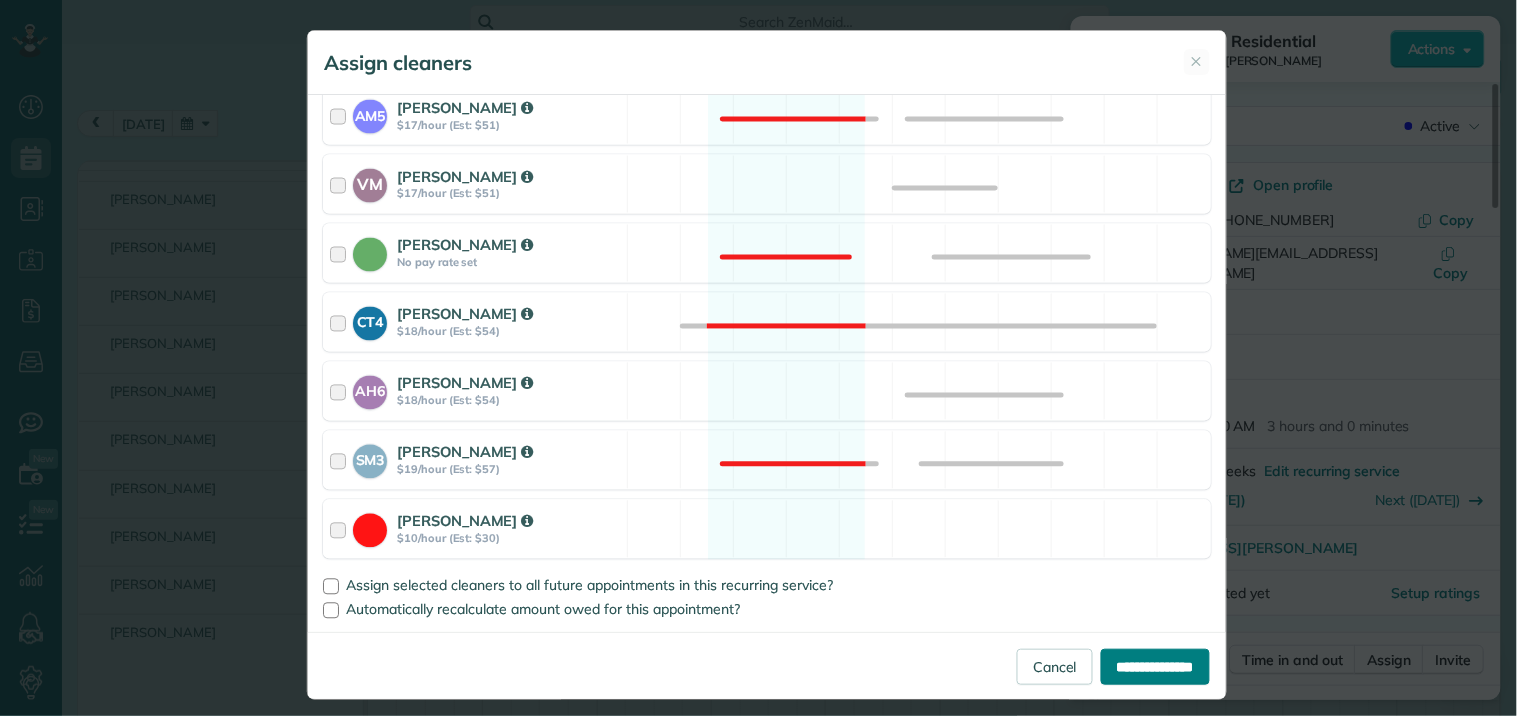 type on "**********" 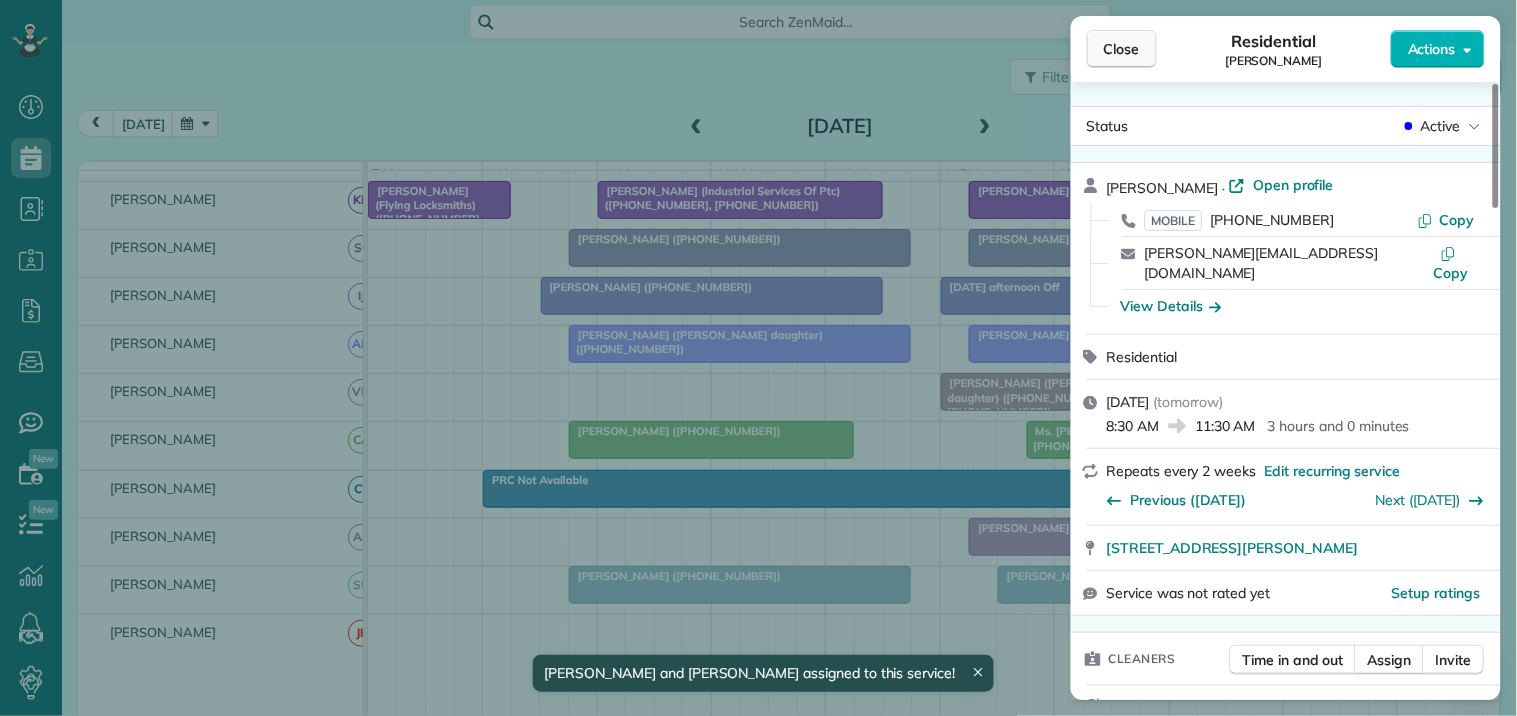 click on "Close" at bounding box center (1122, 49) 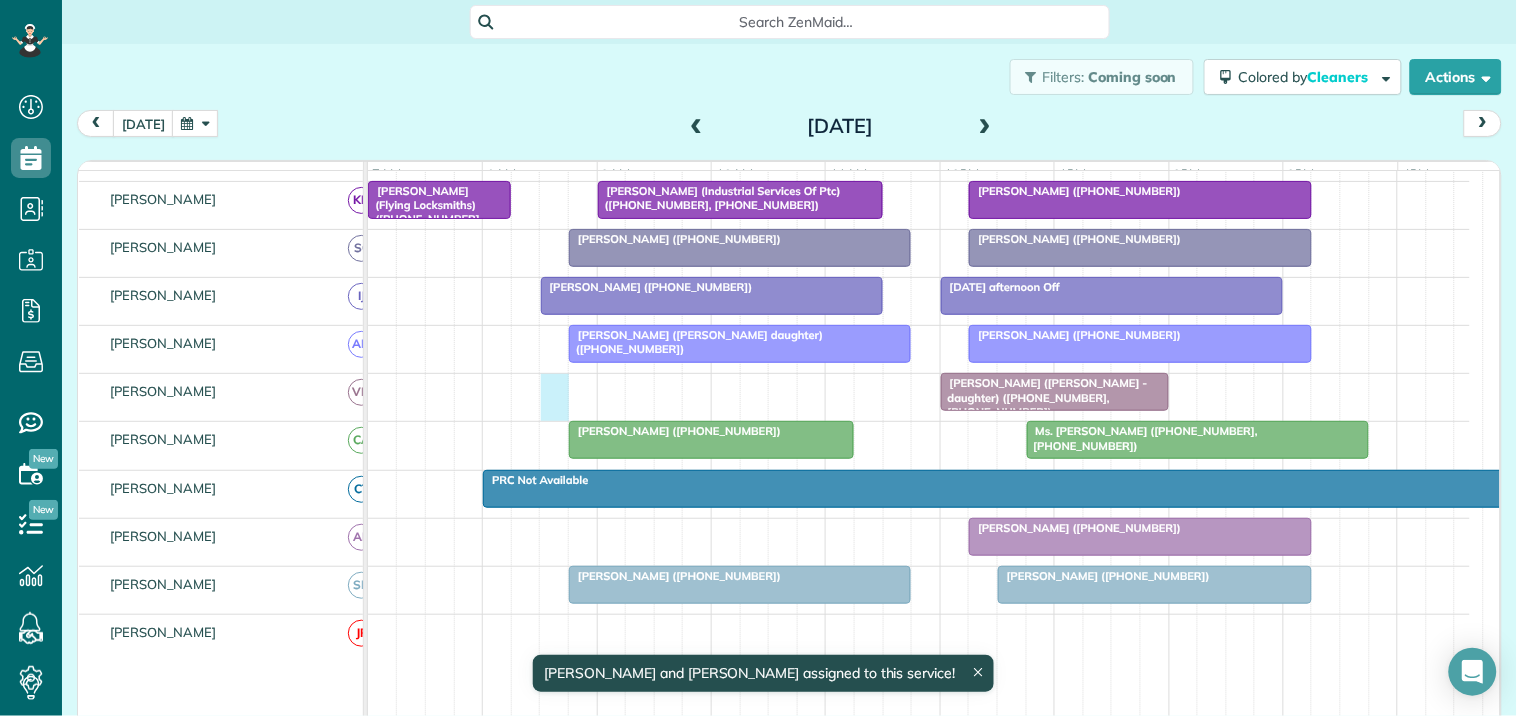click on "Gail Wallace (Brandi Shockley -daughter) (+17705973942, +14042812314)" at bounding box center [919, 397] 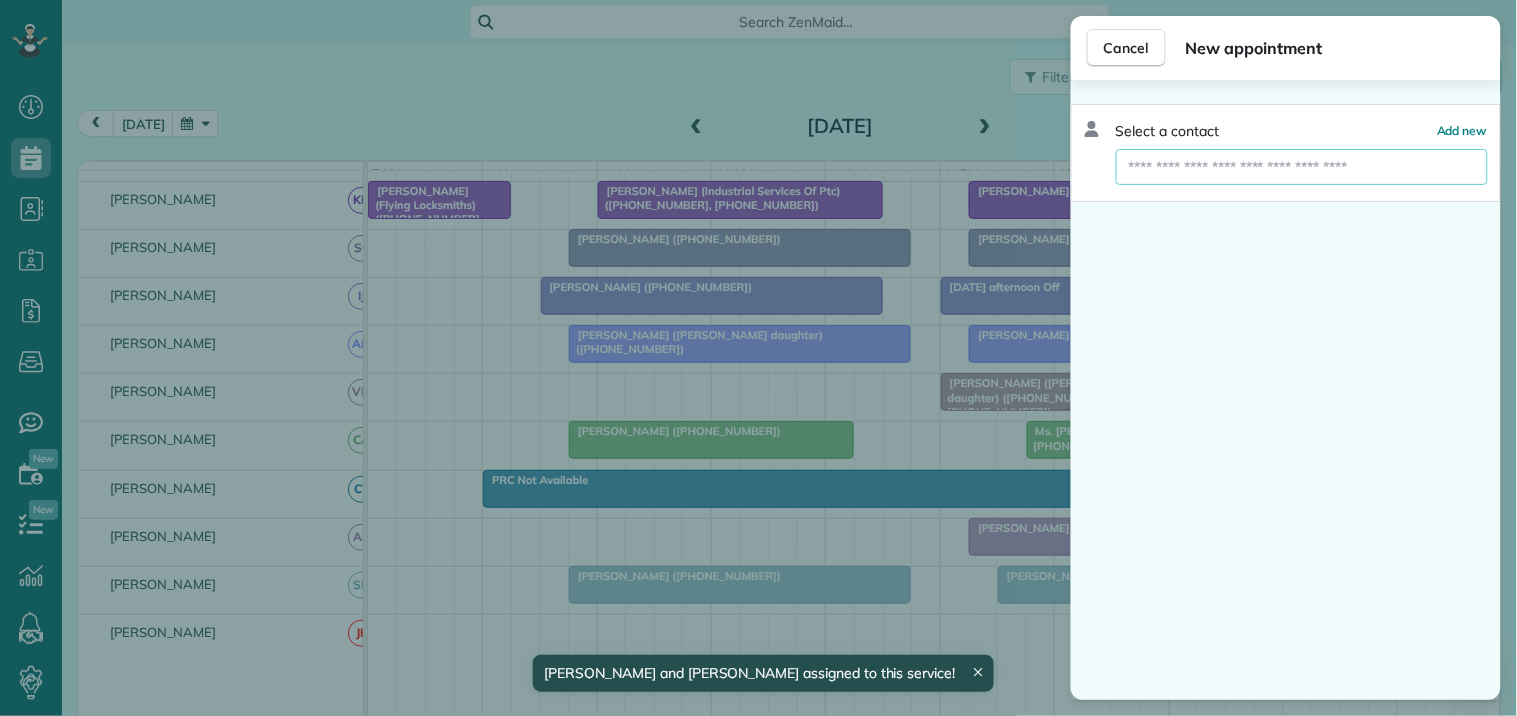 click at bounding box center (1302, 167) 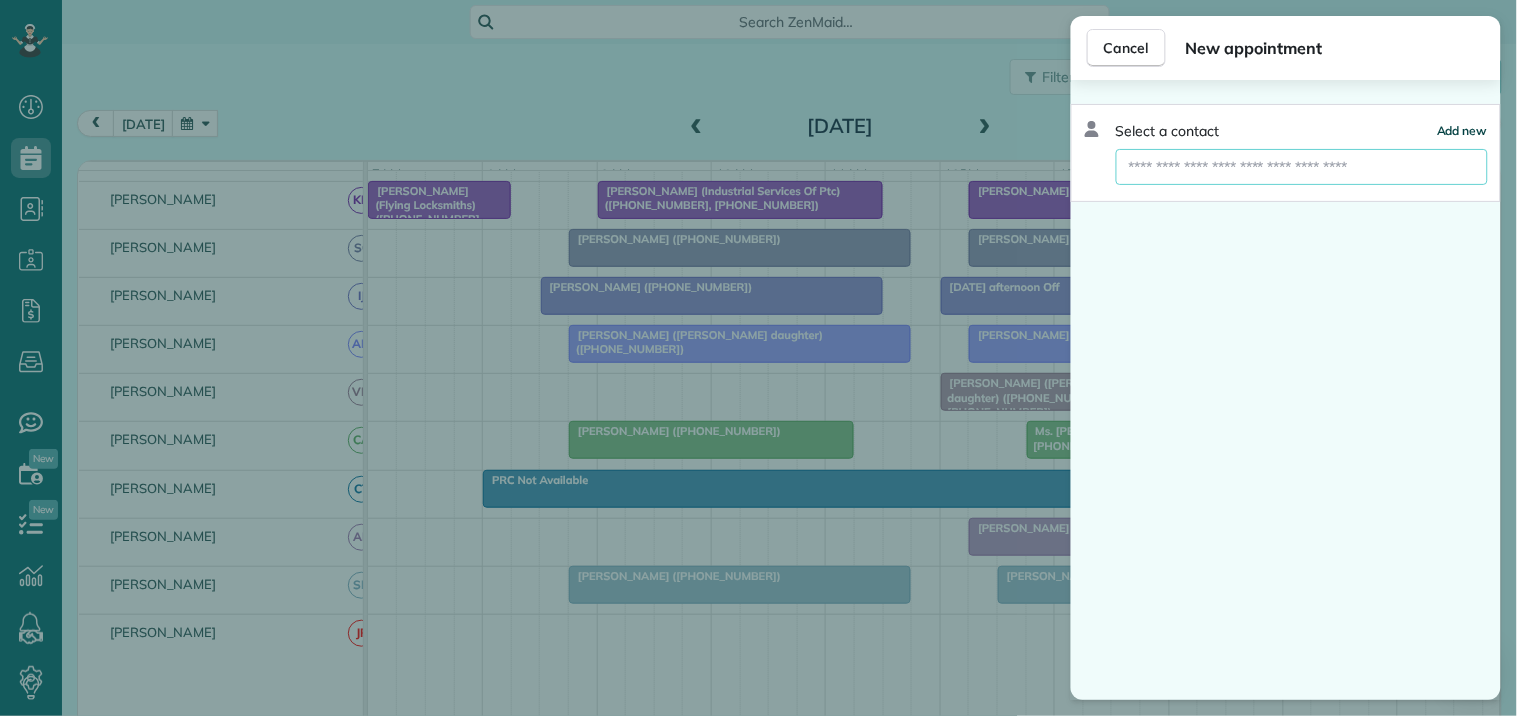 click on "Add new" at bounding box center [1462, 130] 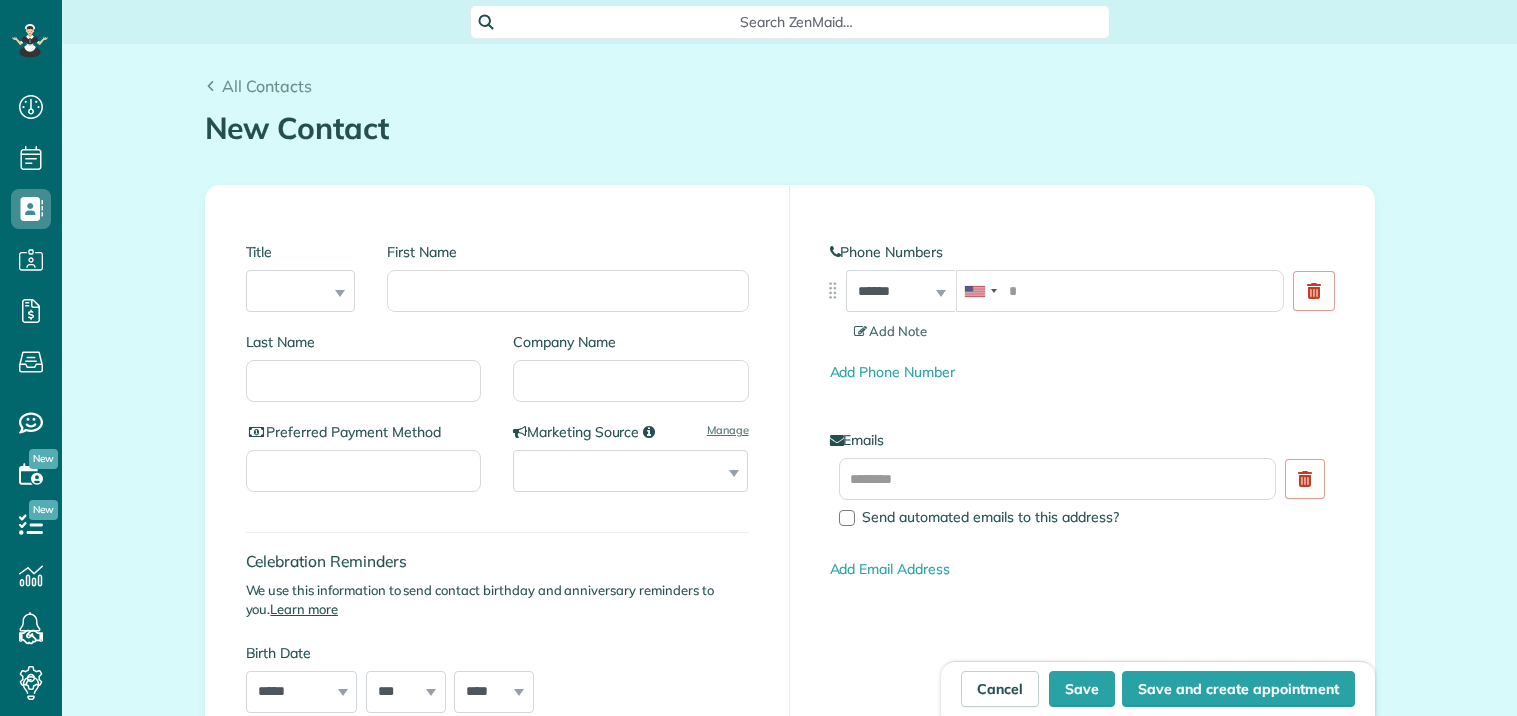 scroll, scrollTop: 0, scrollLeft: 0, axis: both 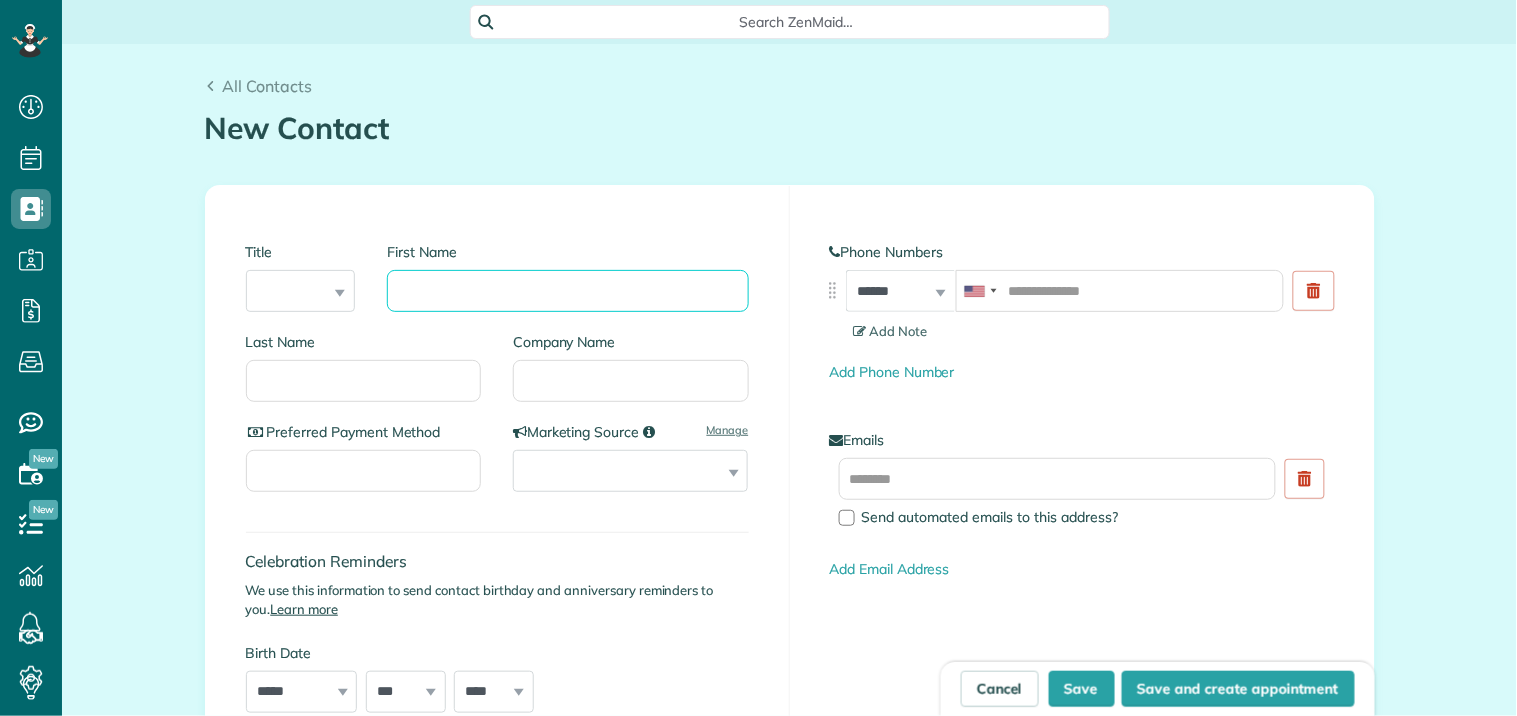 click on "First Name" at bounding box center [567, 291] 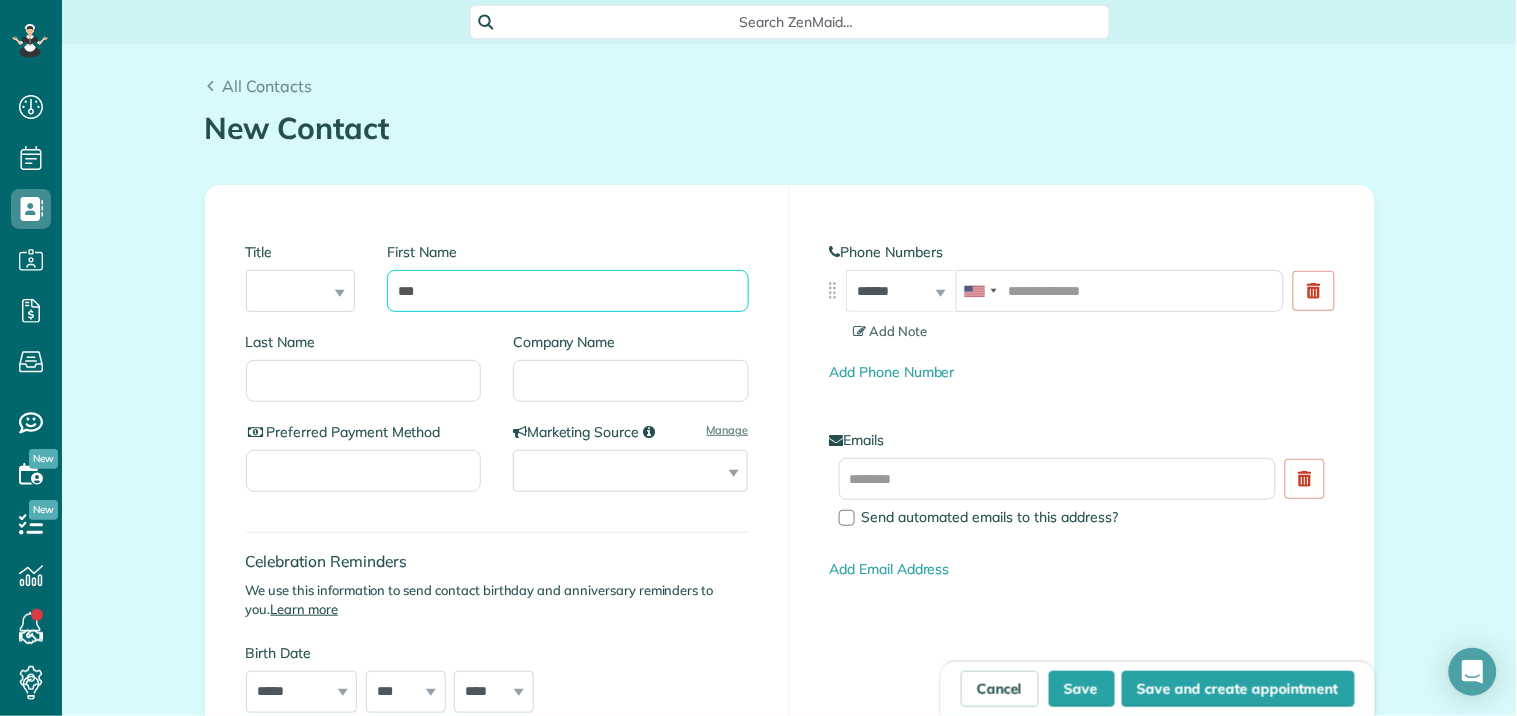 type on "***" 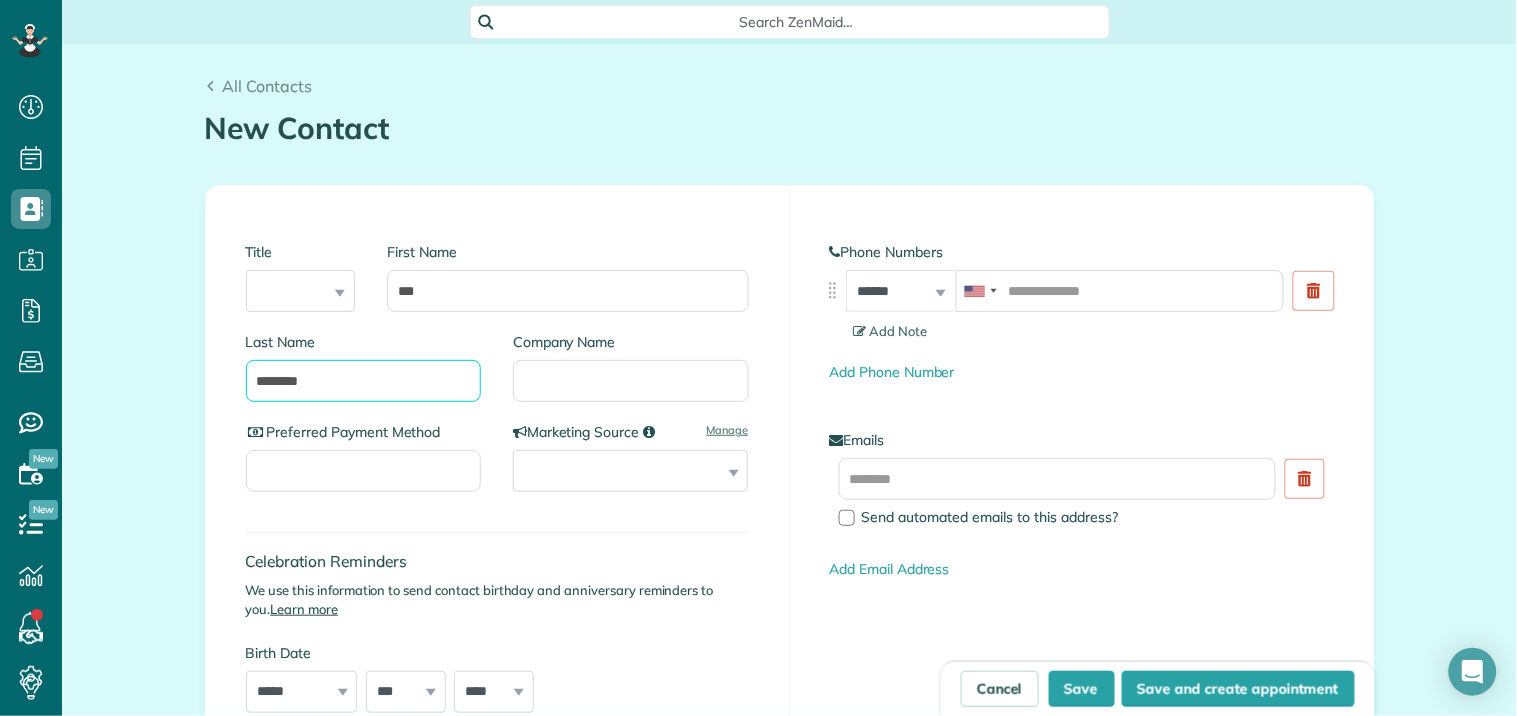 scroll, scrollTop: 666, scrollLeft: 0, axis: vertical 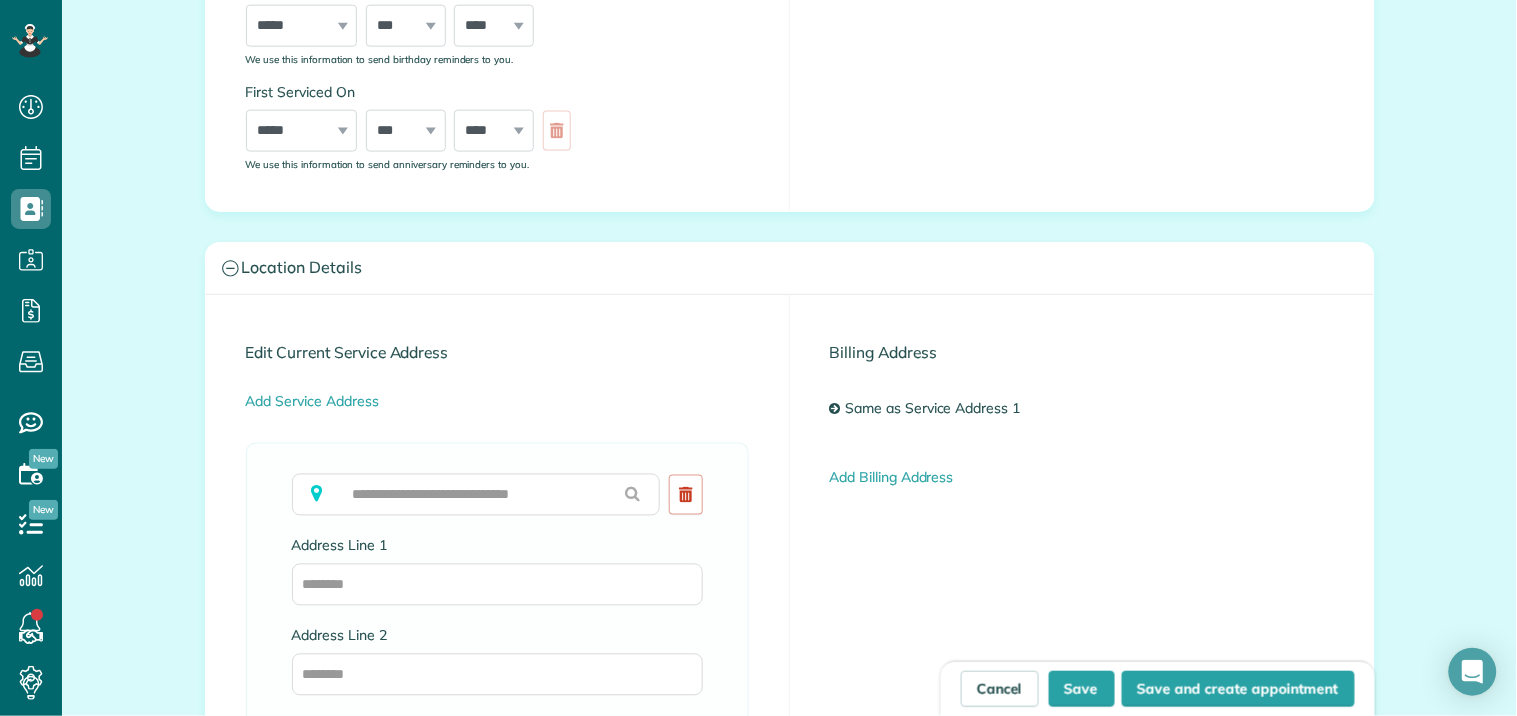 type on "********" 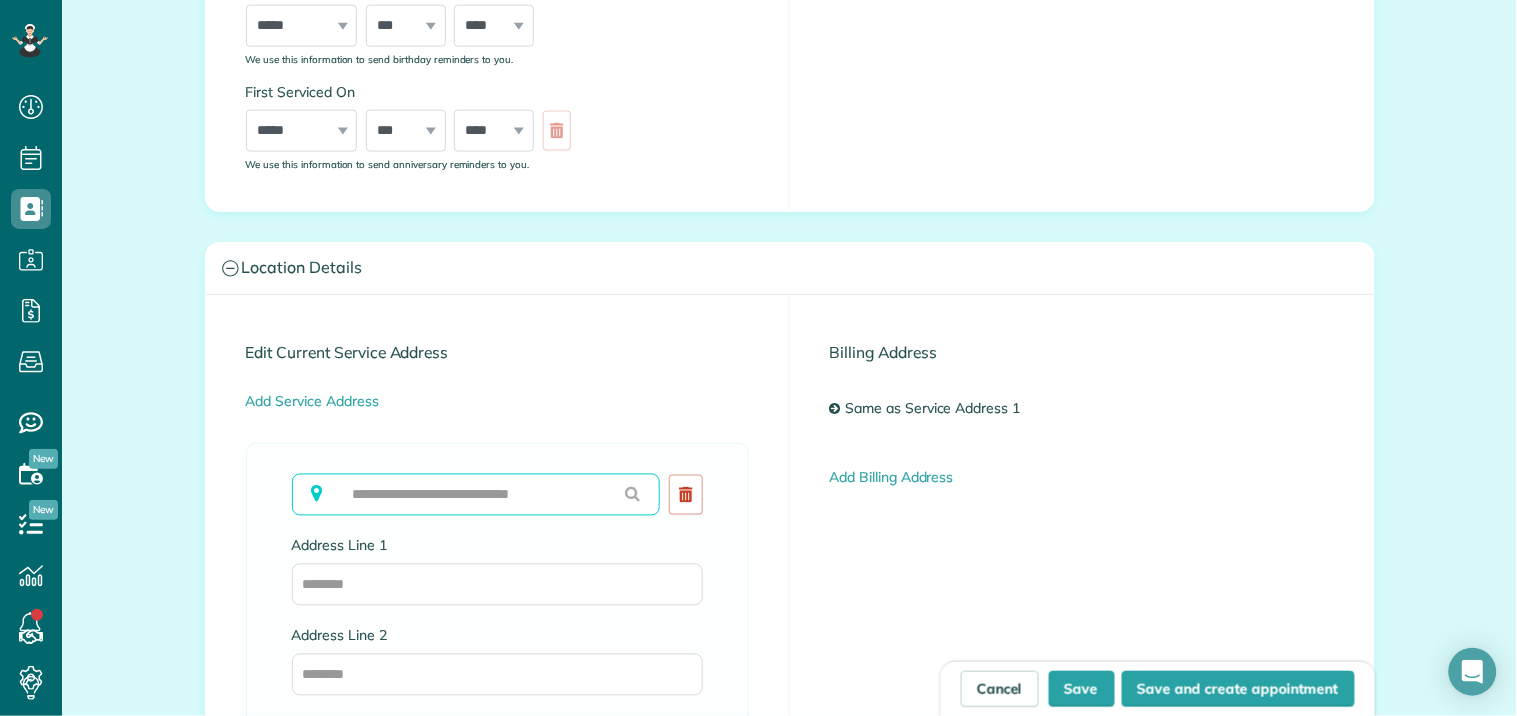 click at bounding box center (476, 495) 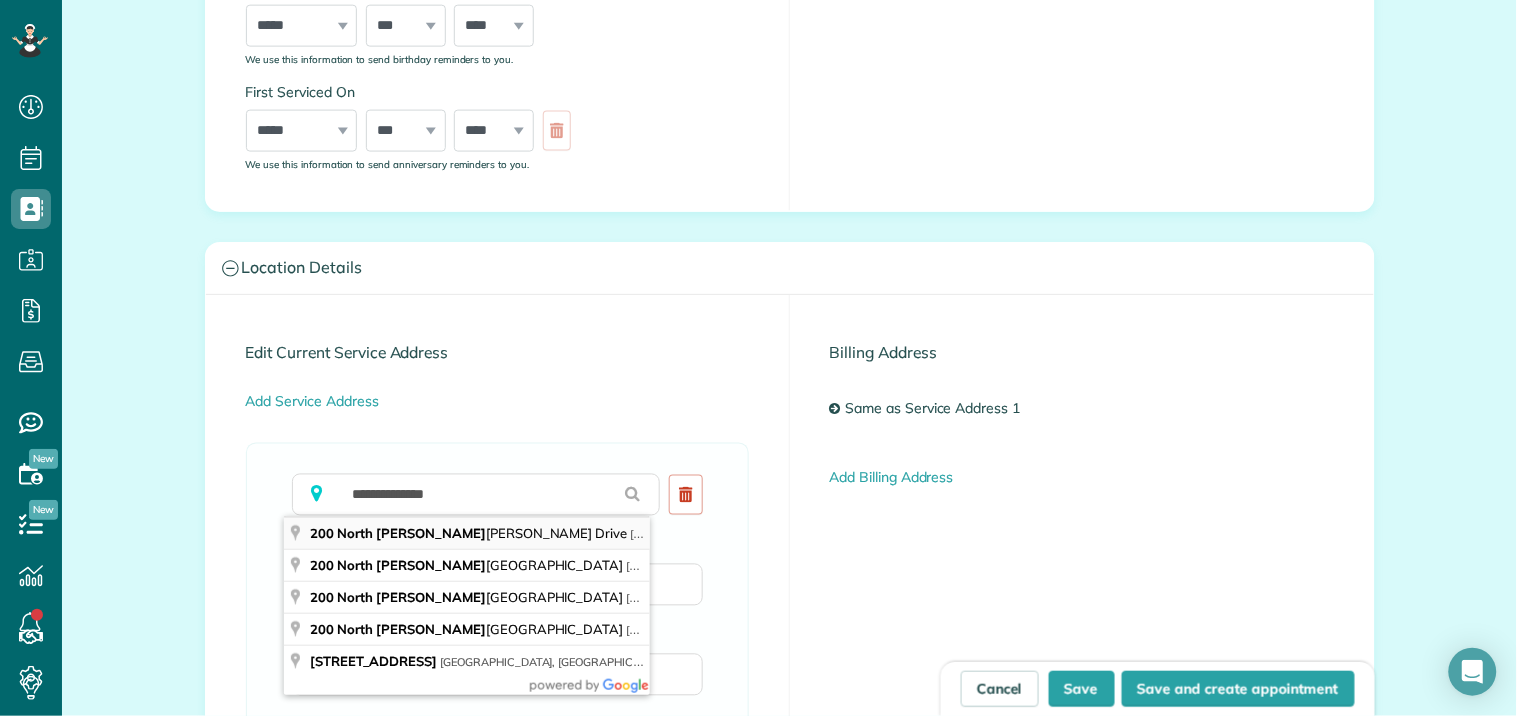 type on "**********" 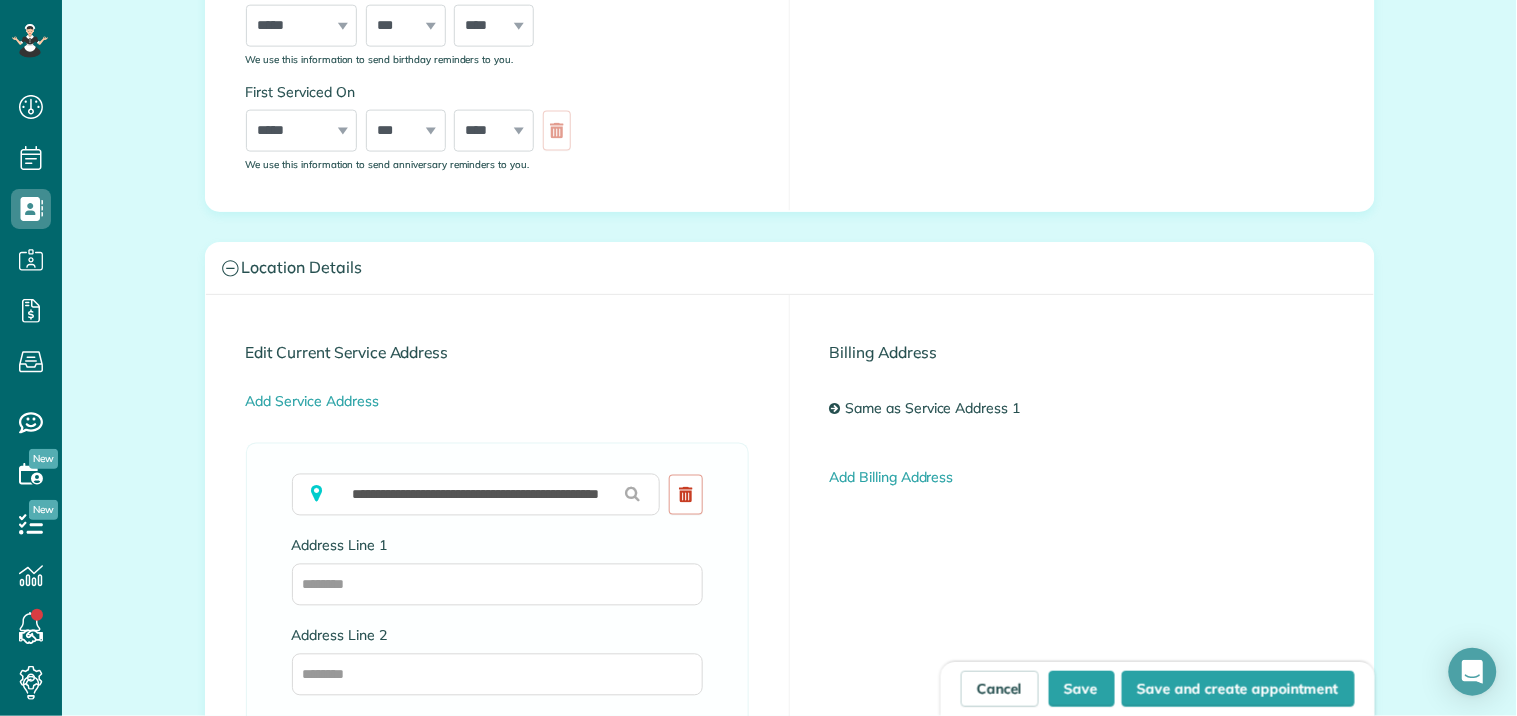 type on "**********" 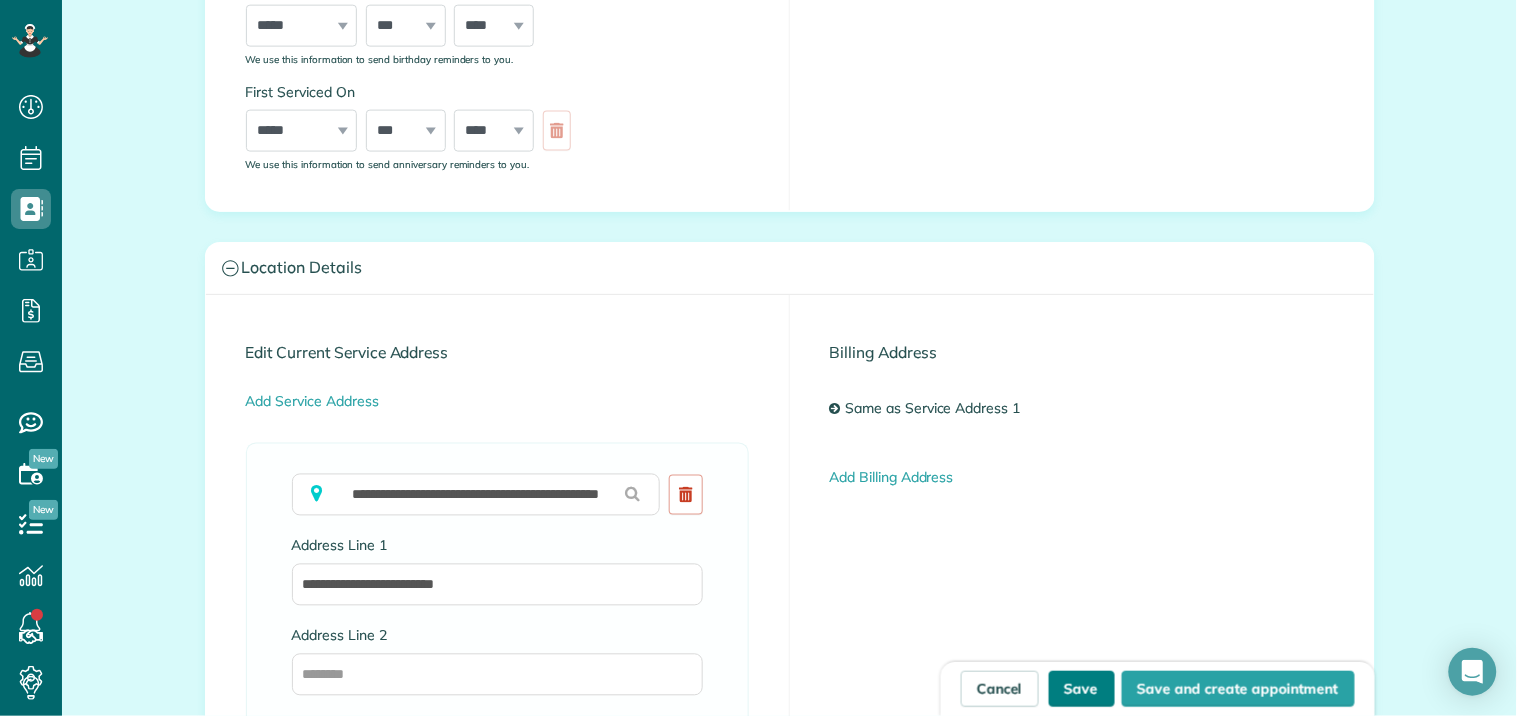 click on "Save" at bounding box center (1082, 689) 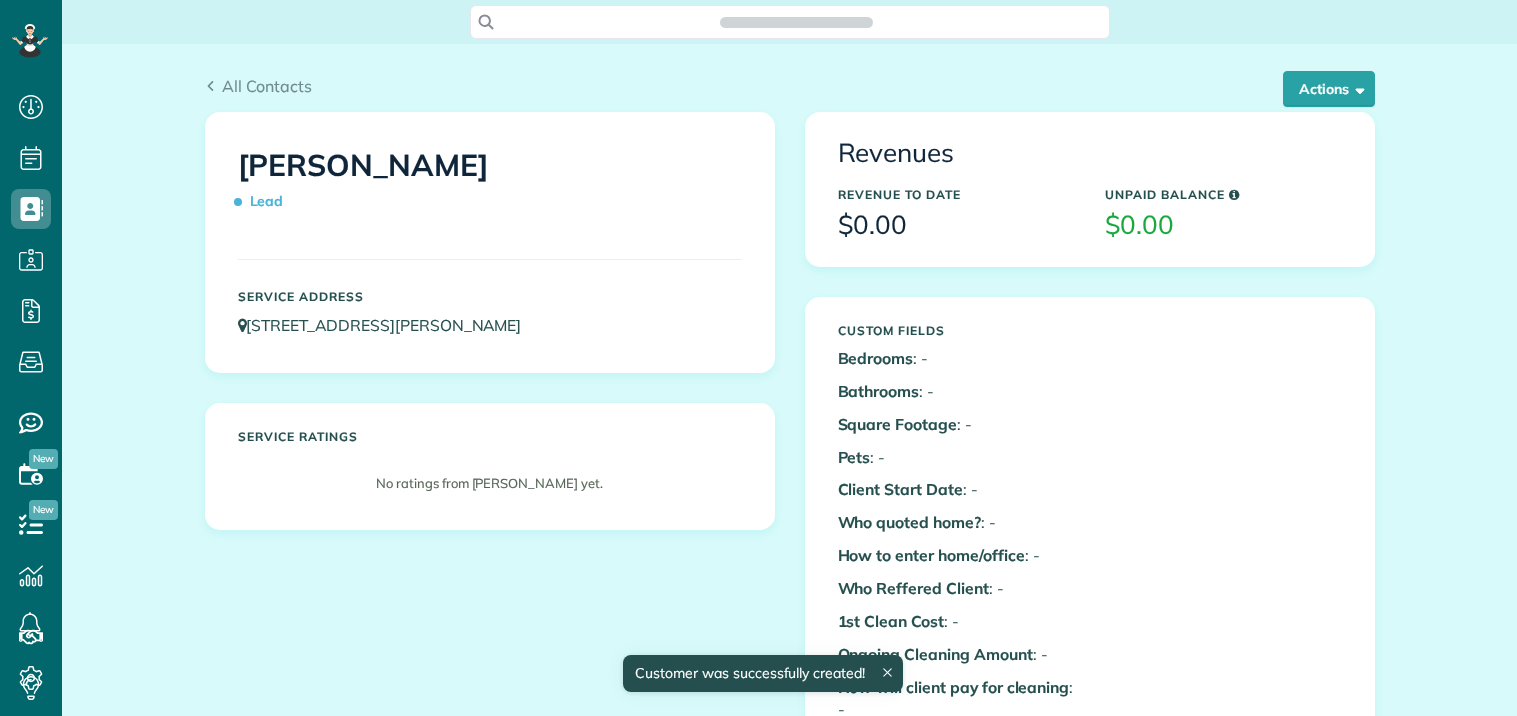 scroll, scrollTop: 0, scrollLeft: 0, axis: both 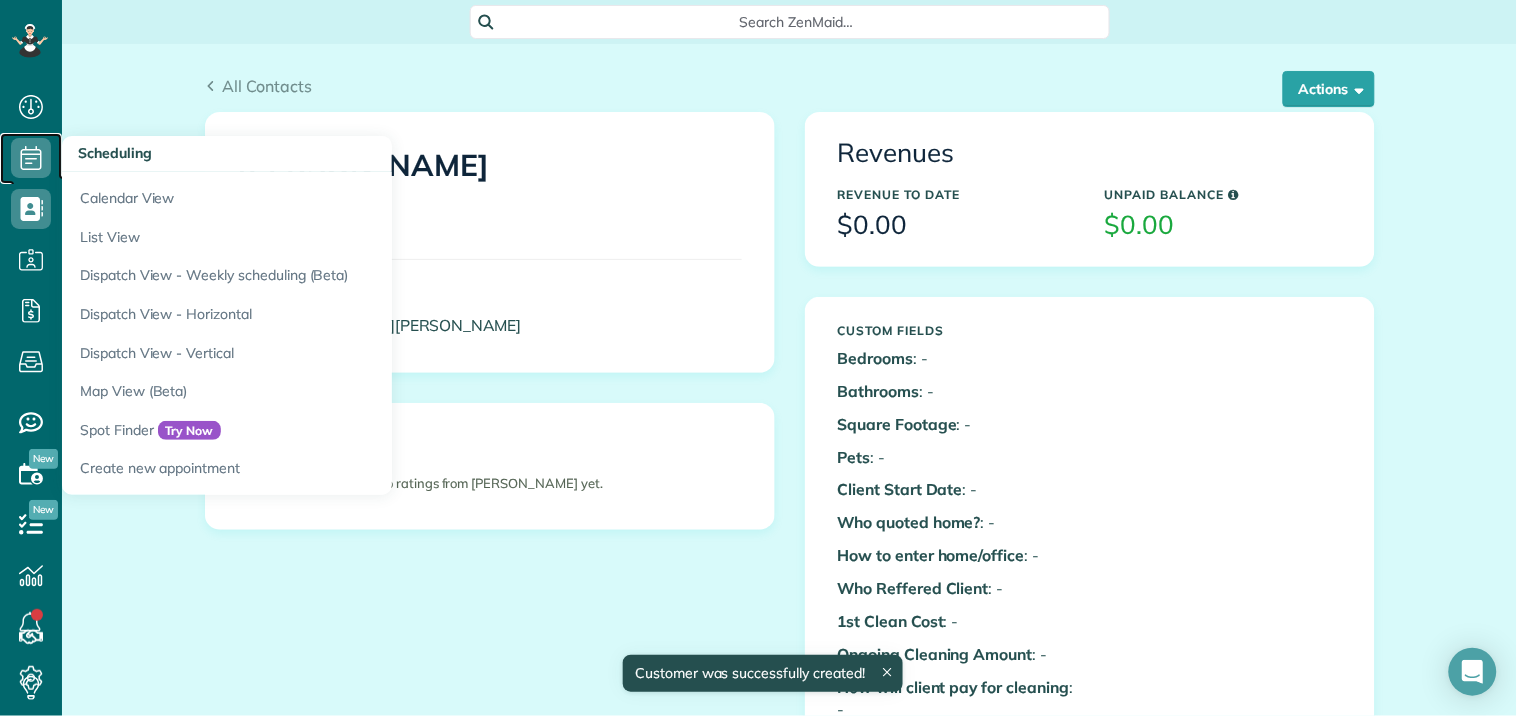 click 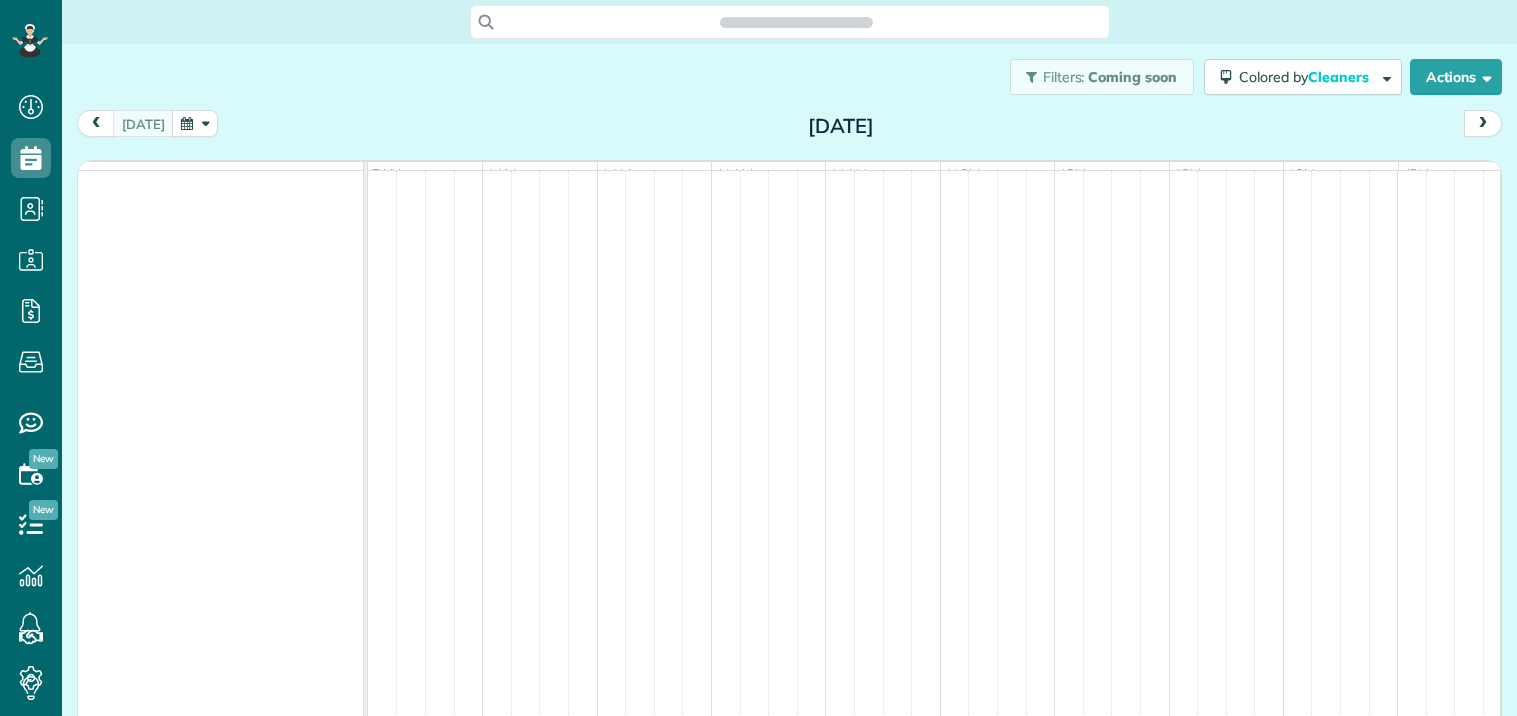 scroll, scrollTop: 0, scrollLeft: 0, axis: both 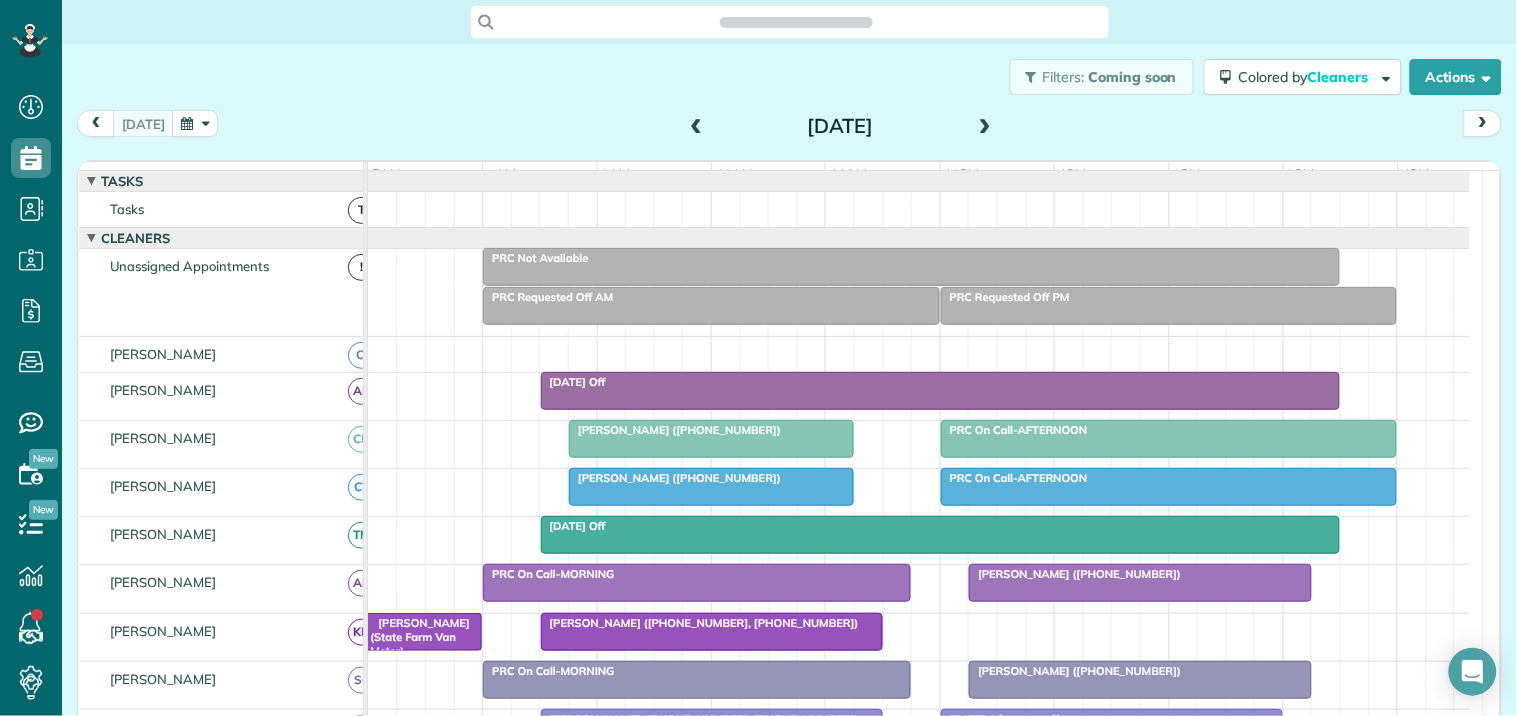 click on "[DATE]" at bounding box center (841, 126) 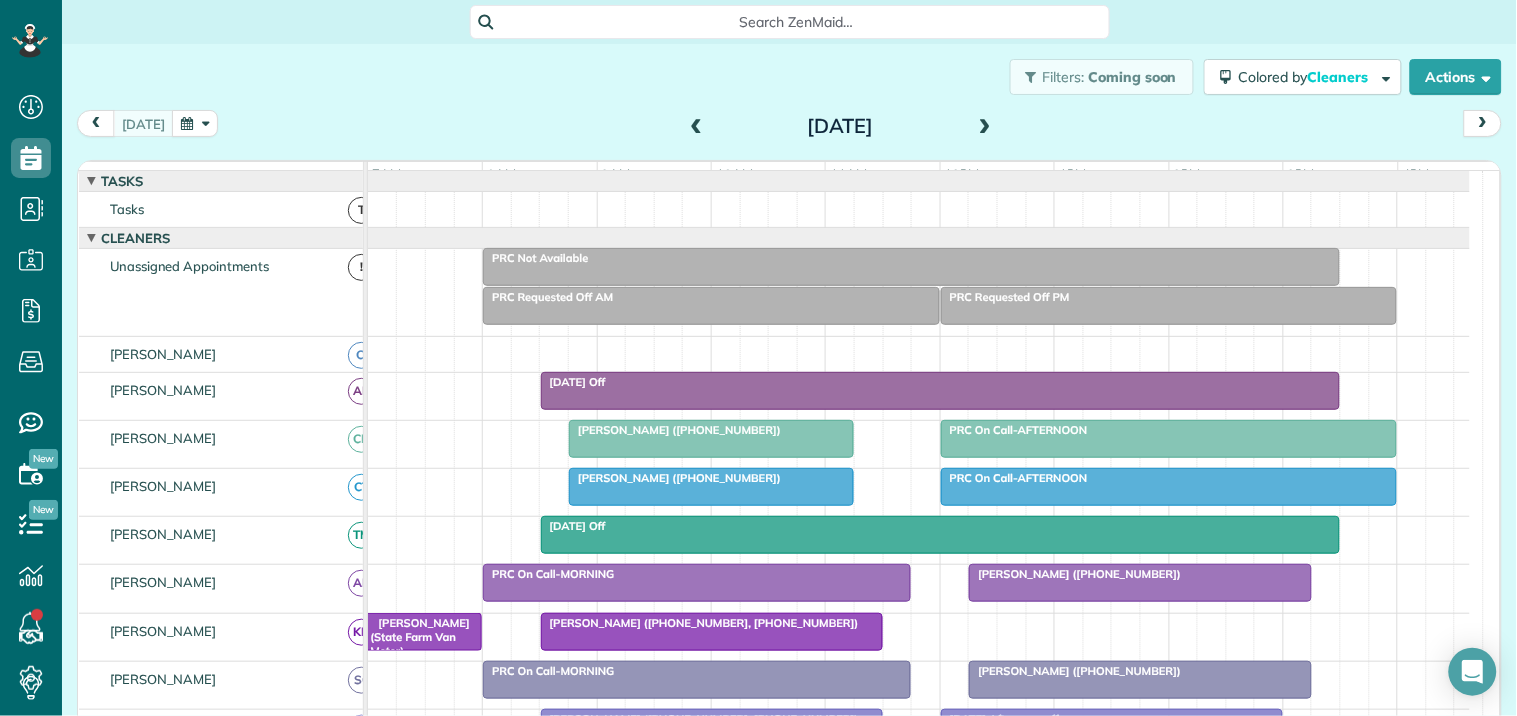 click at bounding box center [985, 127] 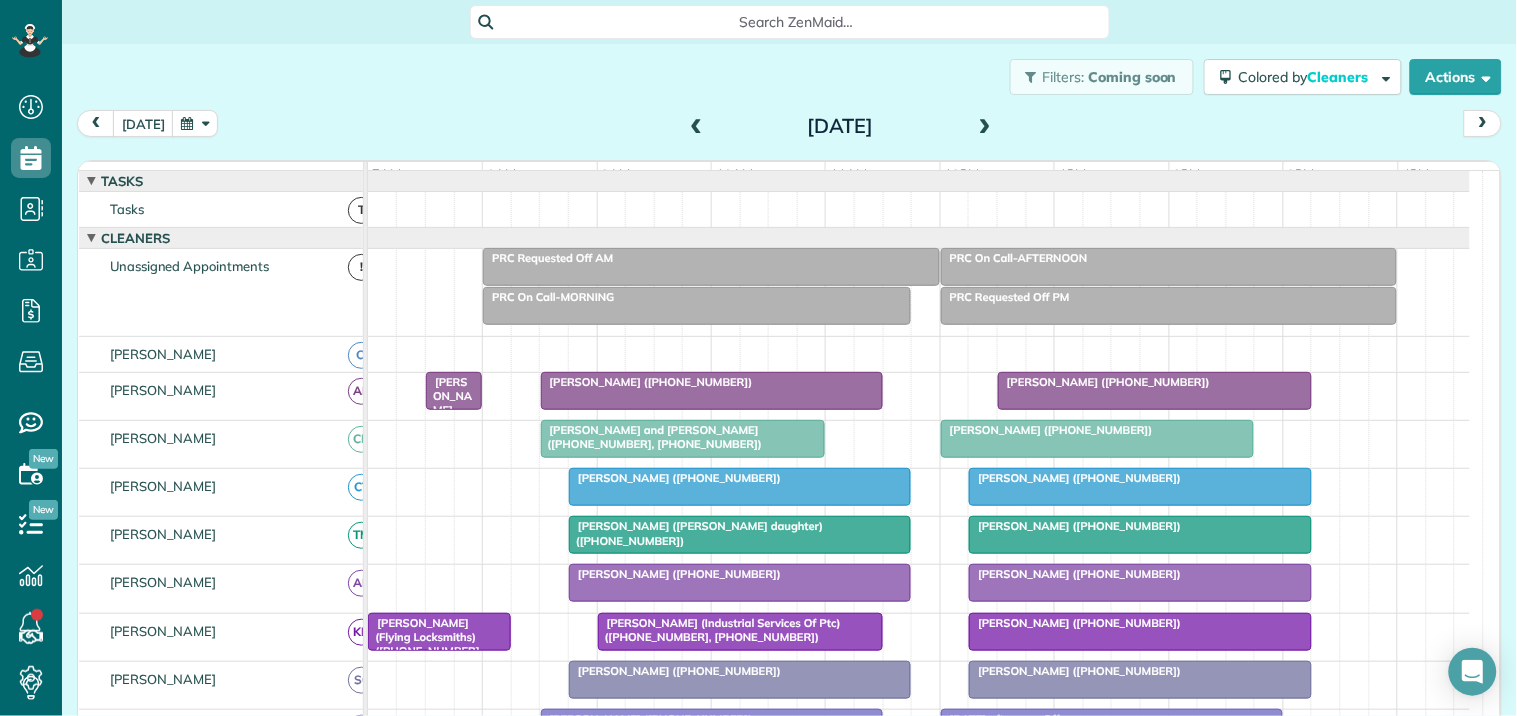 scroll, scrollTop: 555, scrollLeft: 0, axis: vertical 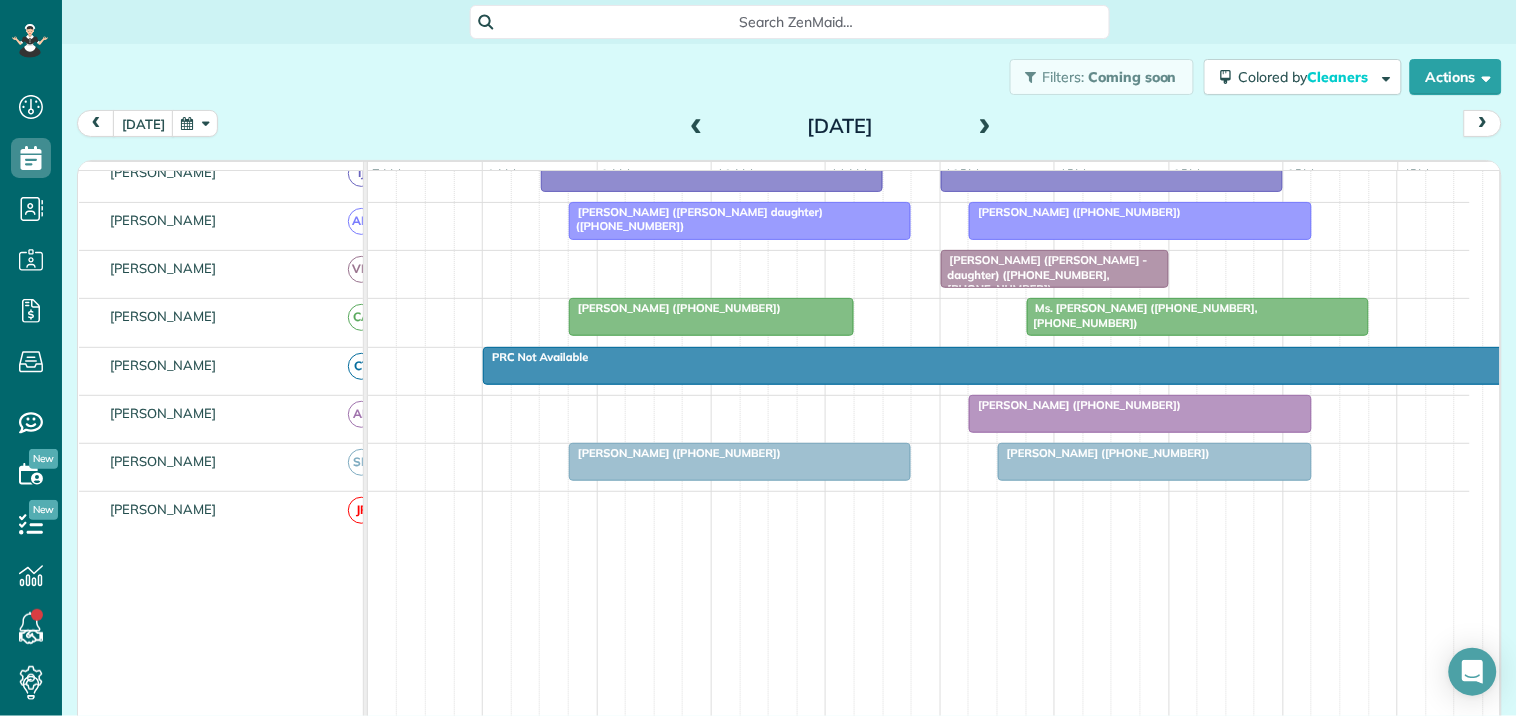 click on "[PERSON_NAME] ([PERSON_NAME] -daughter) ([PHONE_NUMBER], [PHONE_NUMBER])" at bounding box center (919, 274) 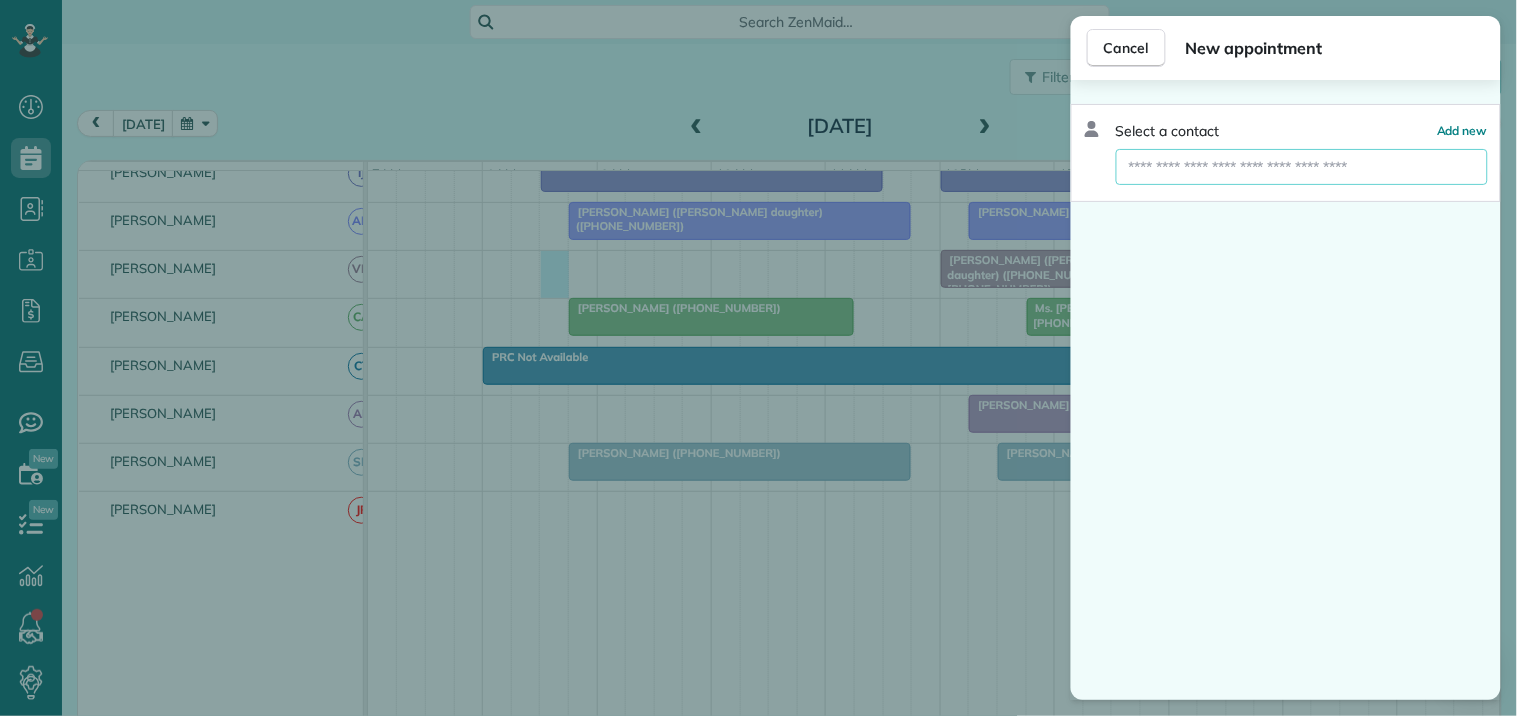 click at bounding box center (1302, 167) 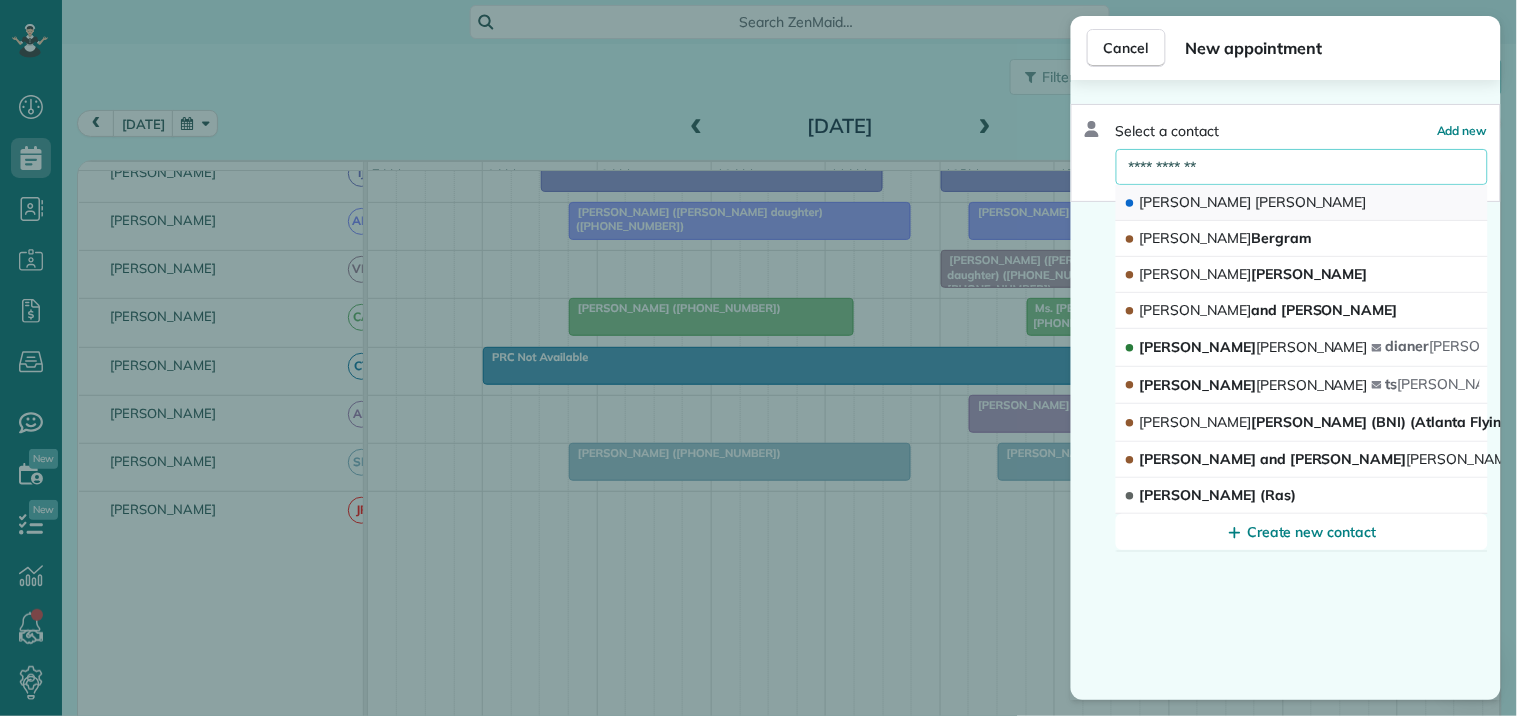 type on "**********" 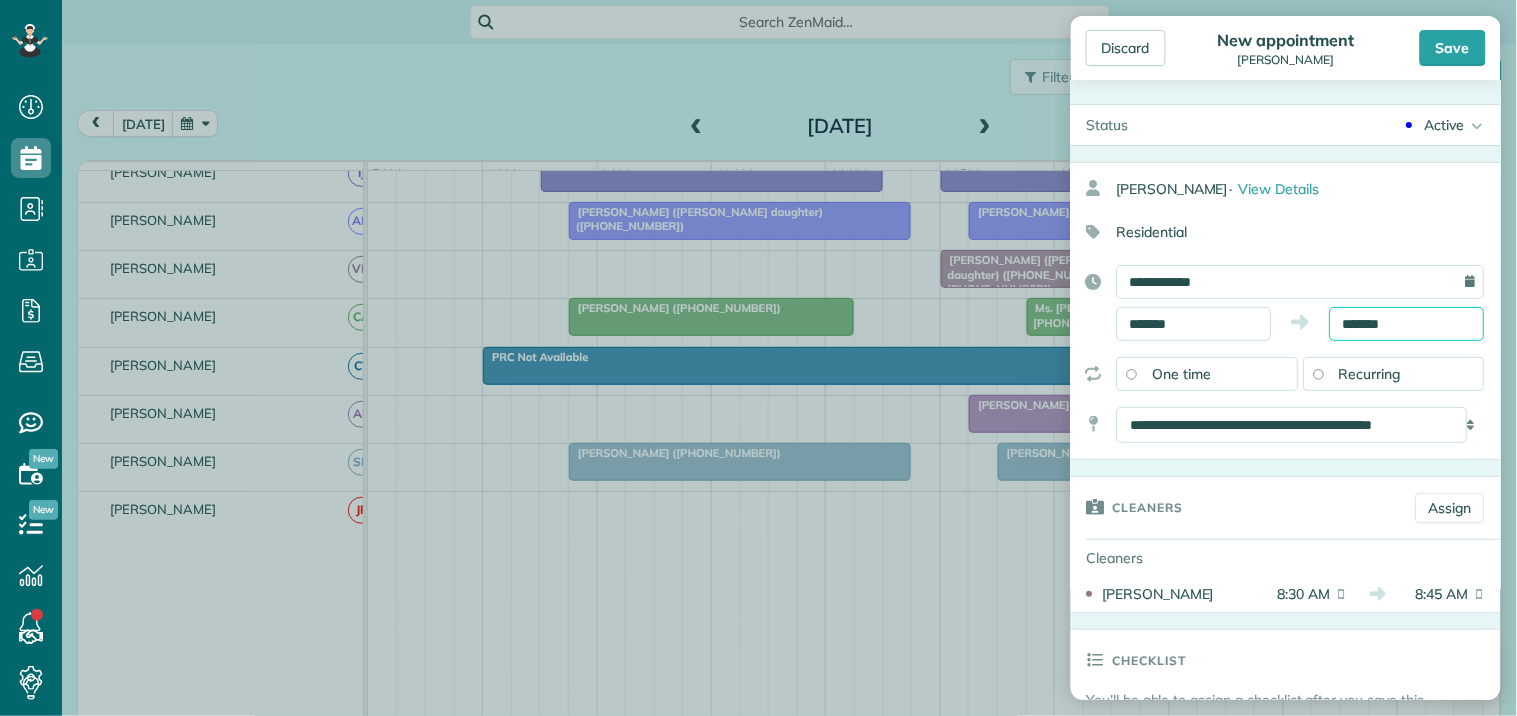 click on "*******" at bounding box center (1407, 324) 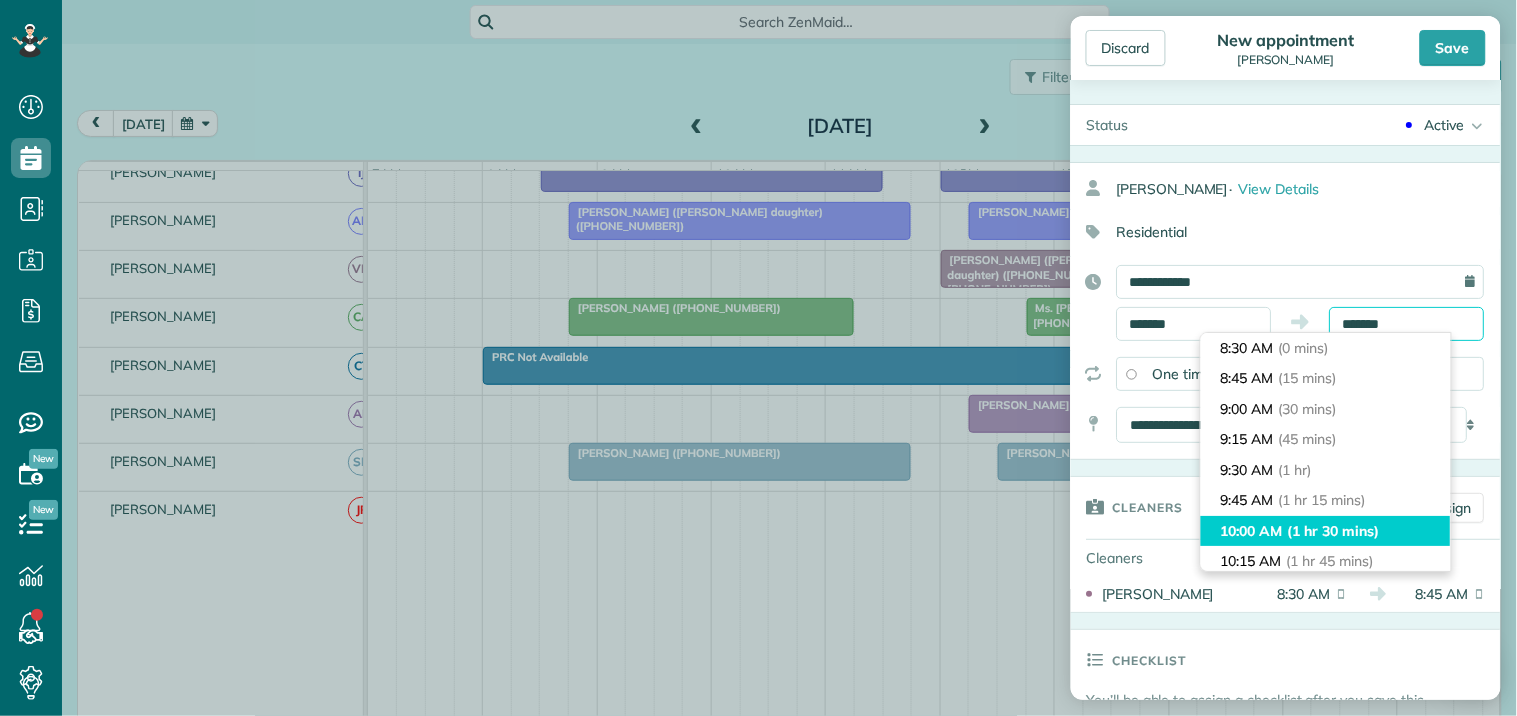 scroll, scrollTop: 333, scrollLeft: 0, axis: vertical 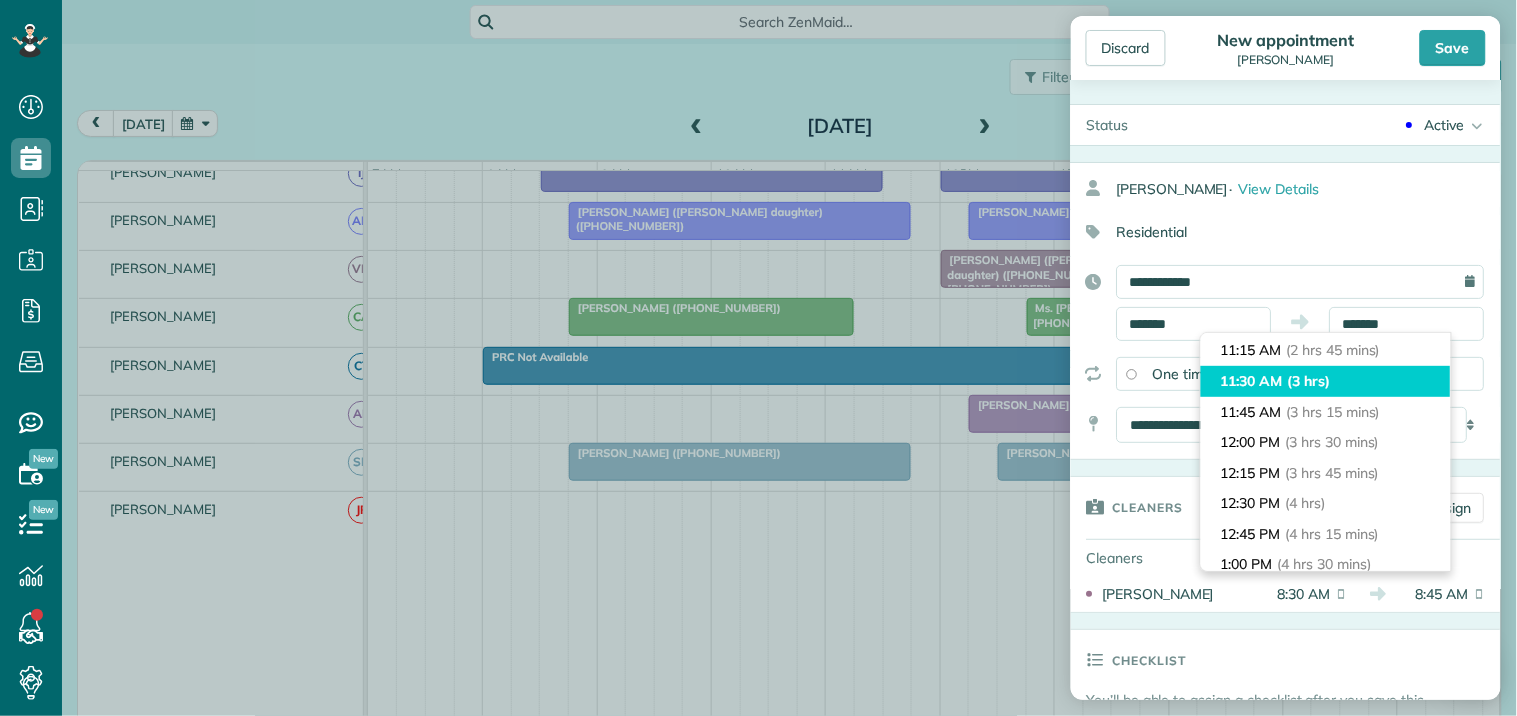 type on "********" 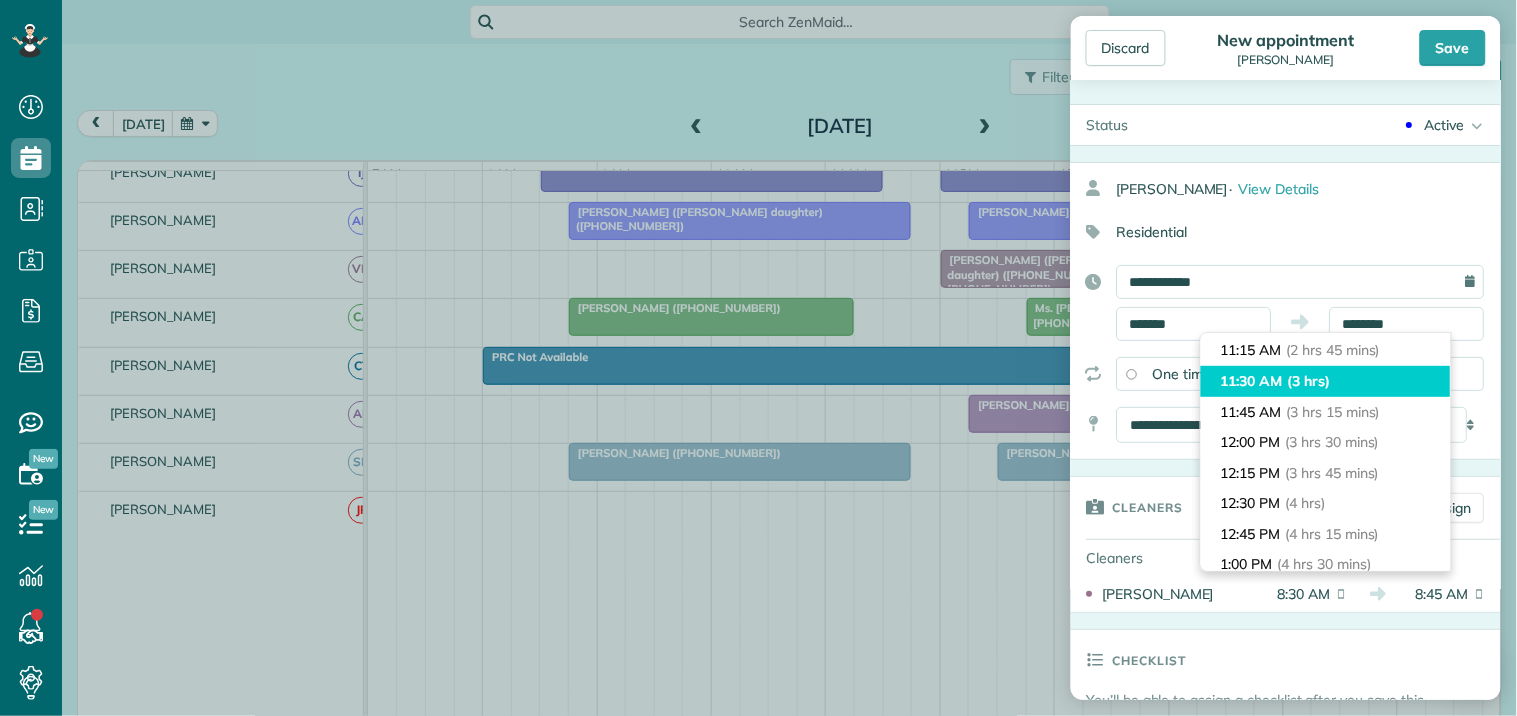 click on "11:30 AM  (3 hrs)" at bounding box center (1326, 381) 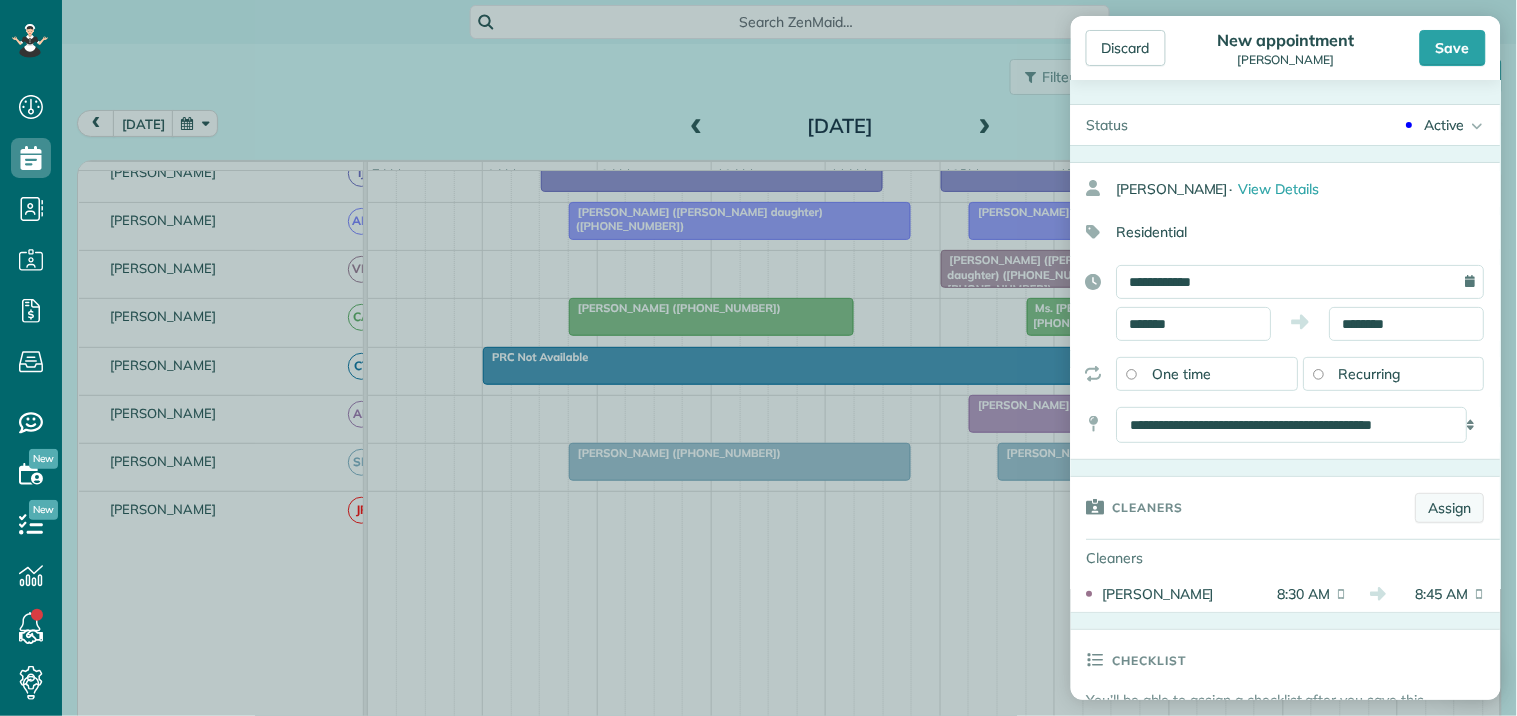 click on "Assign" at bounding box center (1450, 508) 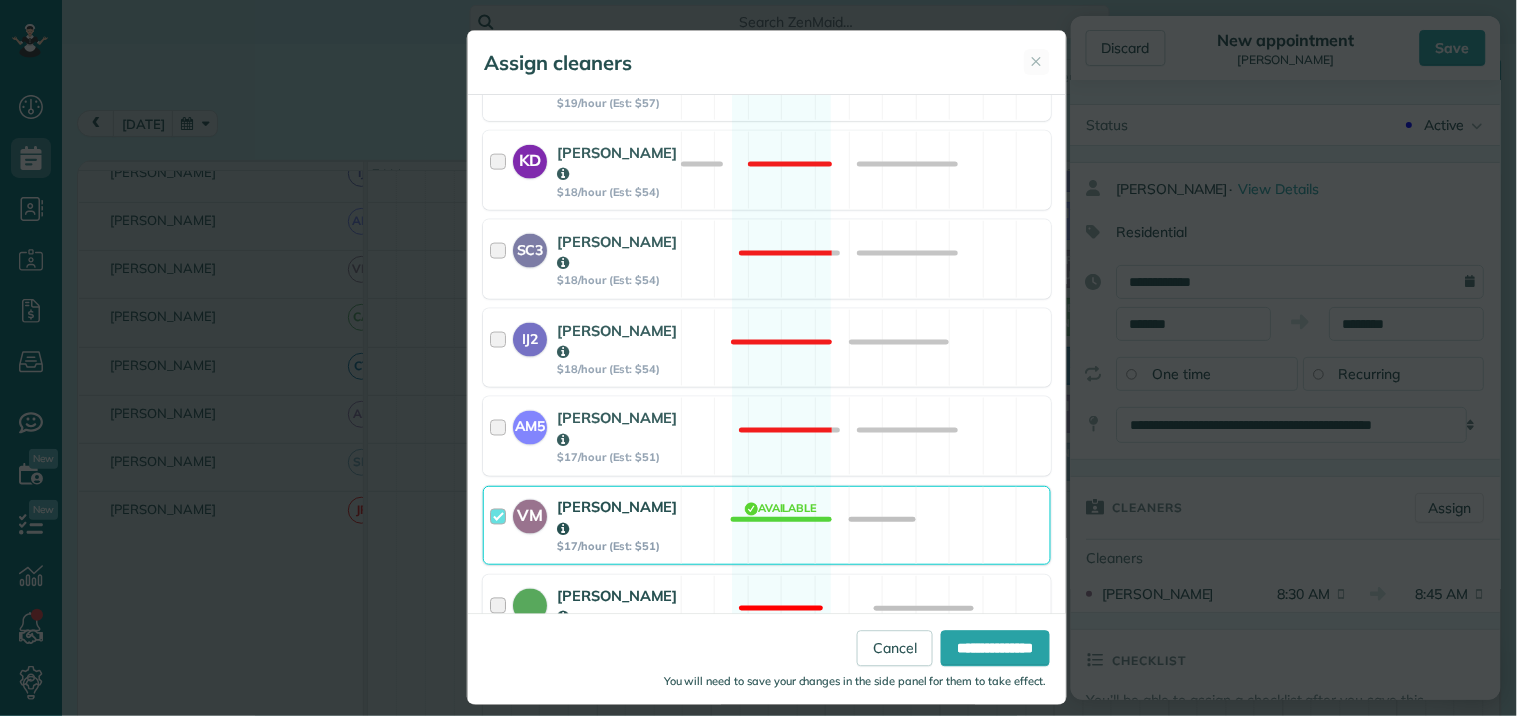 scroll, scrollTop: 932, scrollLeft: 0, axis: vertical 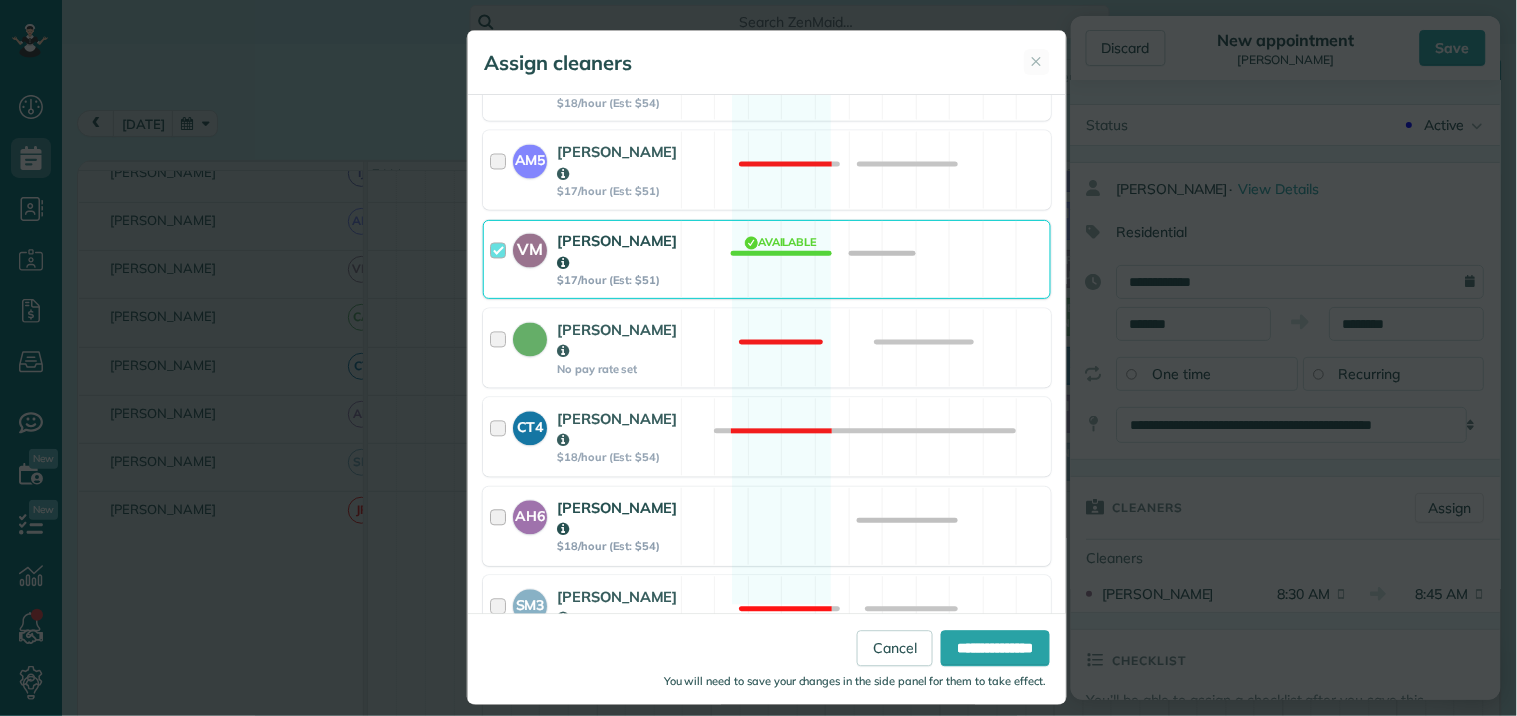 click on "AH6
Ashley Hudson
$18/hour (Est: $54)
Available" at bounding box center (767, 526) 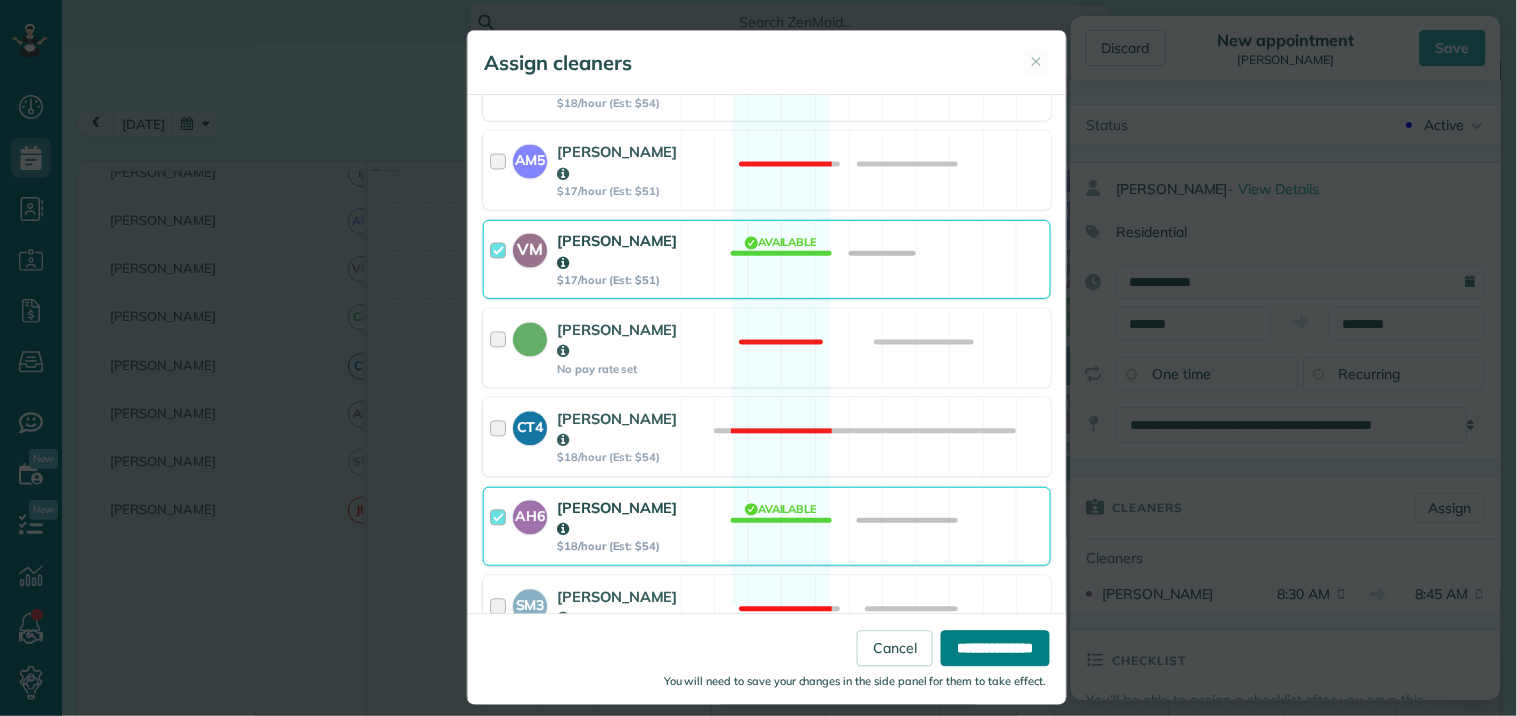 click on "**********" at bounding box center [995, 649] 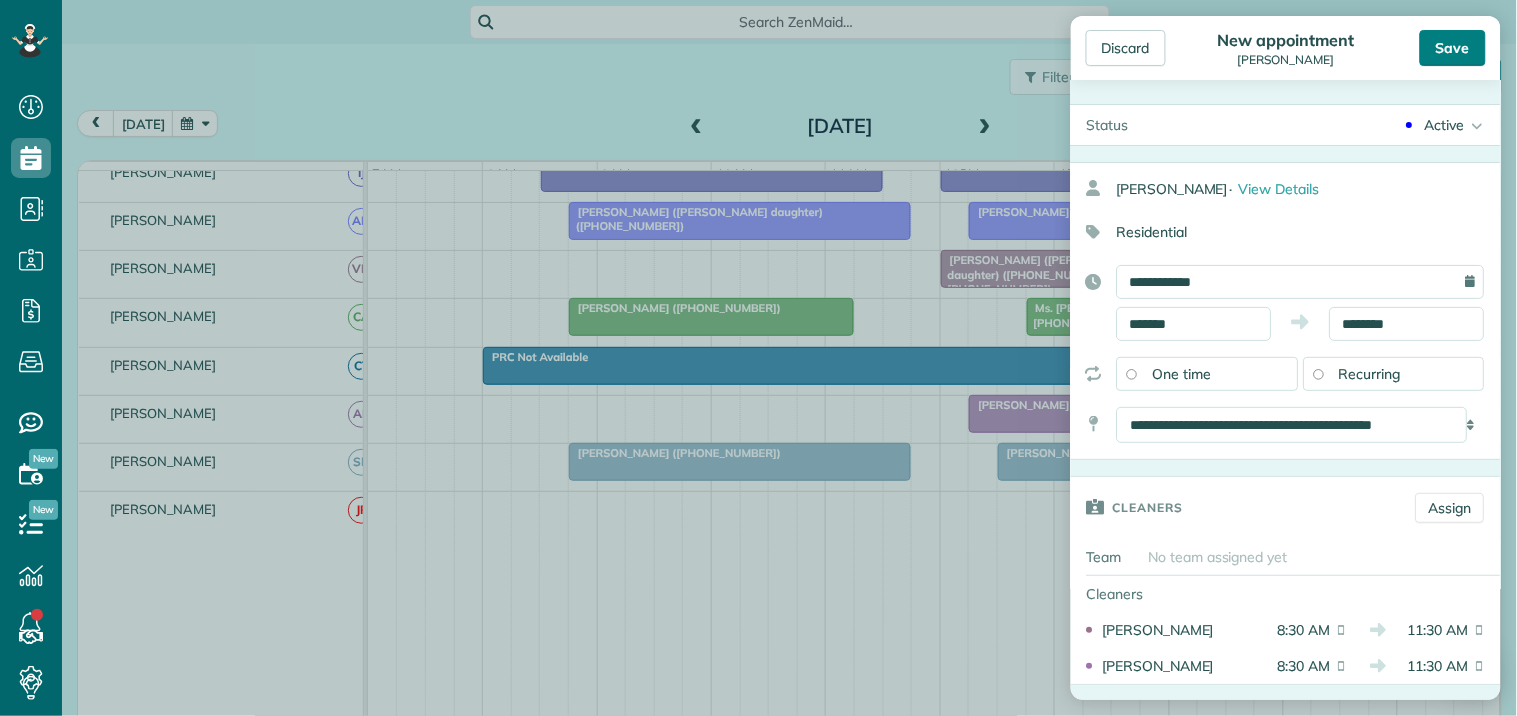 click on "Save" at bounding box center [1453, 48] 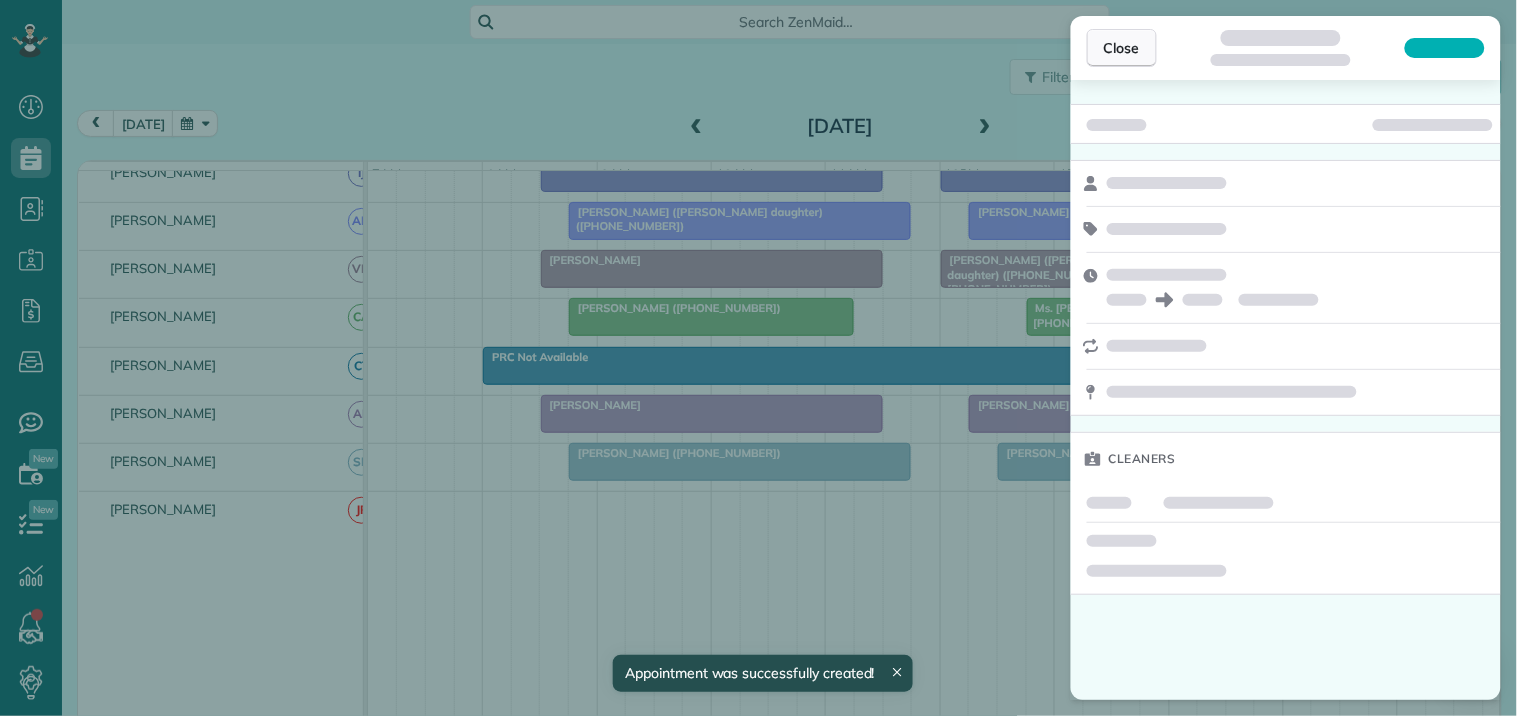click on "Close" at bounding box center (1122, 48) 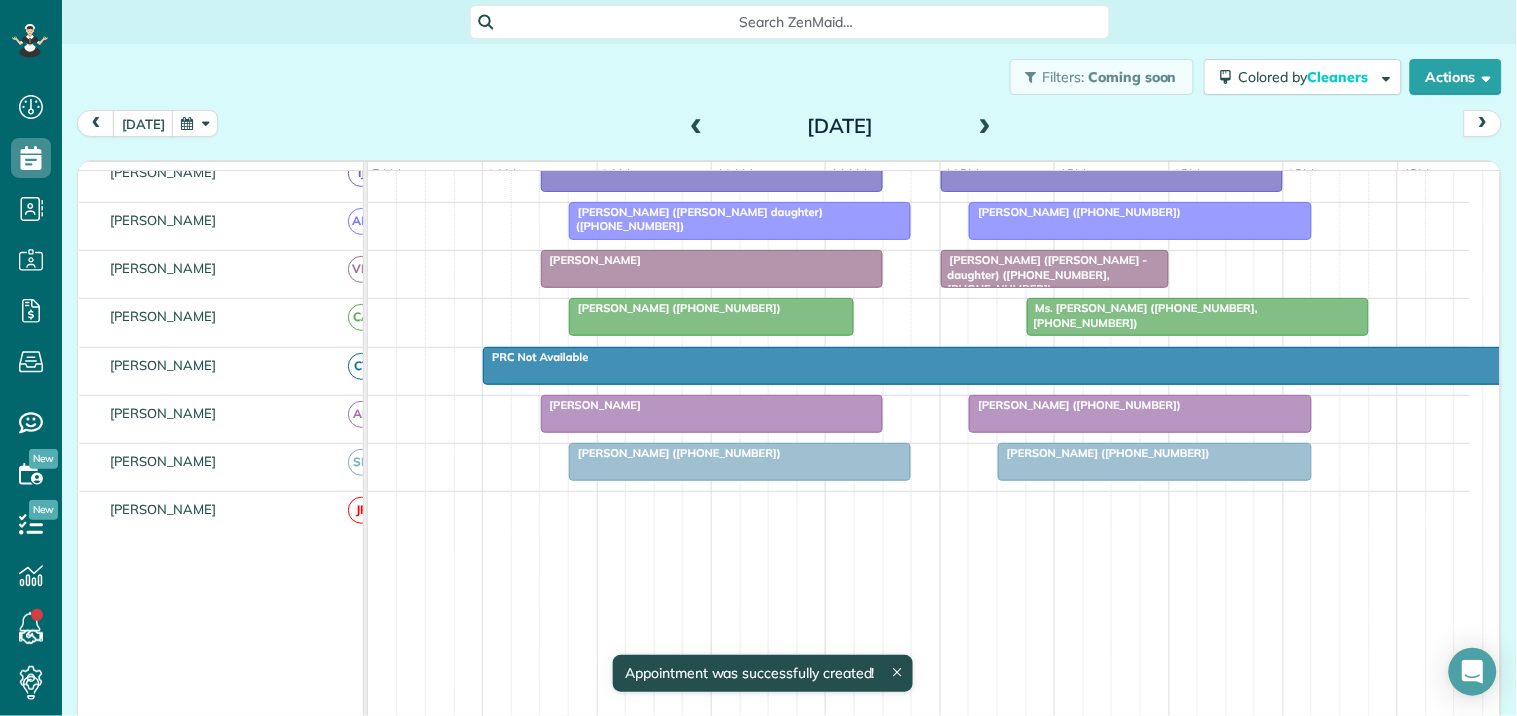 scroll, scrollTop: 250, scrollLeft: 0, axis: vertical 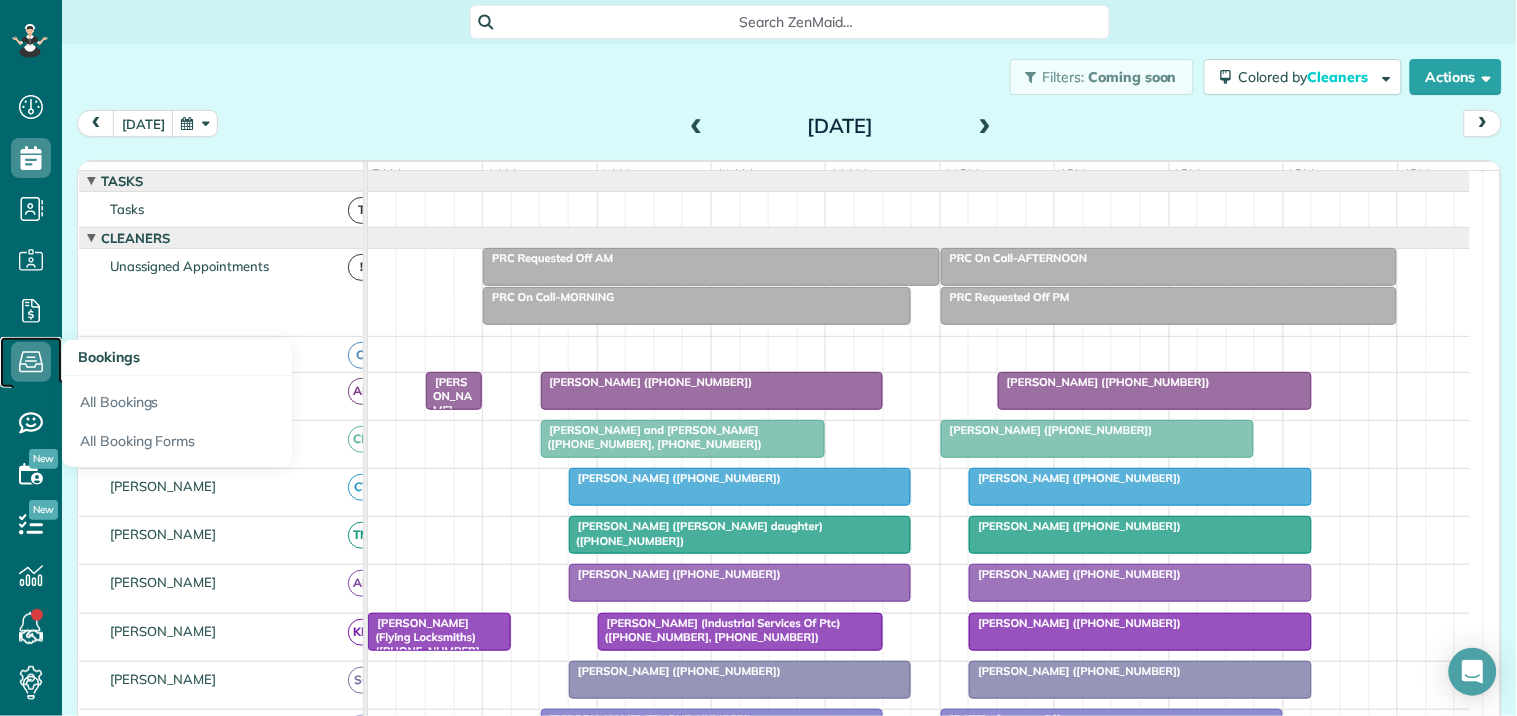 click 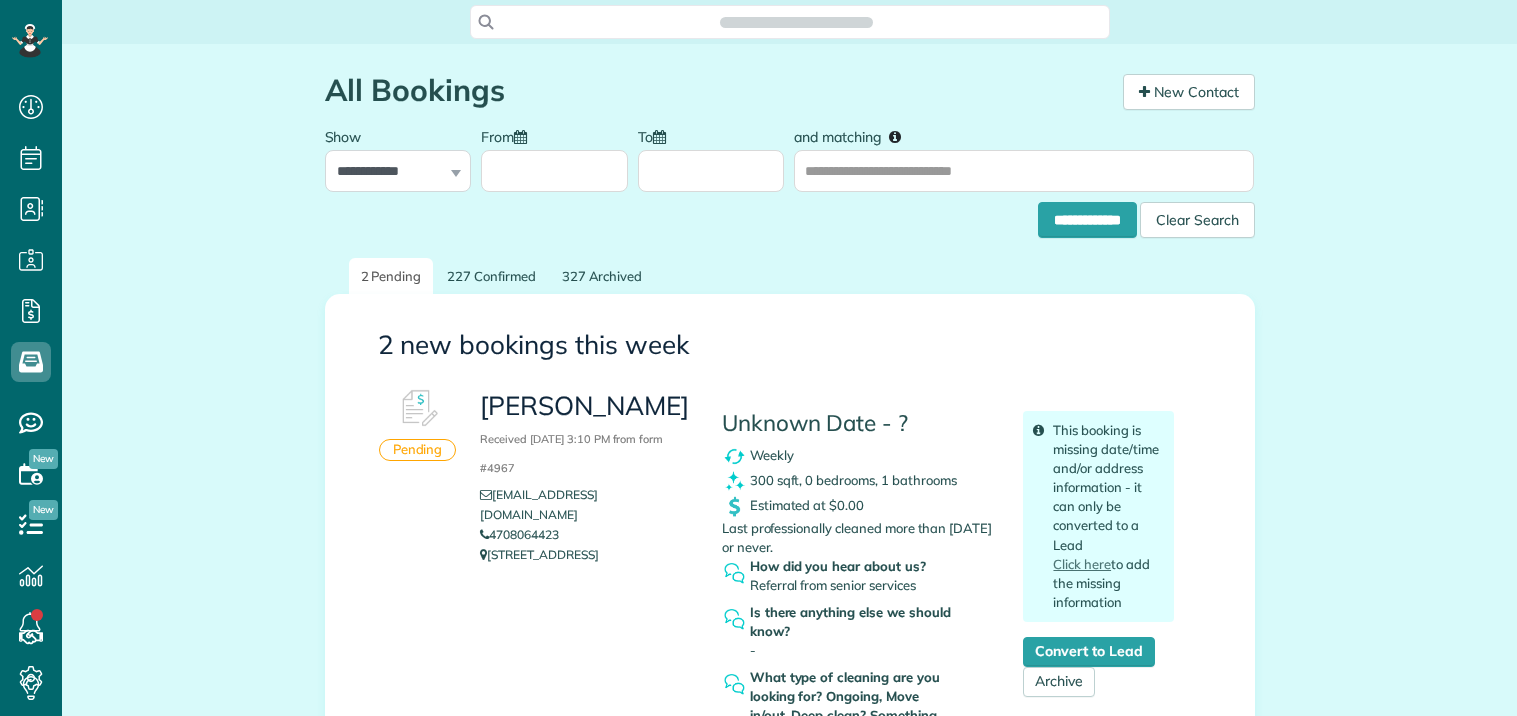 scroll, scrollTop: 0, scrollLeft: 0, axis: both 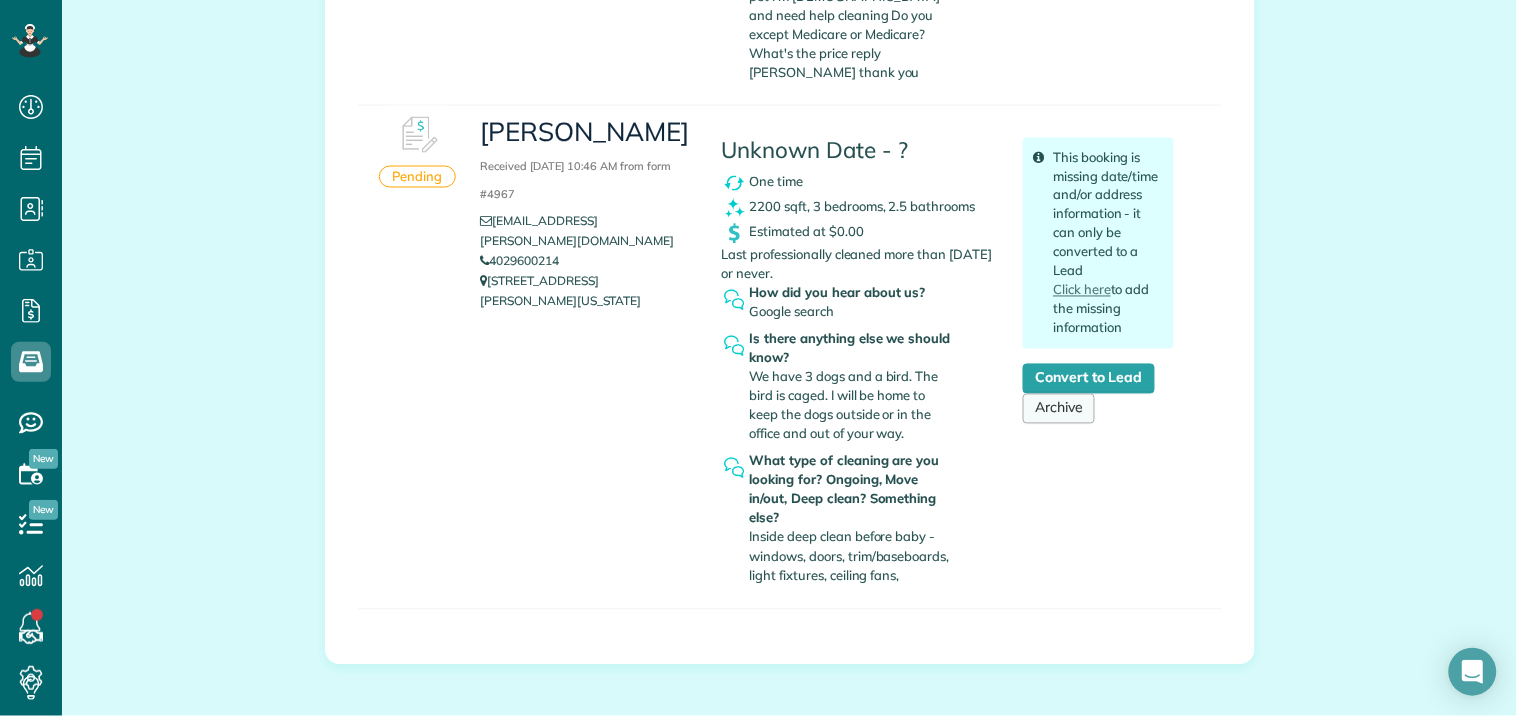 click on "Archive" at bounding box center [1059, 409] 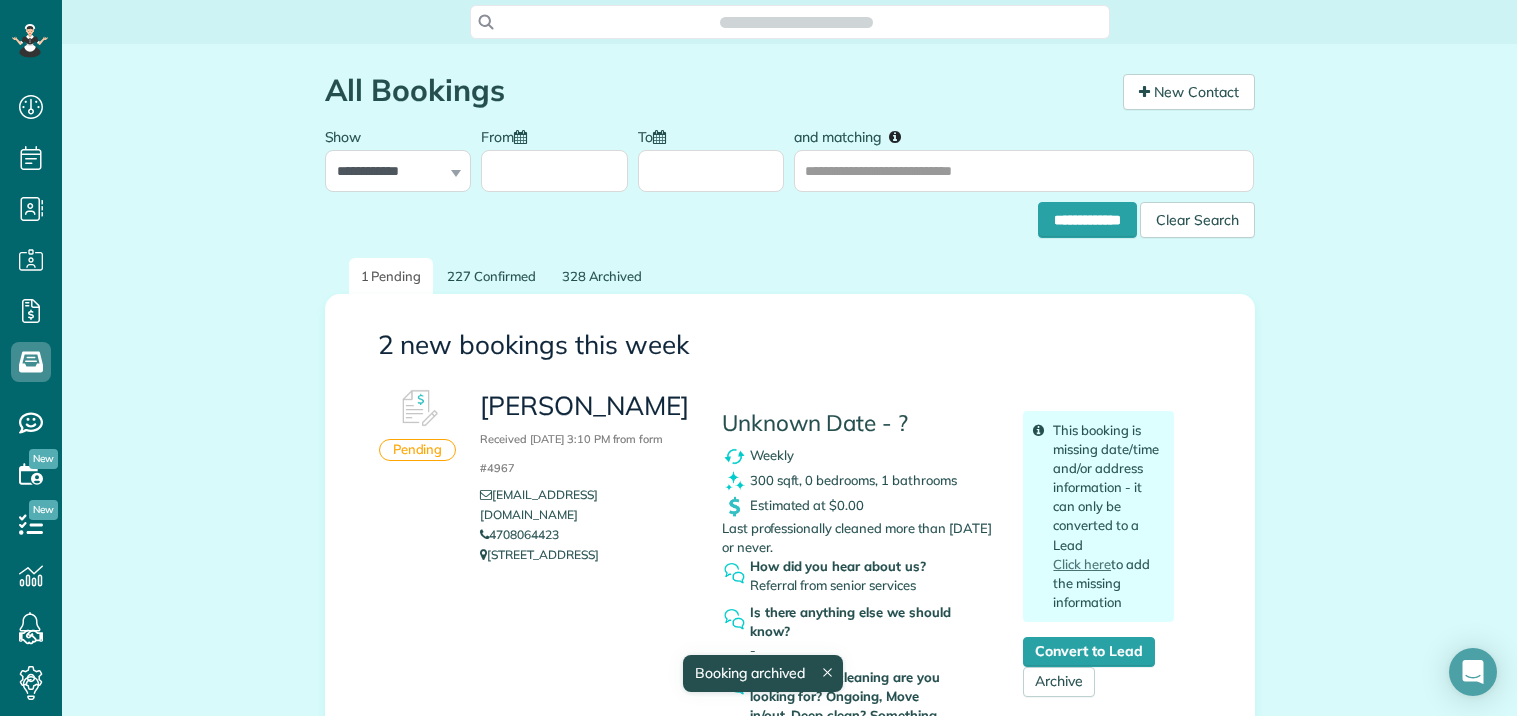 scroll, scrollTop: 0, scrollLeft: 0, axis: both 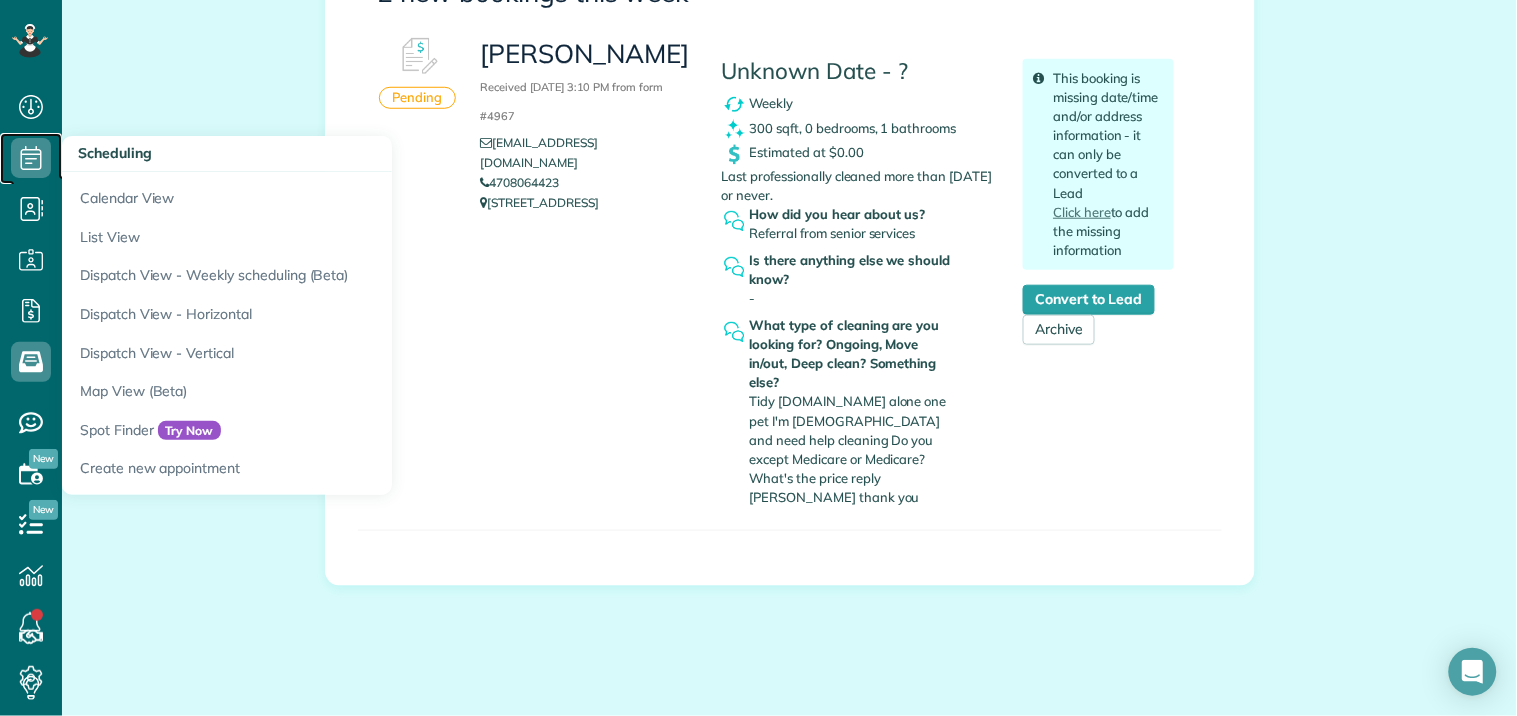 click 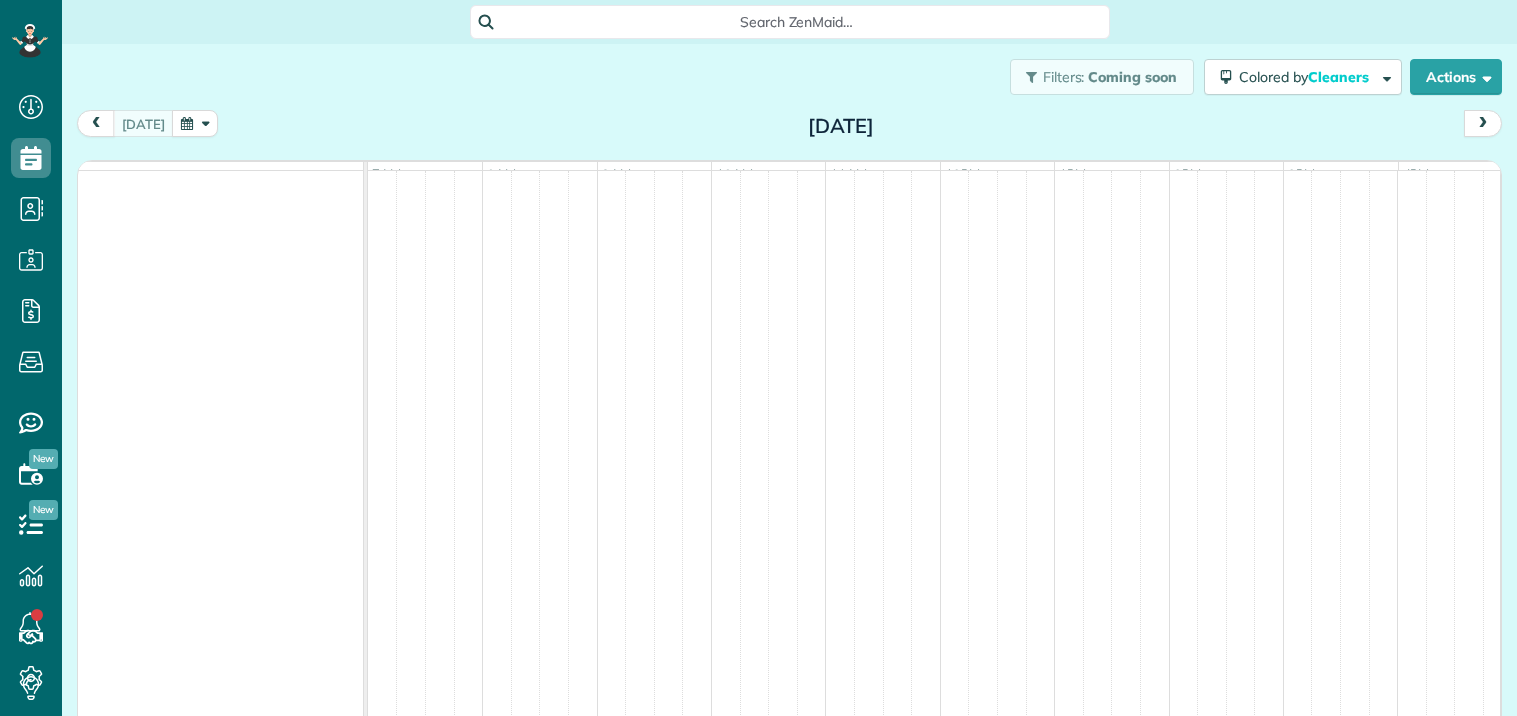 scroll, scrollTop: 0, scrollLeft: 0, axis: both 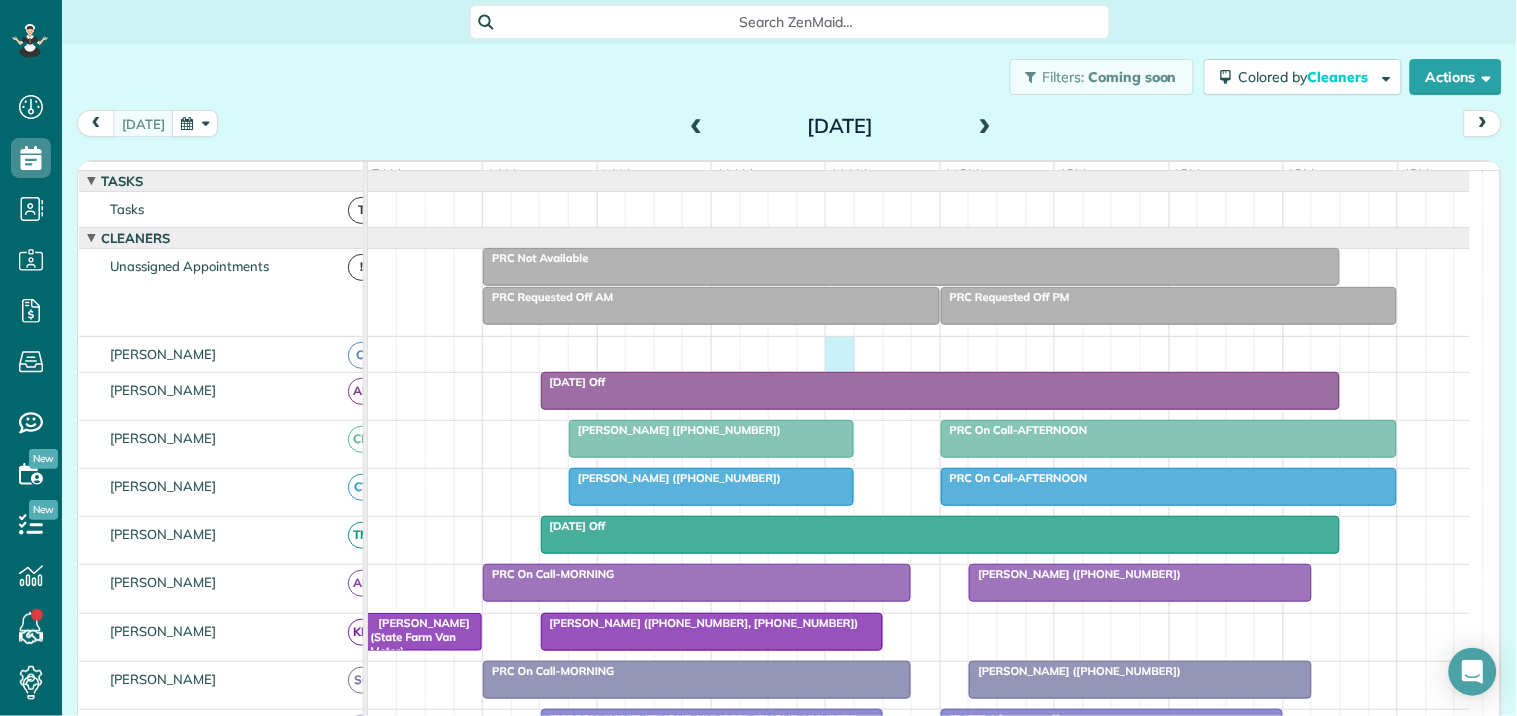 click at bounding box center [919, 354] 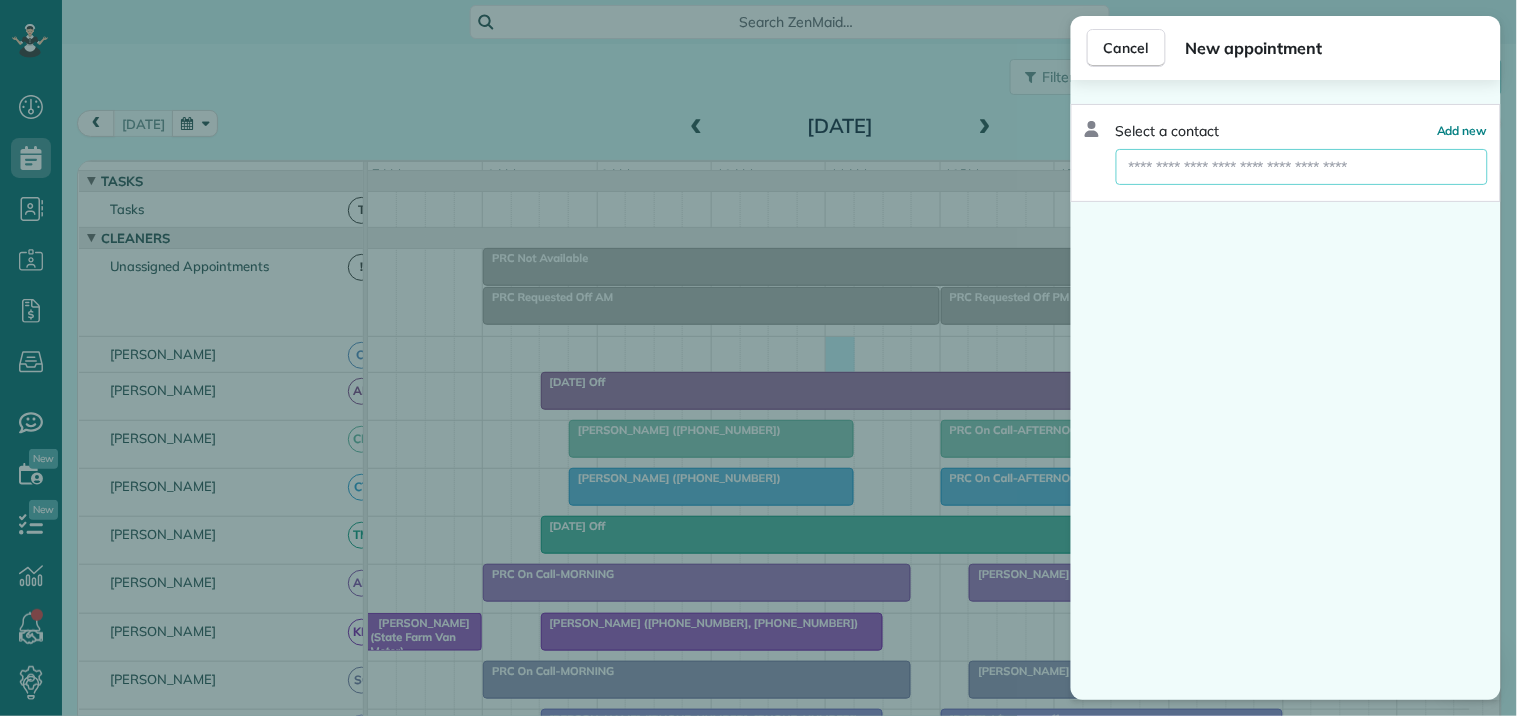 click at bounding box center [1302, 167] 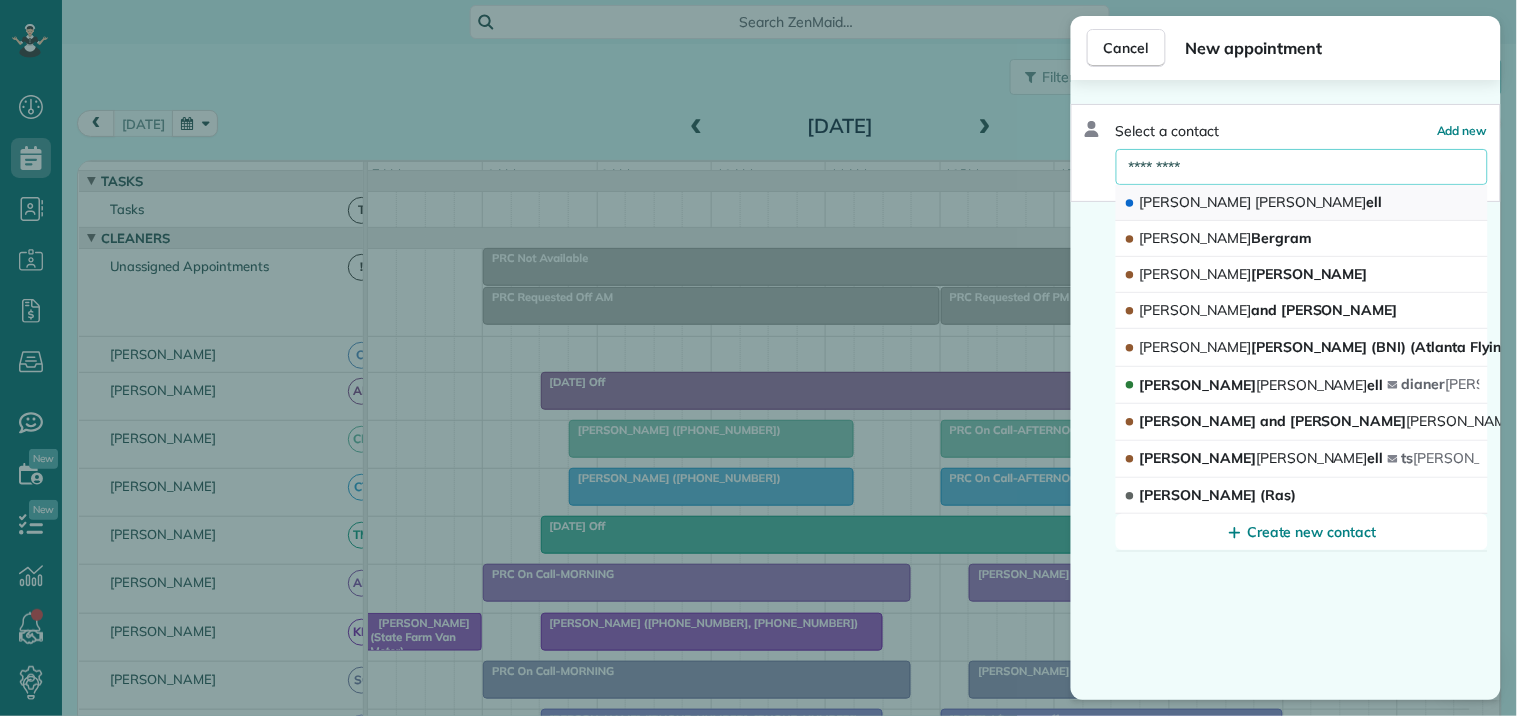 type on "*********" 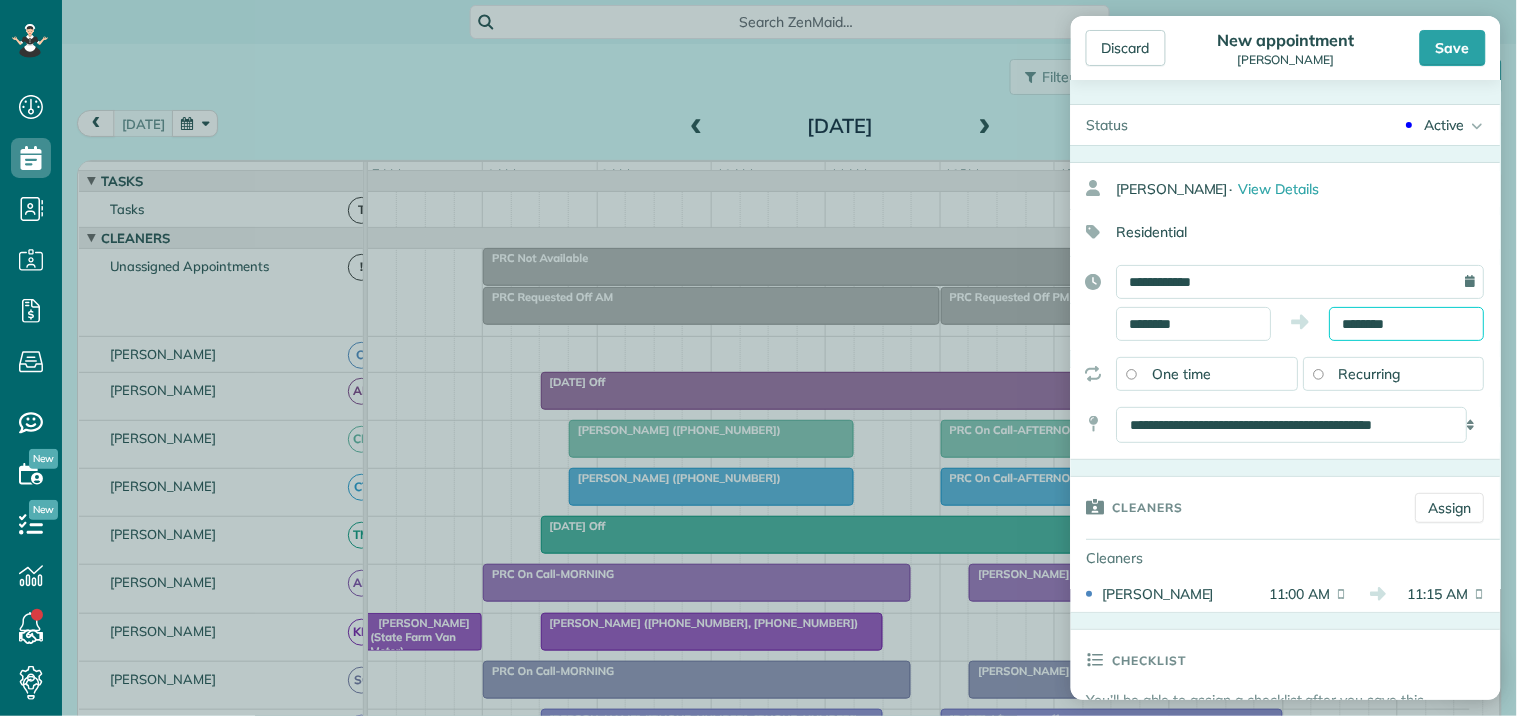 click on "********" at bounding box center (1407, 324) 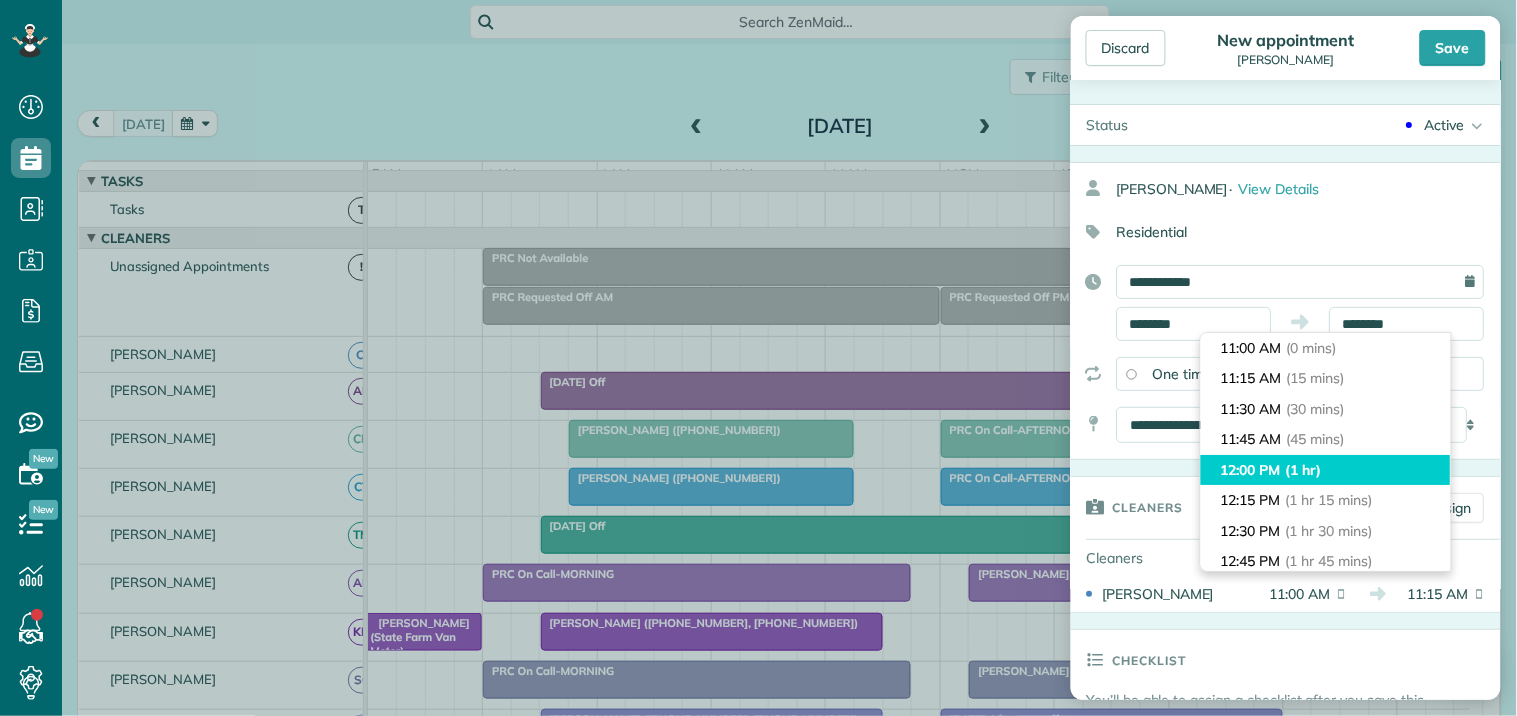 type on "********" 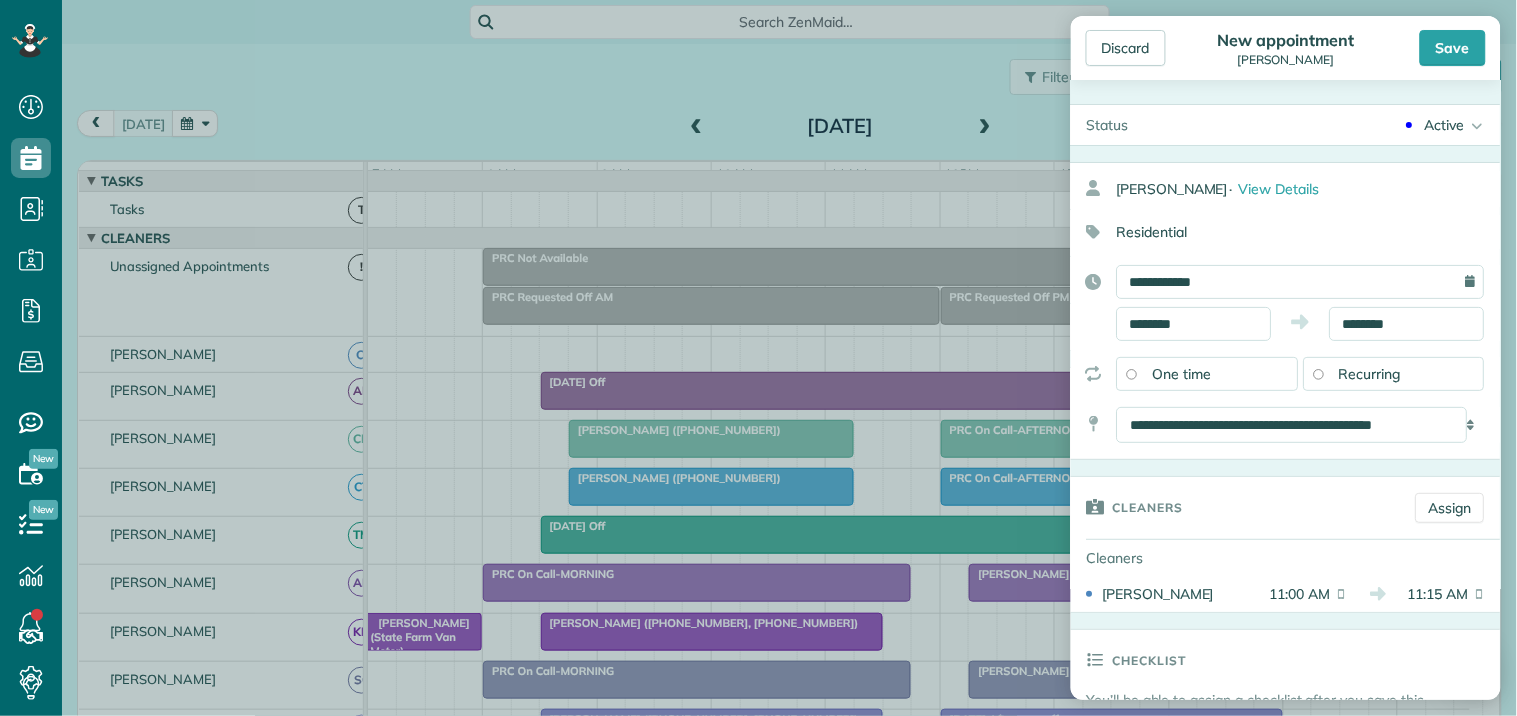 click on "Active" at bounding box center (1445, 125) 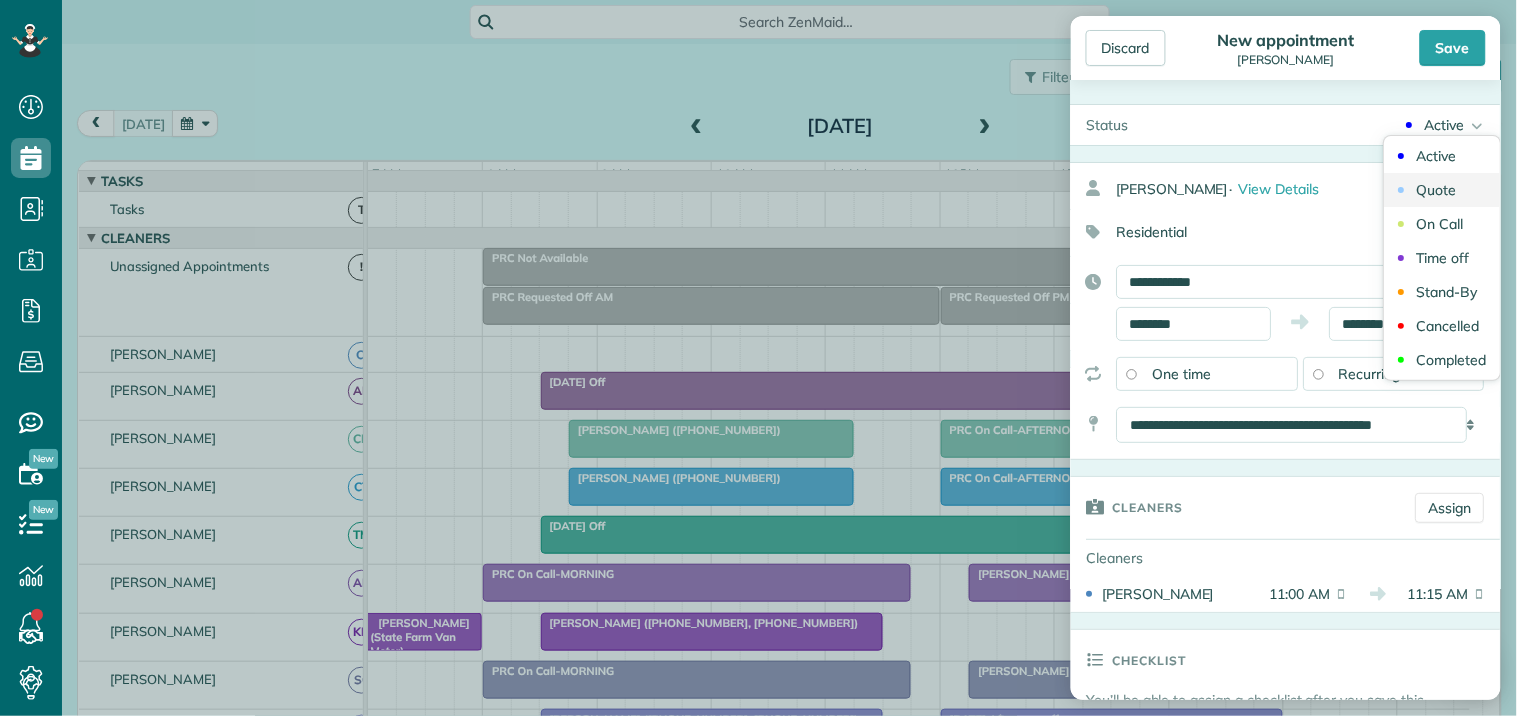 click on "Quote" at bounding box center [1437, 190] 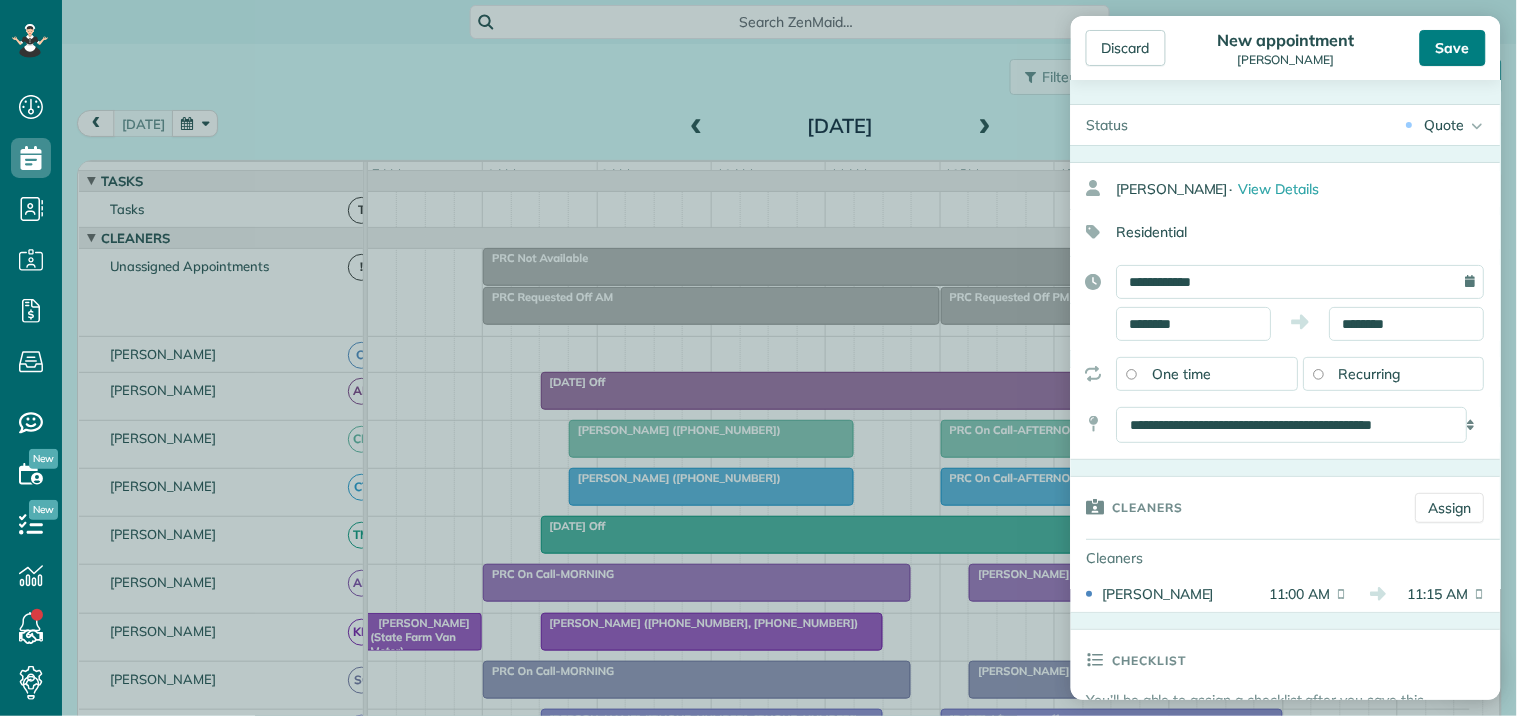 click on "Save" at bounding box center [1453, 48] 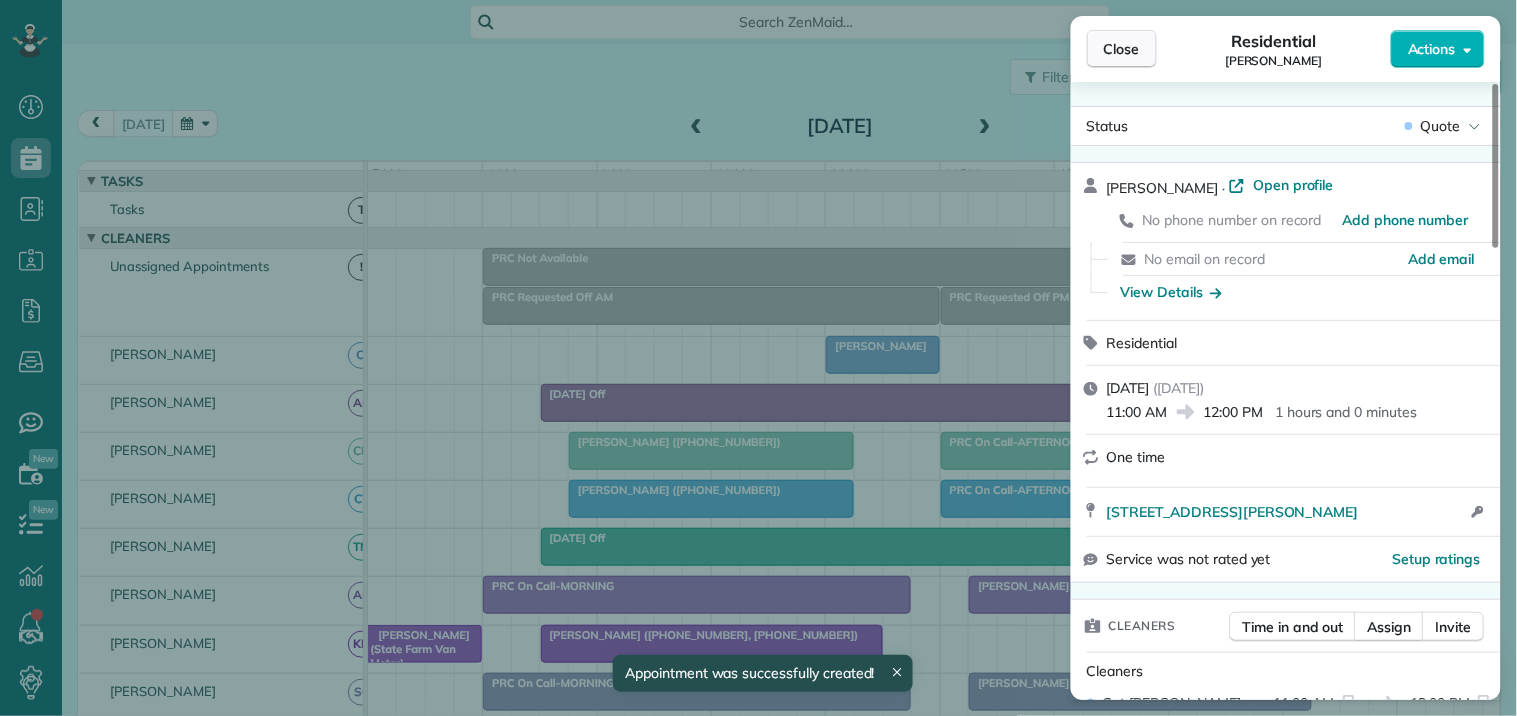click on "Close" at bounding box center (1122, 49) 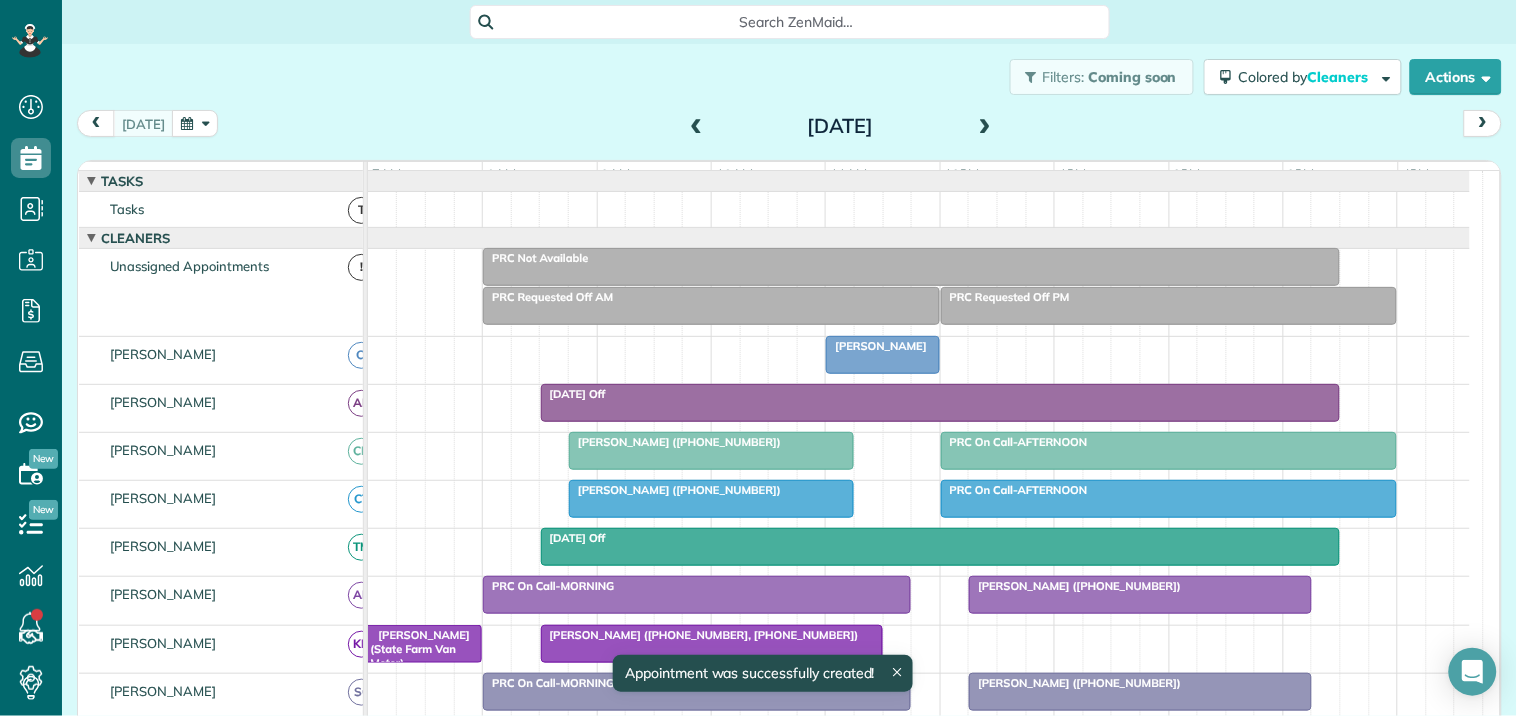 click on "Filters:   Coming soon
Colored by  Cleaners
Color by Cleaner
Color by Team
Color by Status
Color by Recurrence
Color by Paid/Unpaid
Filters  Default
Schedule Changes
Actions
Create Appointment
Create Task
Clock In/Out
Send Work Orders
Print Route Sheets
[DATE] Emails/Texts
Export data.." at bounding box center (789, 77) 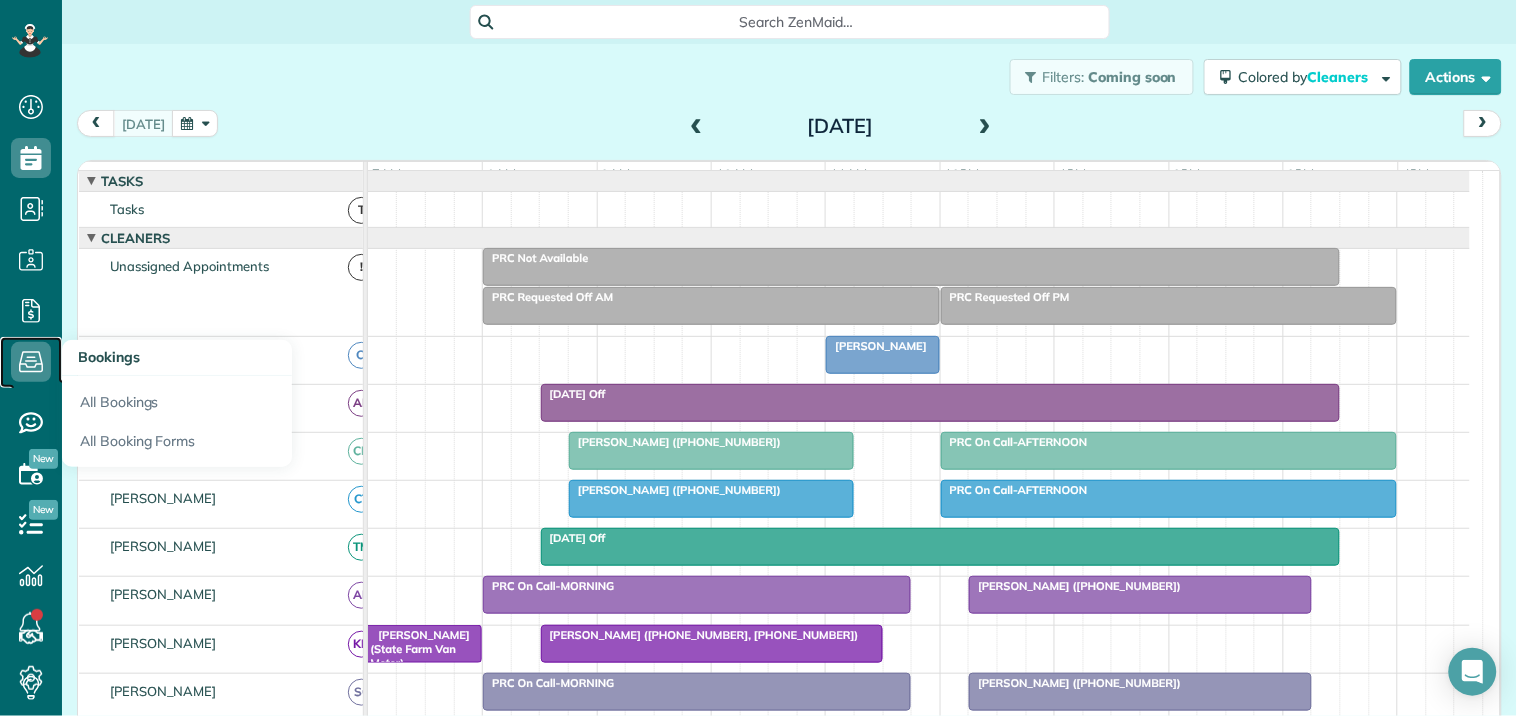click 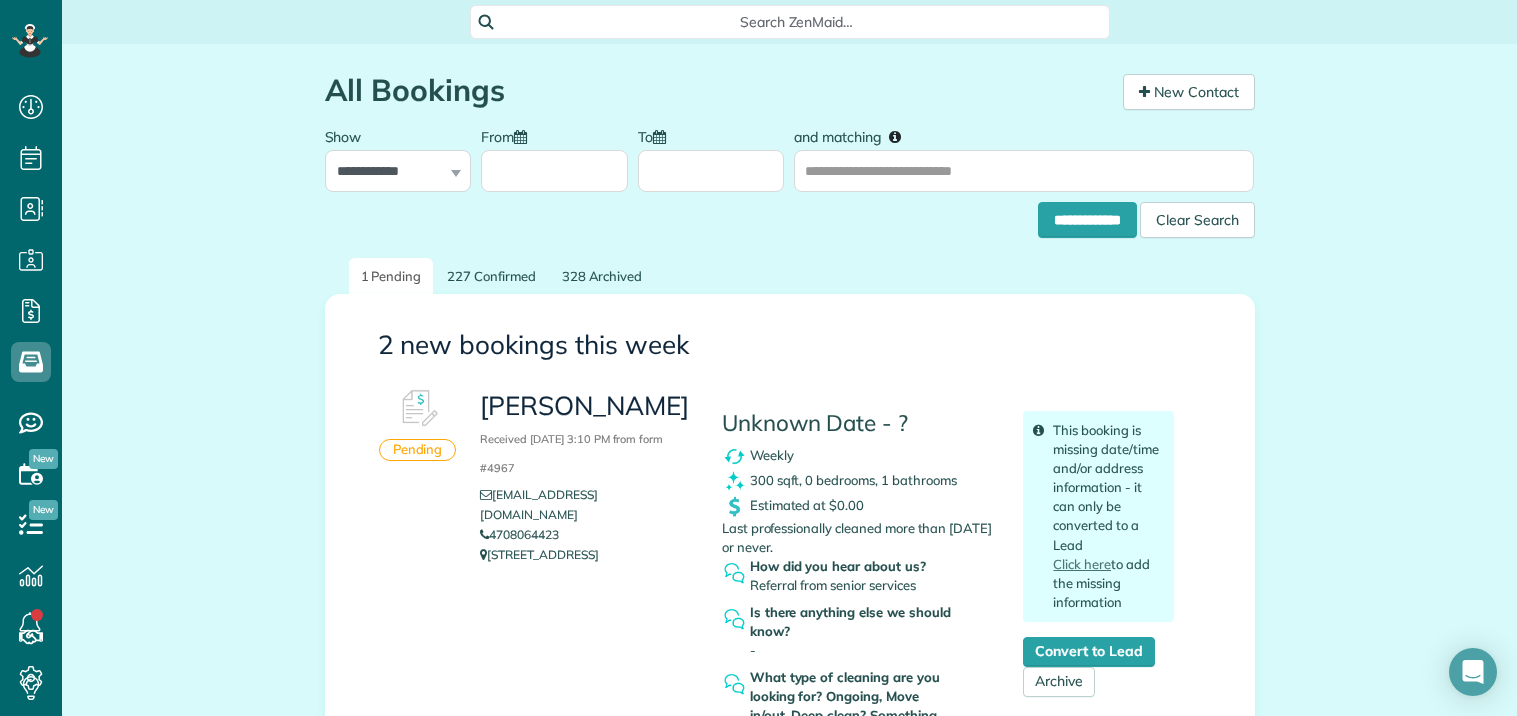 scroll, scrollTop: 0, scrollLeft: 0, axis: both 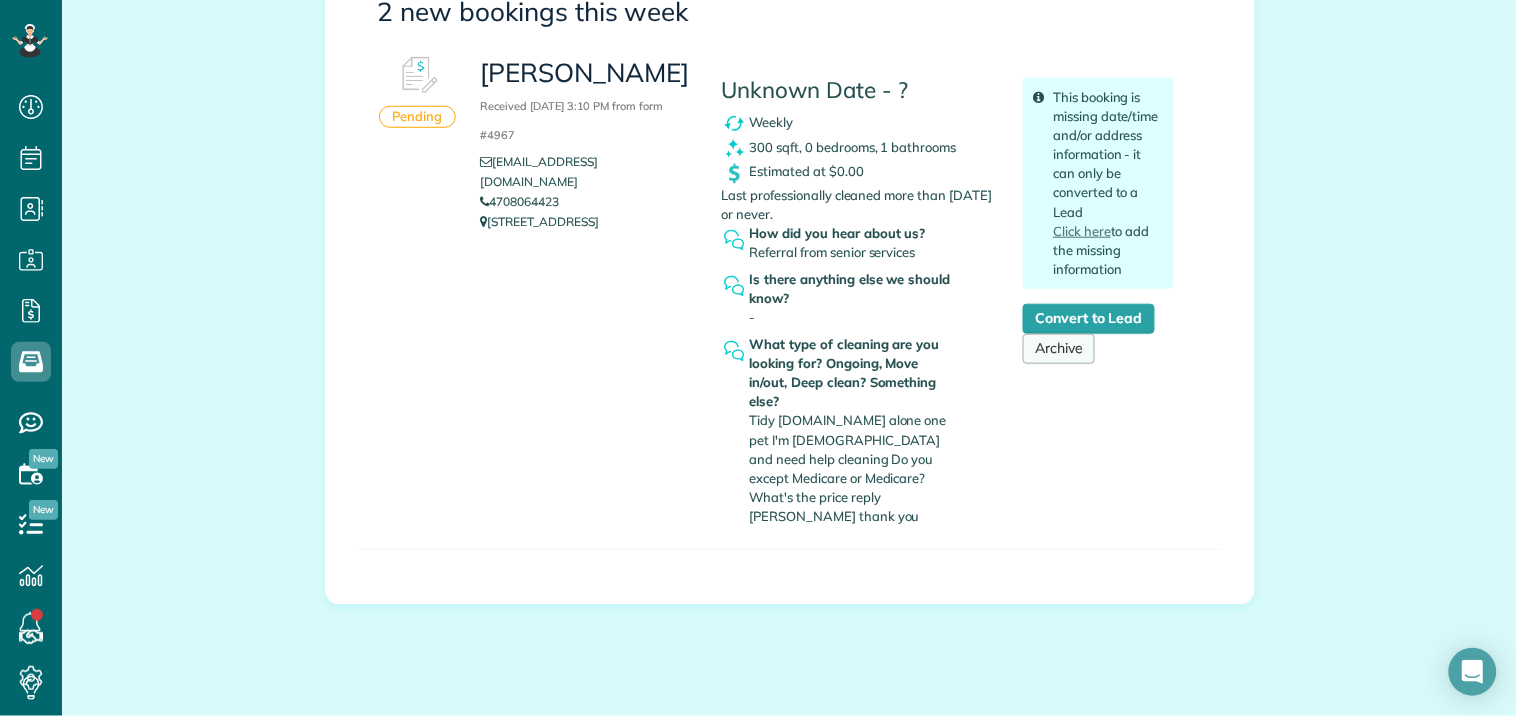 click on "Archive" at bounding box center [1059, 349] 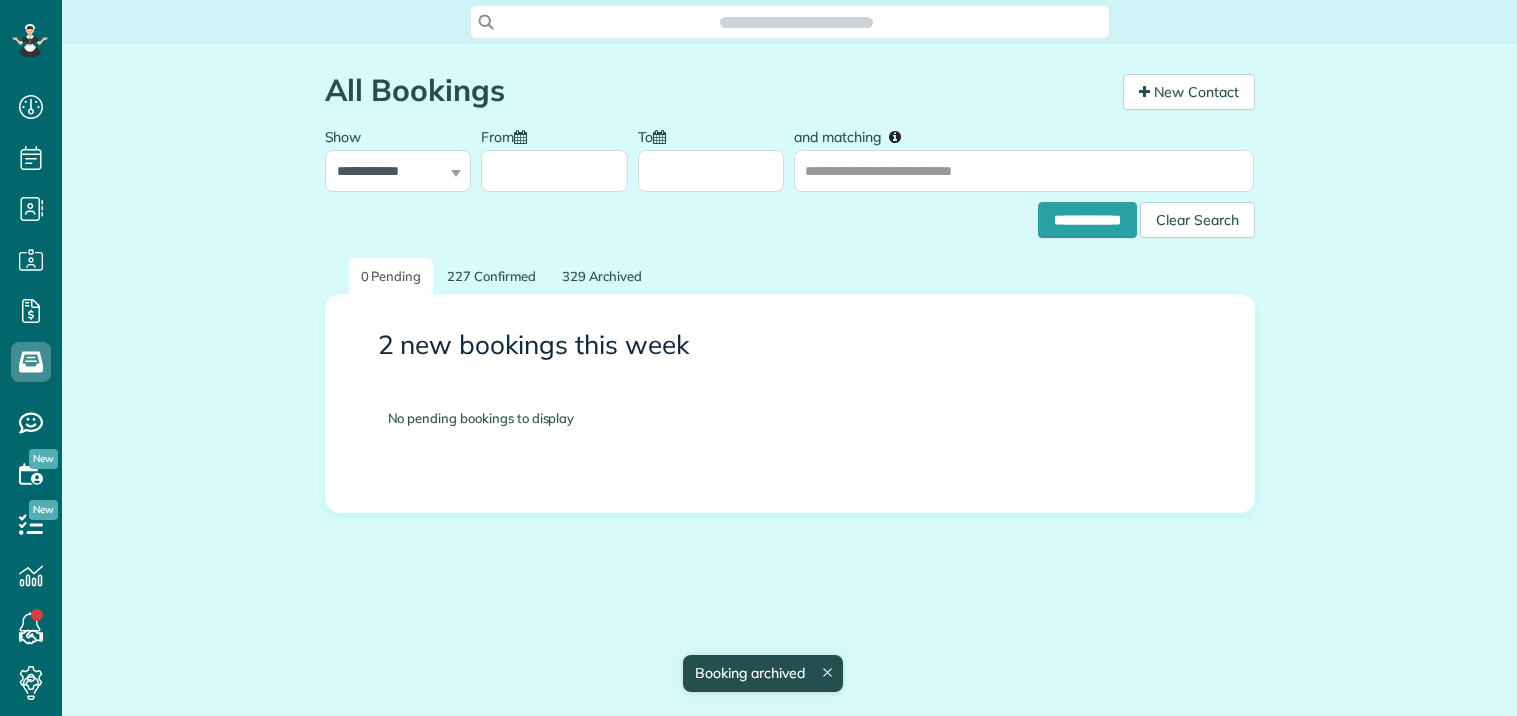 scroll, scrollTop: 0, scrollLeft: 0, axis: both 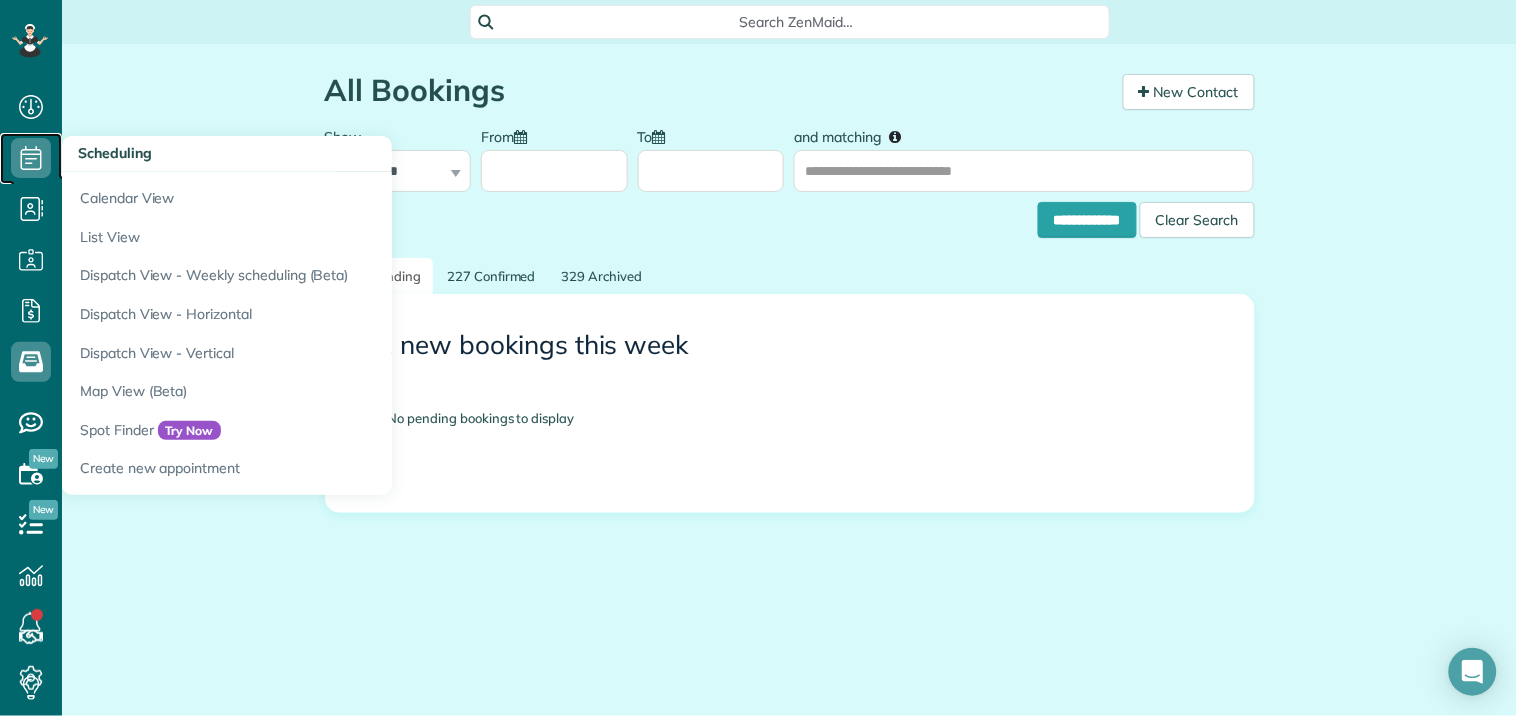 click 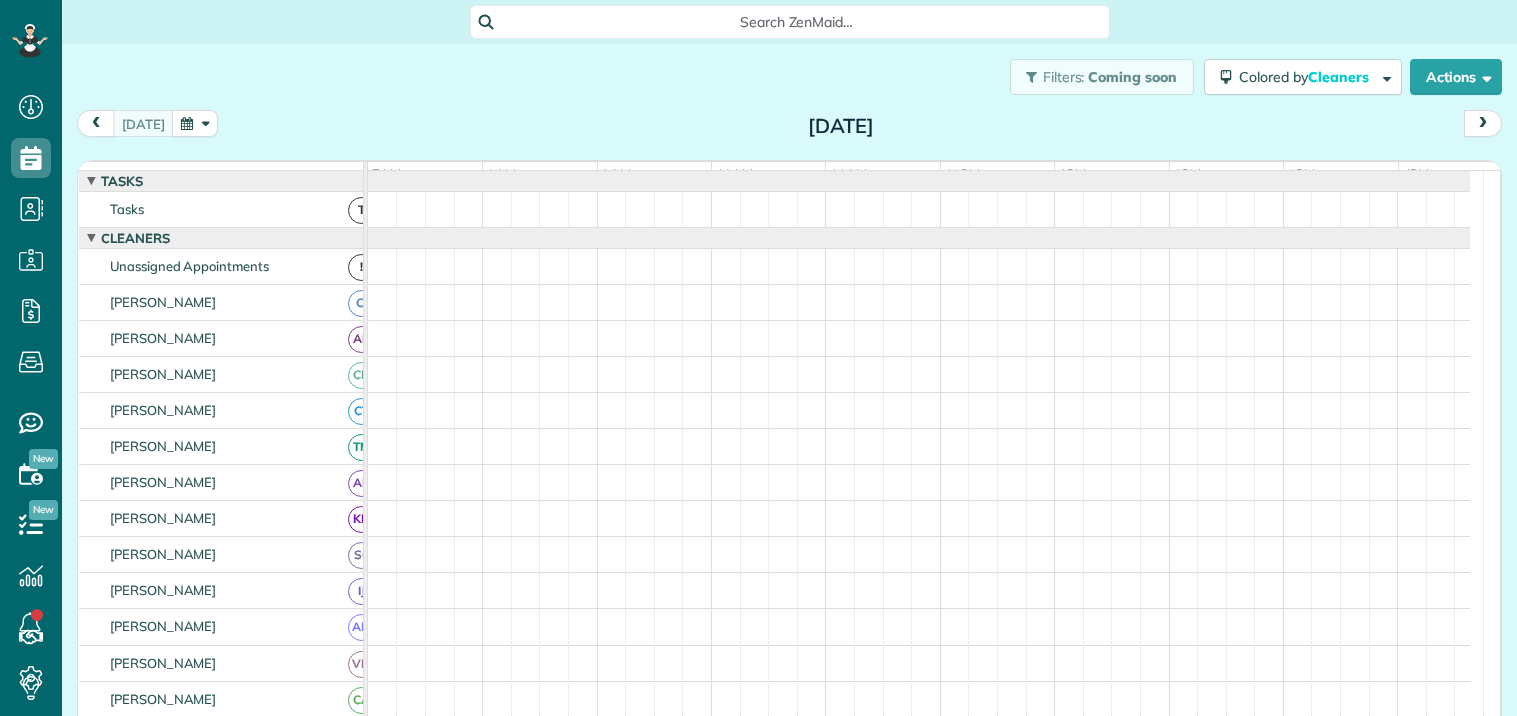 scroll, scrollTop: 0, scrollLeft: 0, axis: both 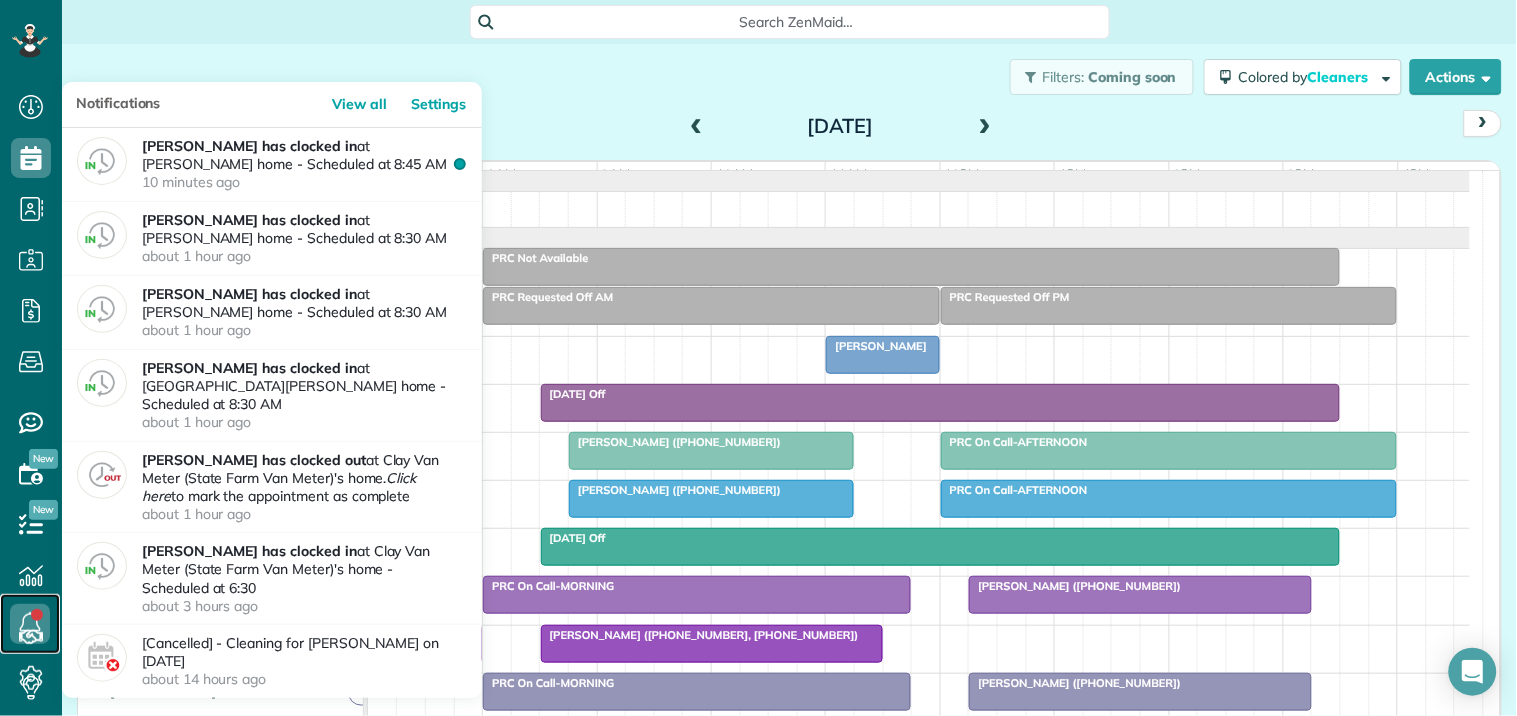 click 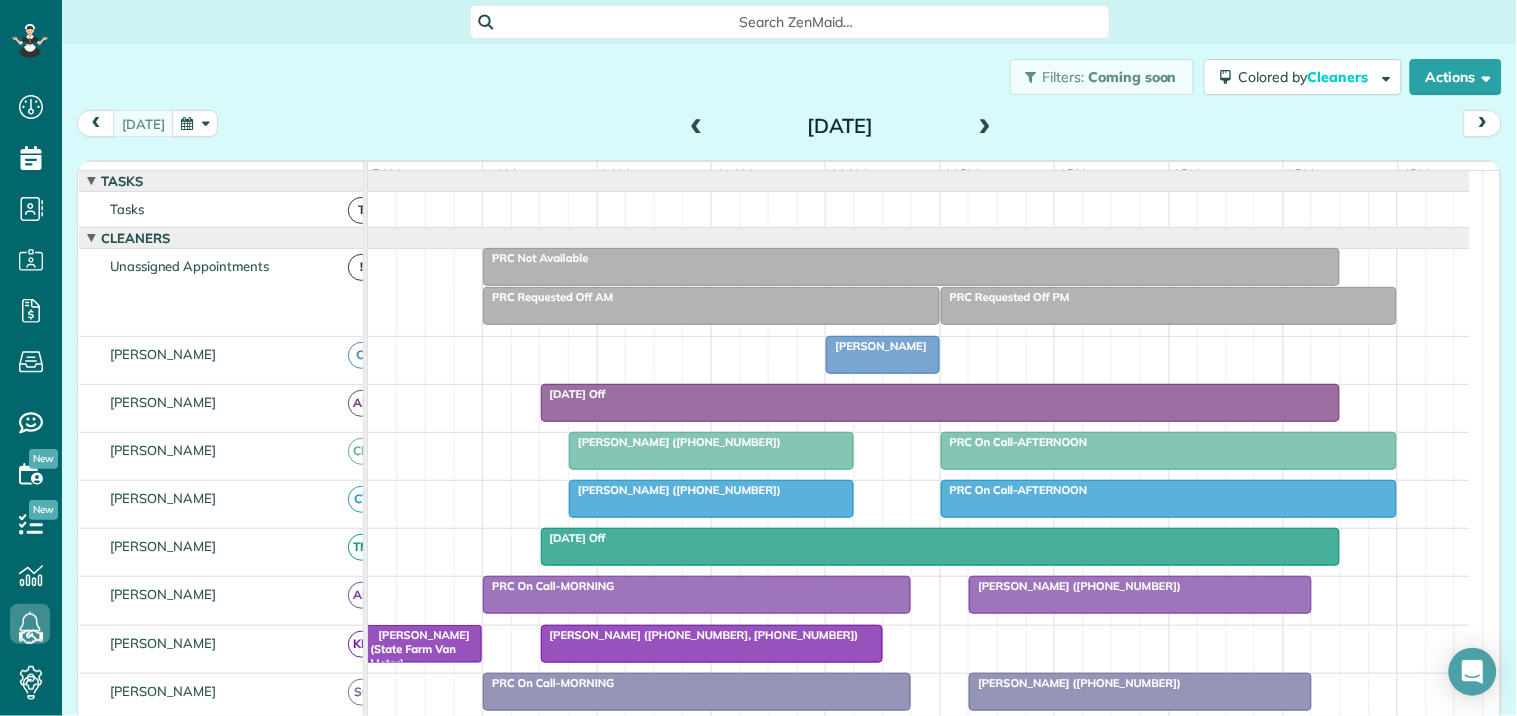 click on "Filters:   Coming soon
Colored by  Cleaners
Color by Cleaner
Color by Team
Color by Status
Color by Recurrence
Color by Paid/Unpaid
Filters  Default
Schedule Changes
Actions
Create Appointment
Create Task
Clock In/Out
Send Work Orders
Print Route Sheets
[DATE] Emails/Texts
Export data.." at bounding box center (789, 77) 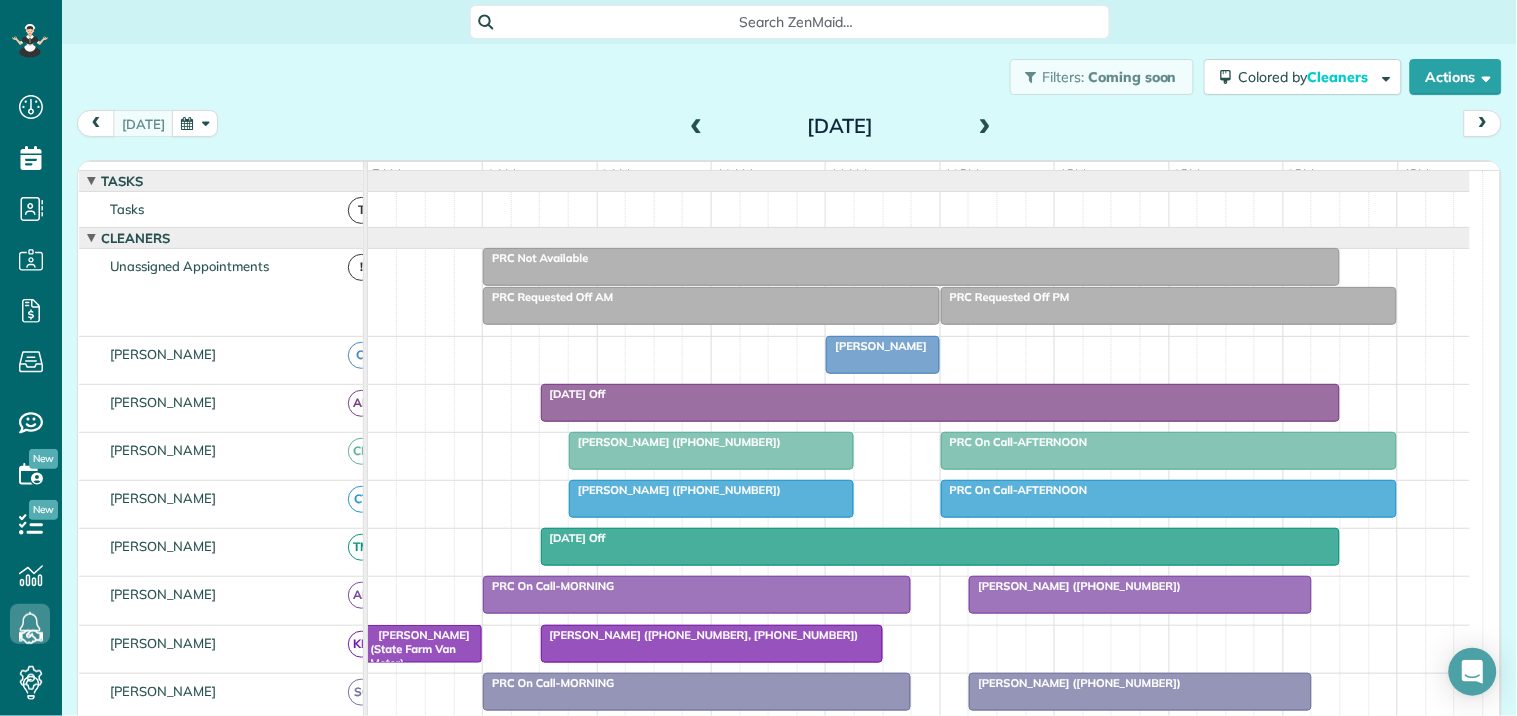 scroll, scrollTop: 66, scrollLeft: 0, axis: vertical 